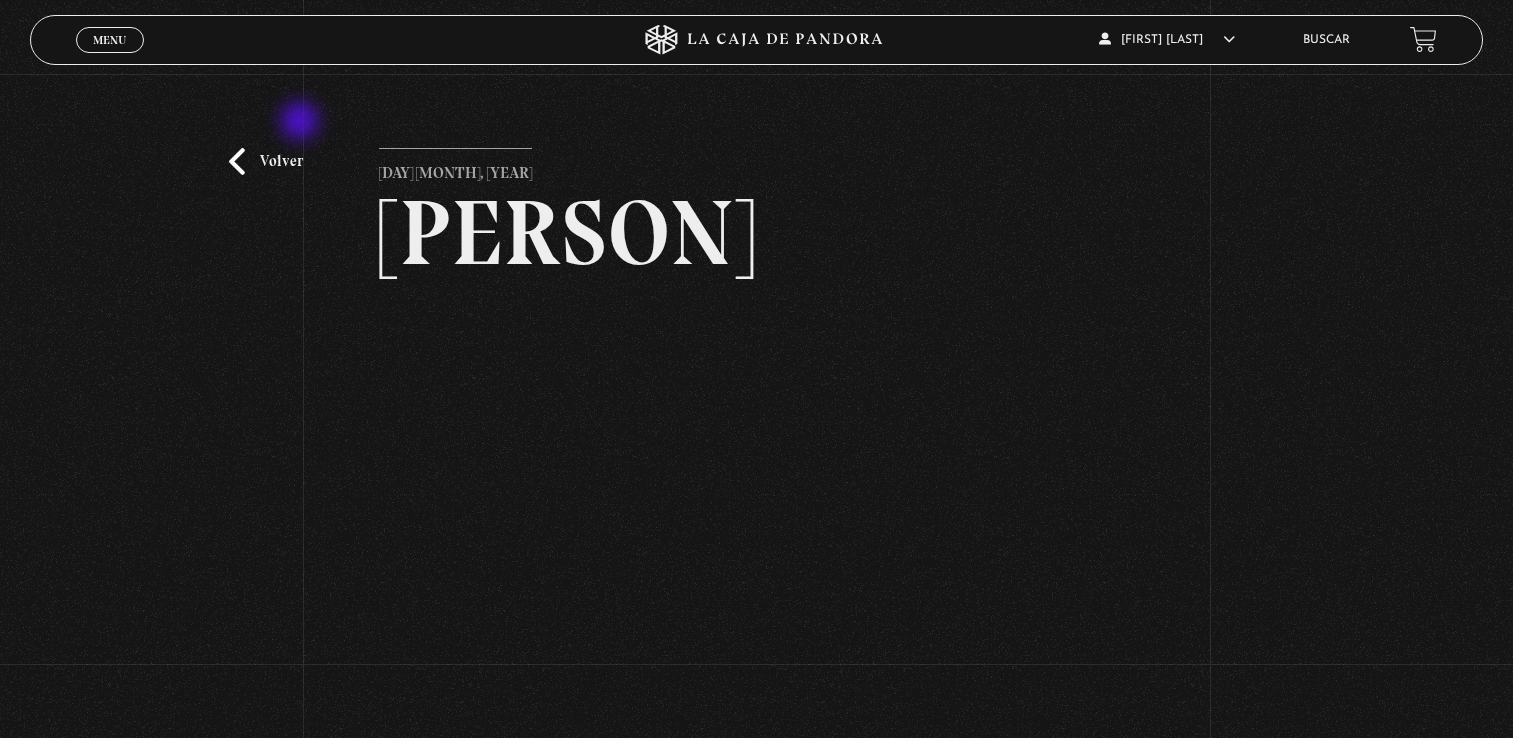 scroll, scrollTop: 59, scrollLeft: 0, axis: vertical 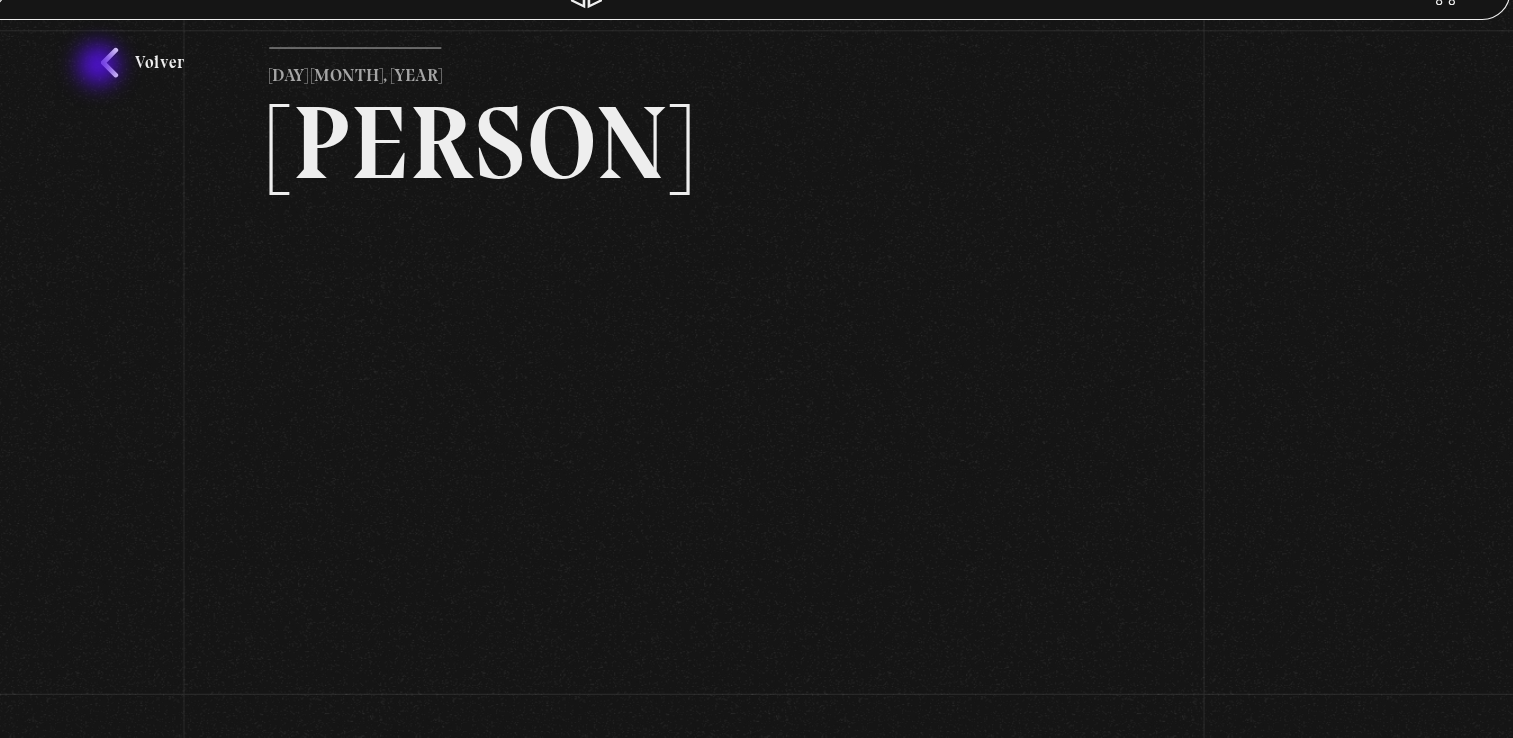 click on "Volver
18 abril, 2023
Dalai Lama
WhatsApp Twitter Messenger Email" at bounding box center (756, 391) 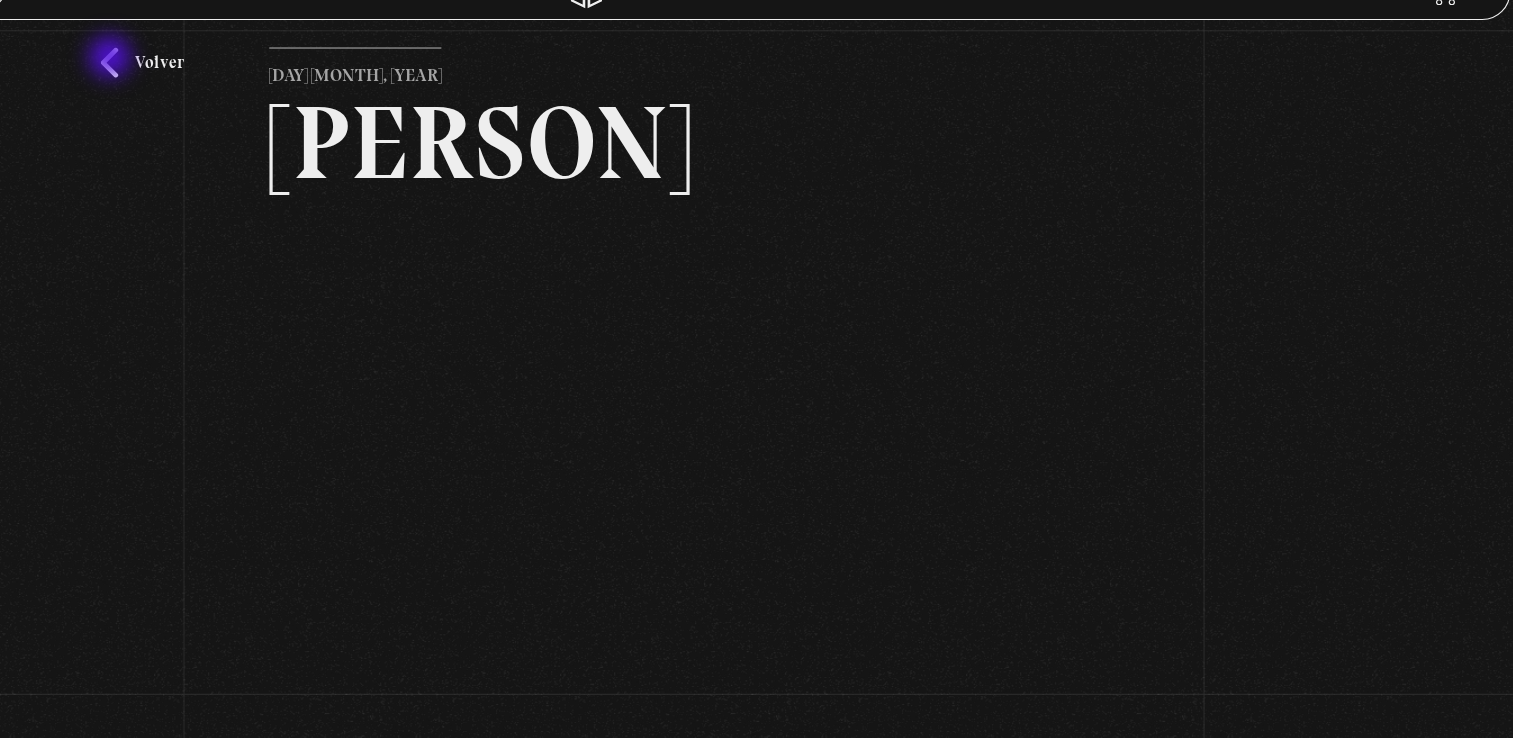 click on "Volver" at bounding box center [266, 102] 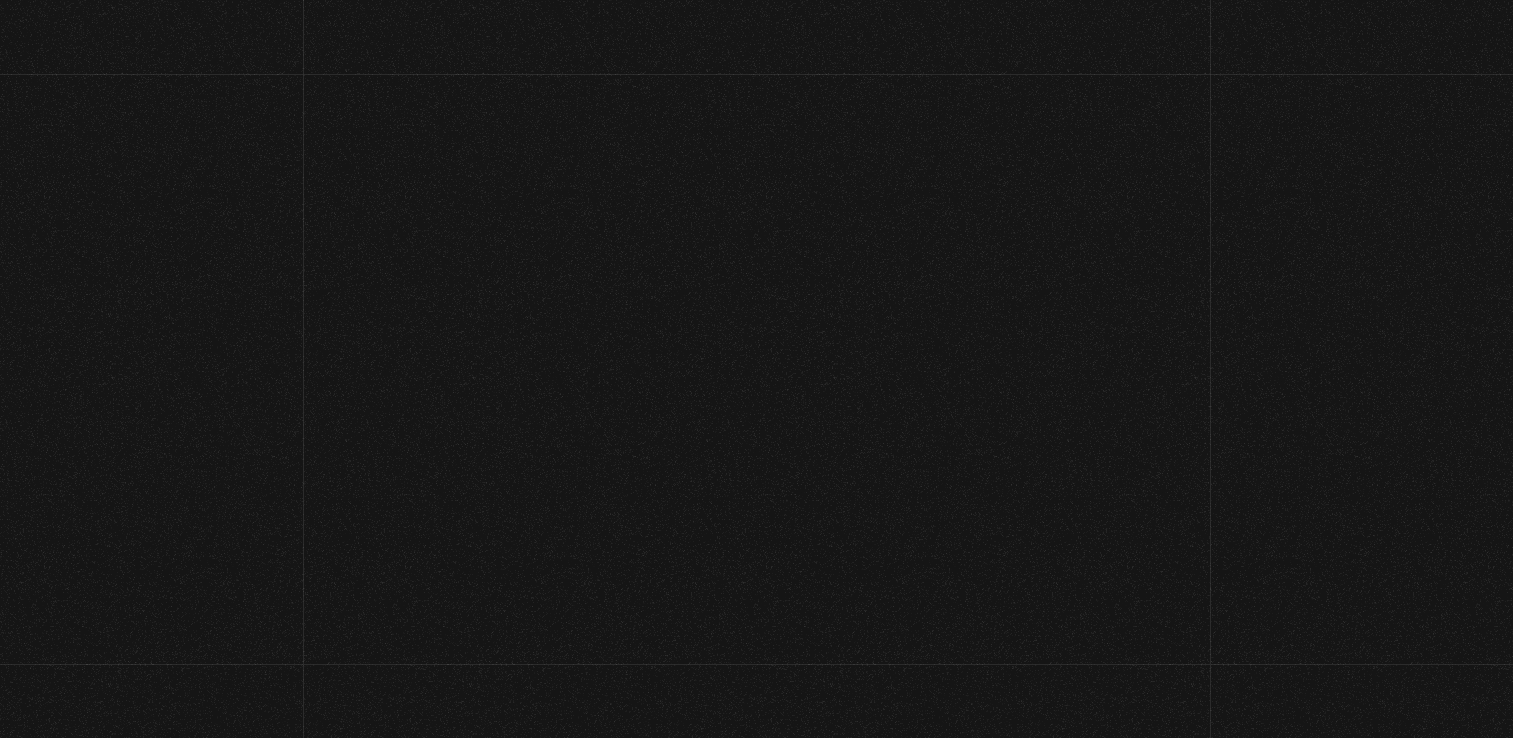 scroll, scrollTop: 1826, scrollLeft: 0, axis: vertical 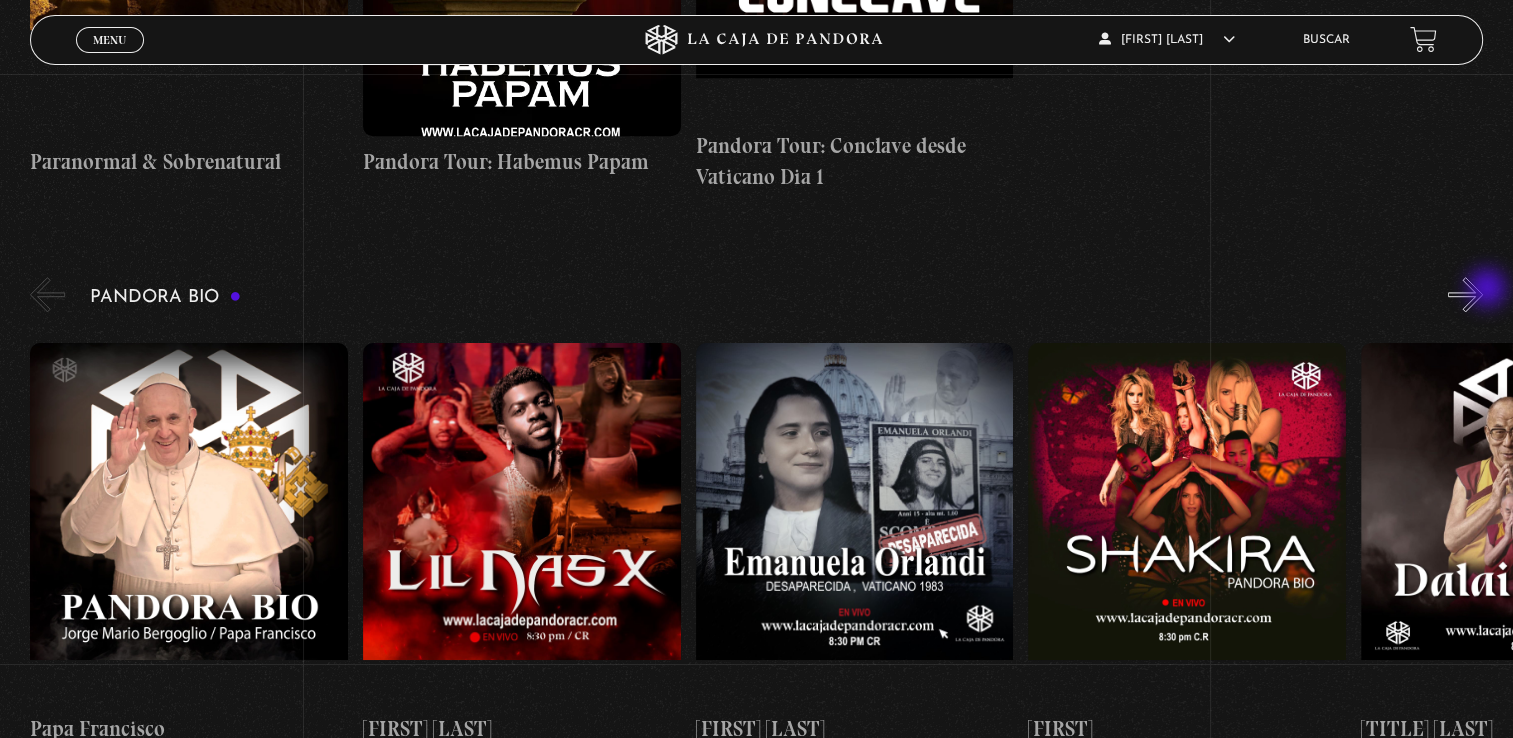 click on "»" at bounding box center (1465, 294) 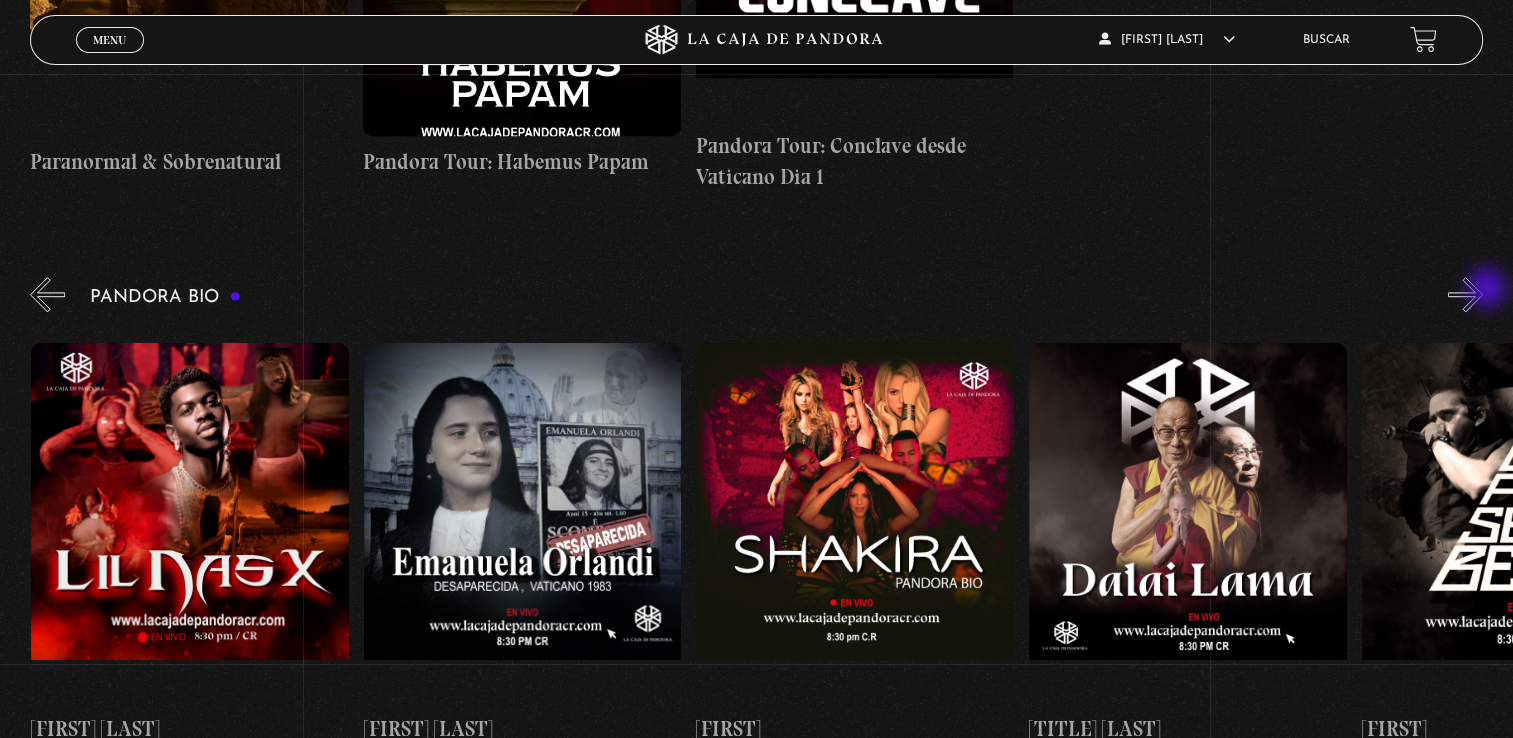 scroll, scrollTop: 0, scrollLeft: 332, axis: horizontal 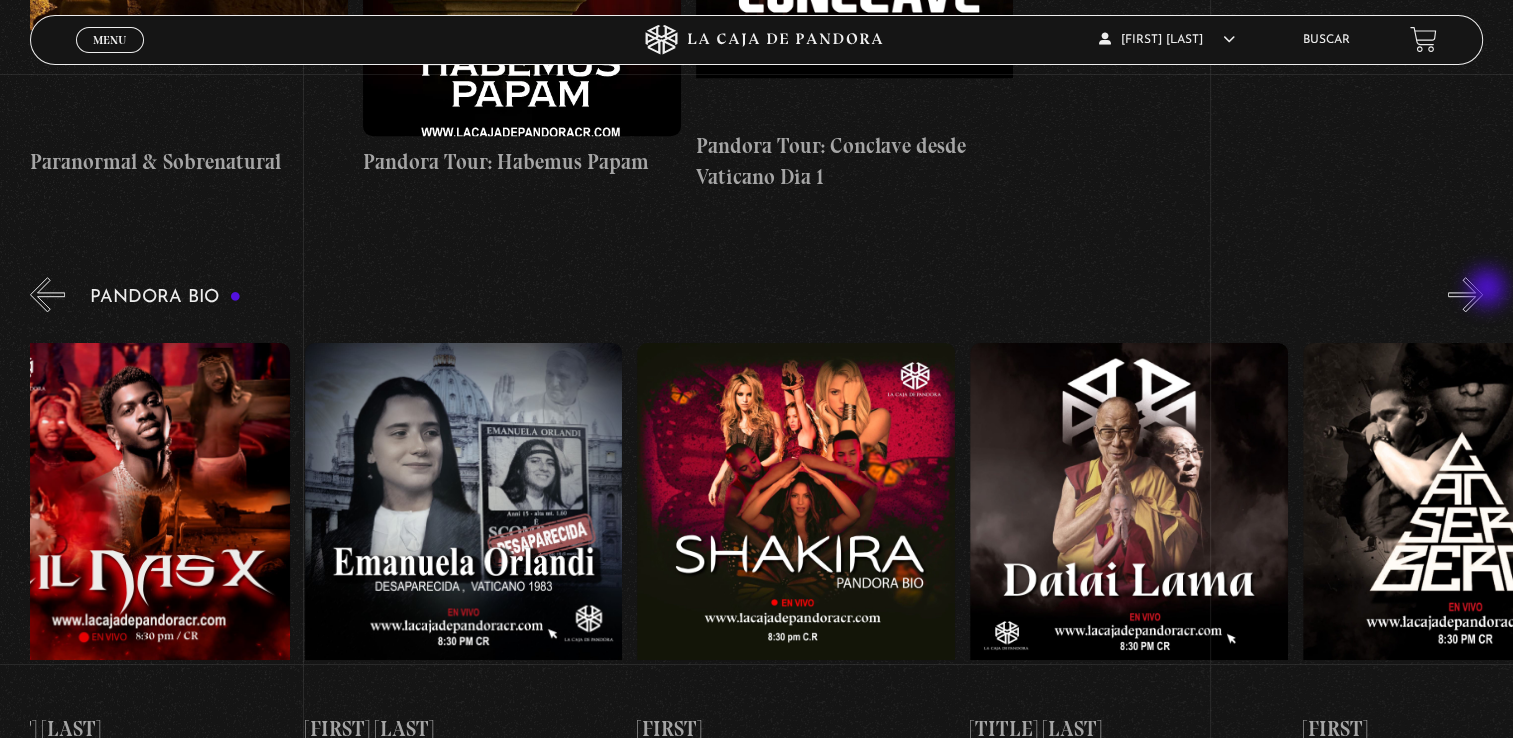 click on "»" at bounding box center [1465, 294] 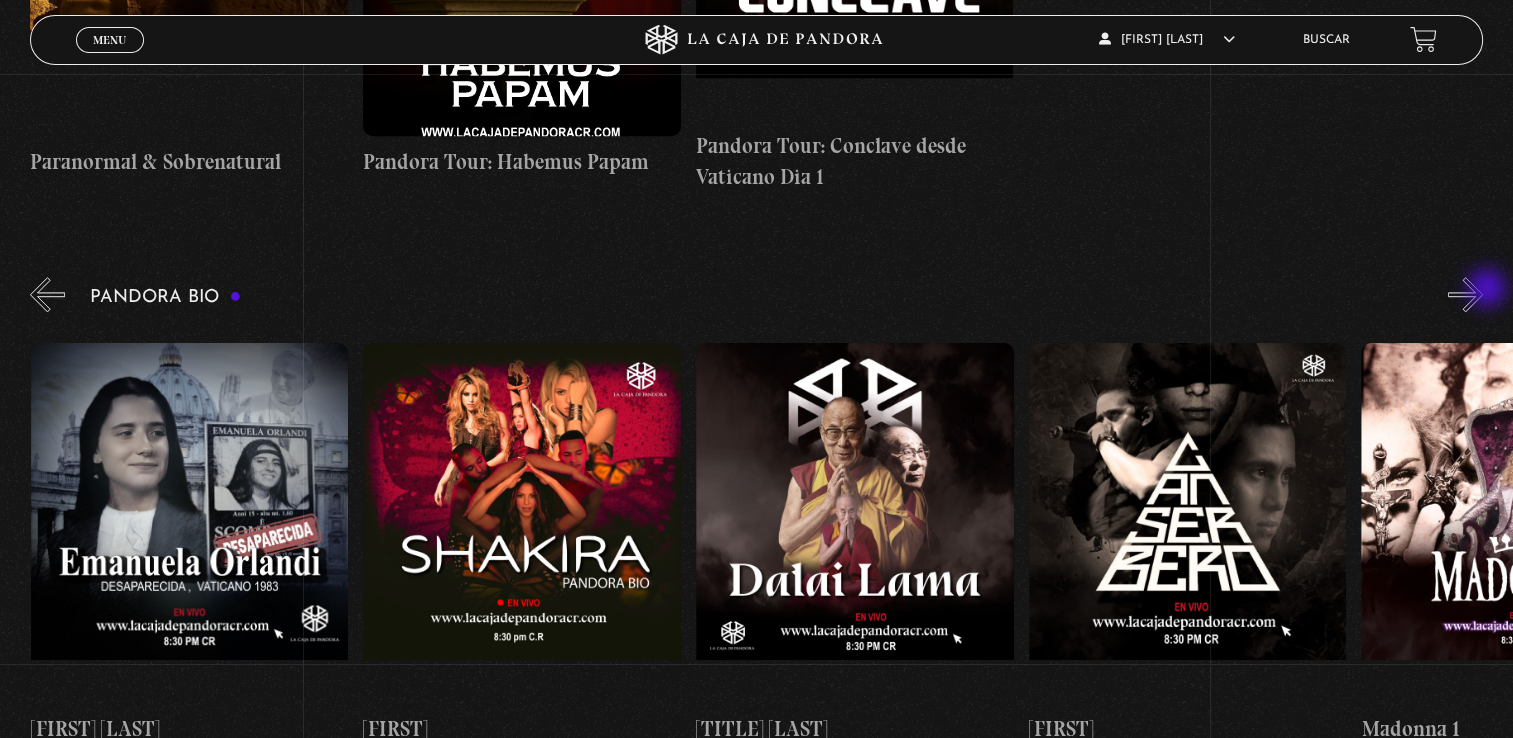 click on "»" at bounding box center (1465, 294) 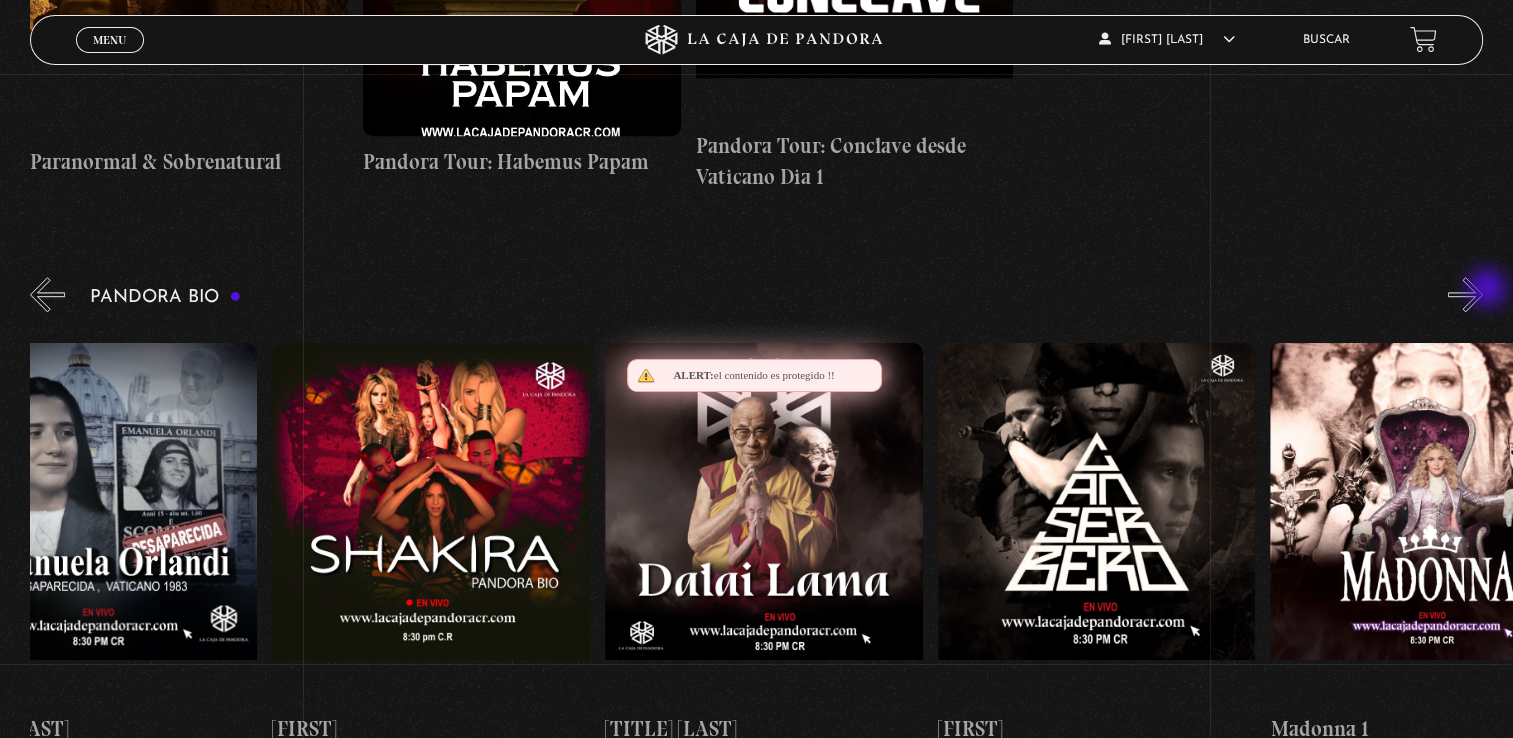 click on "»" at bounding box center (1465, 294) 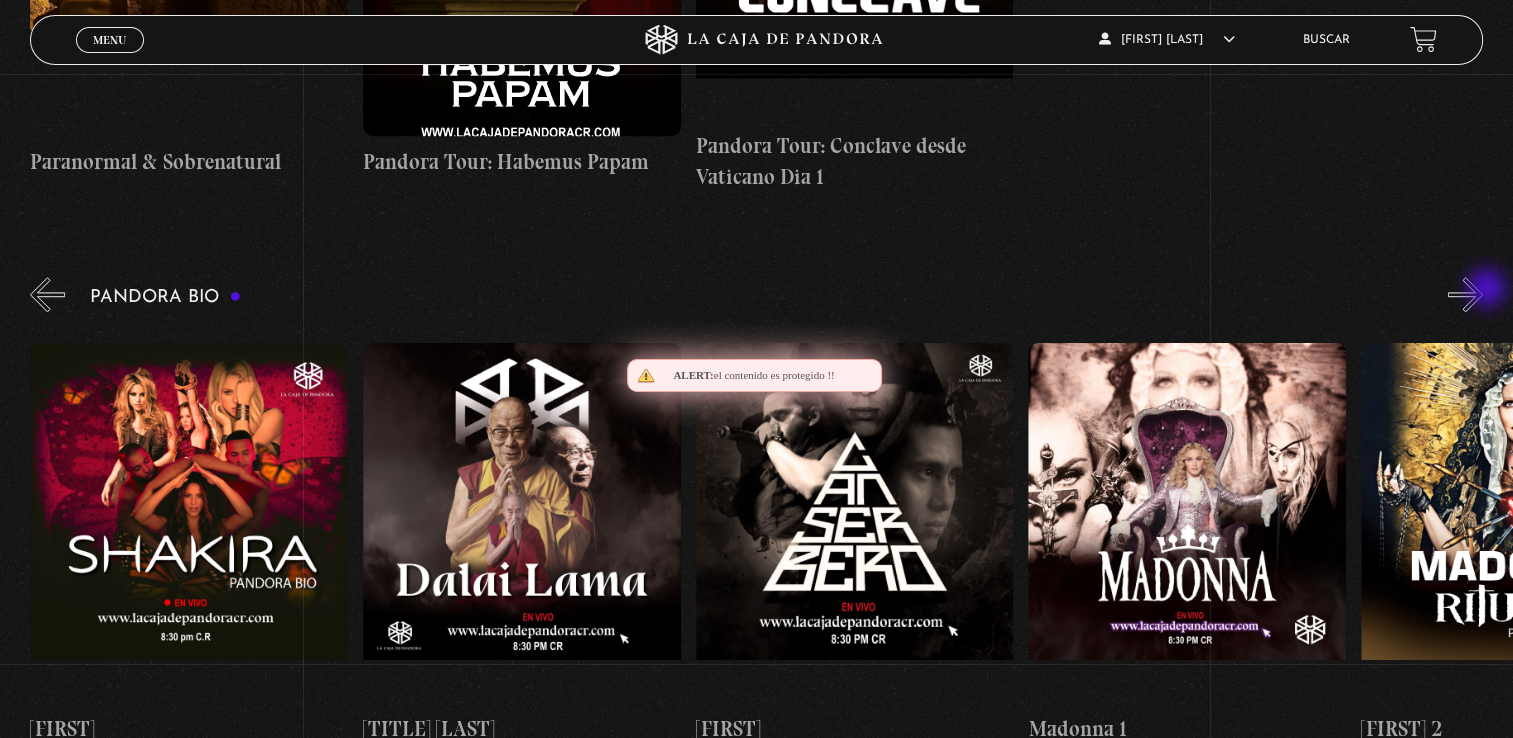click on "»" at bounding box center [1465, 294] 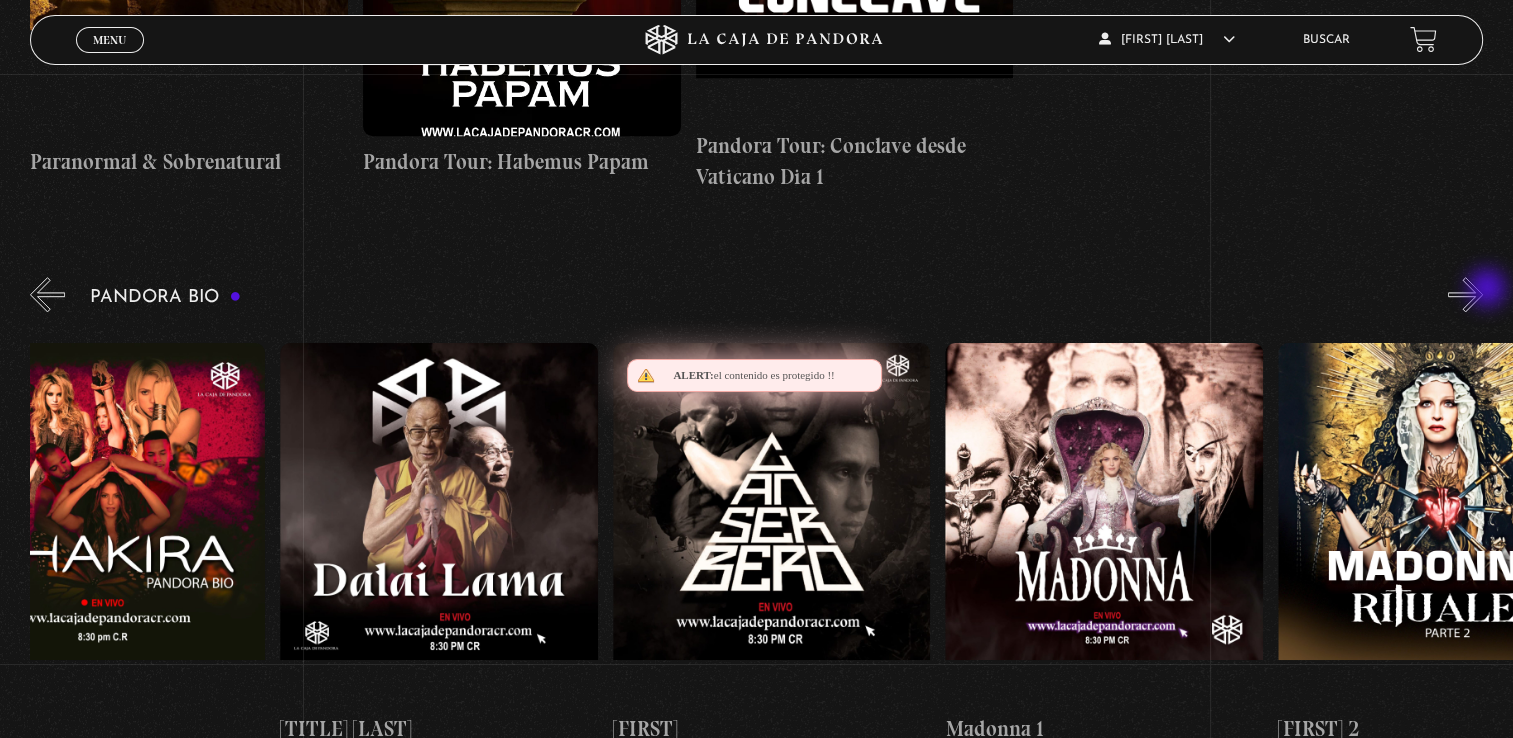 click on "»" at bounding box center [1465, 294] 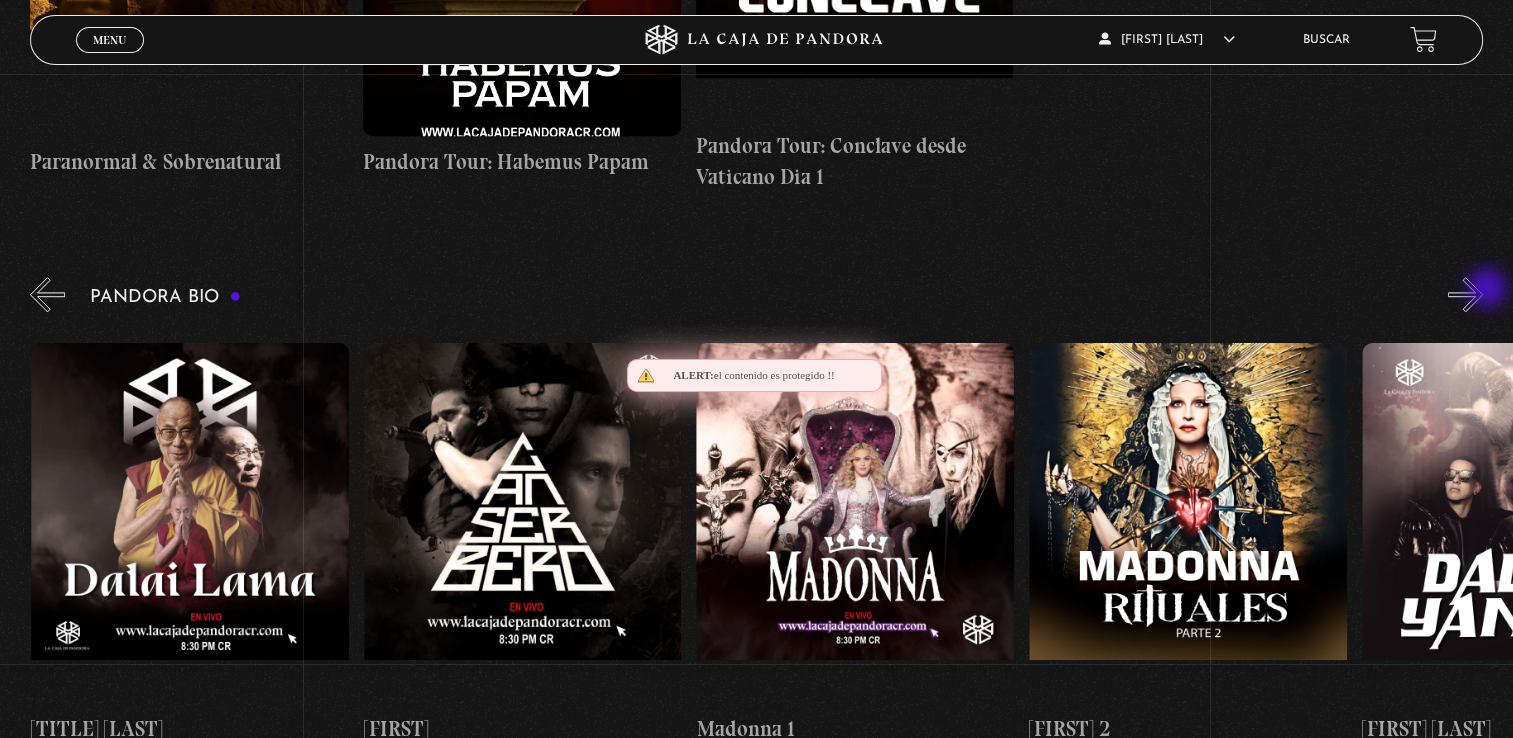 click on "»" at bounding box center (1465, 294) 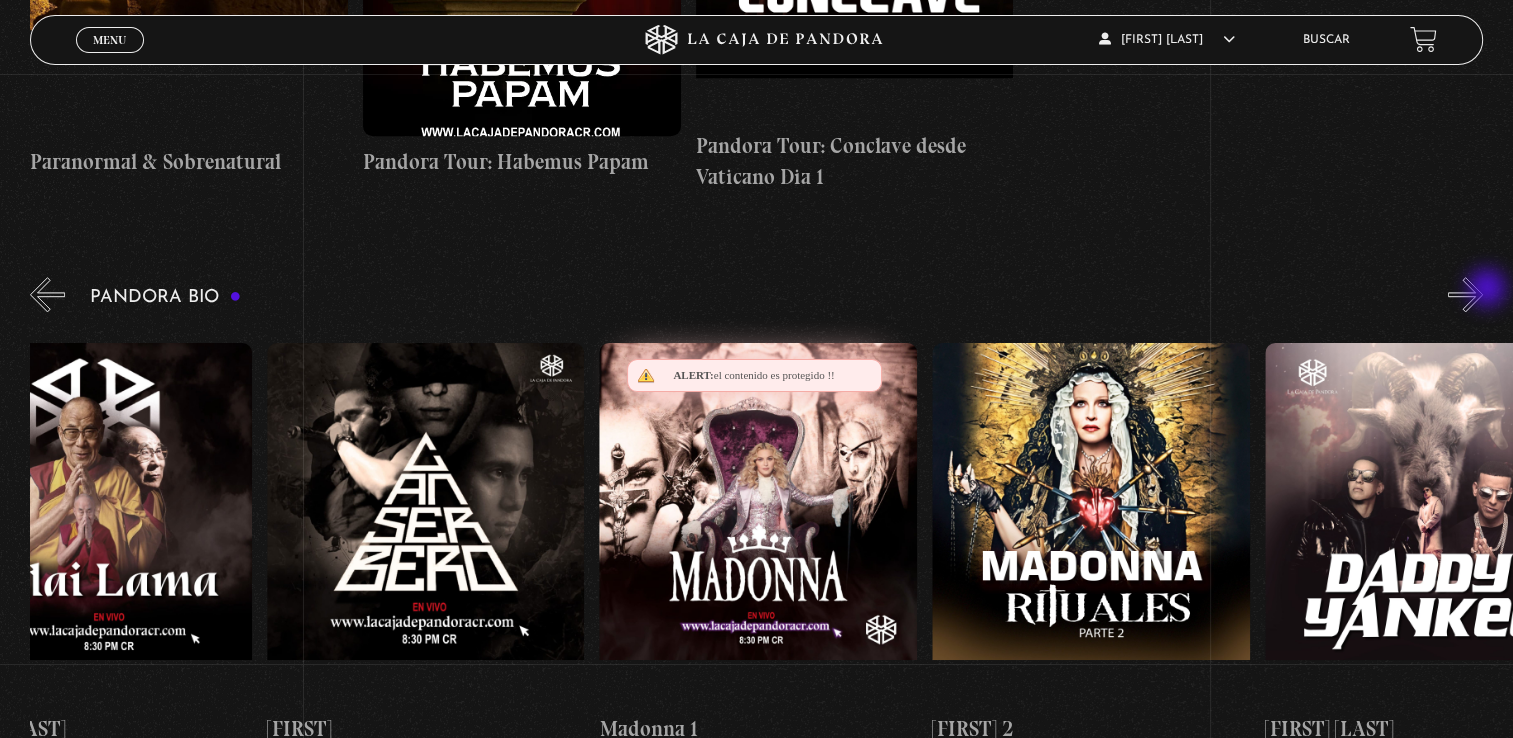 click on "»" at bounding box center (1465, 294) 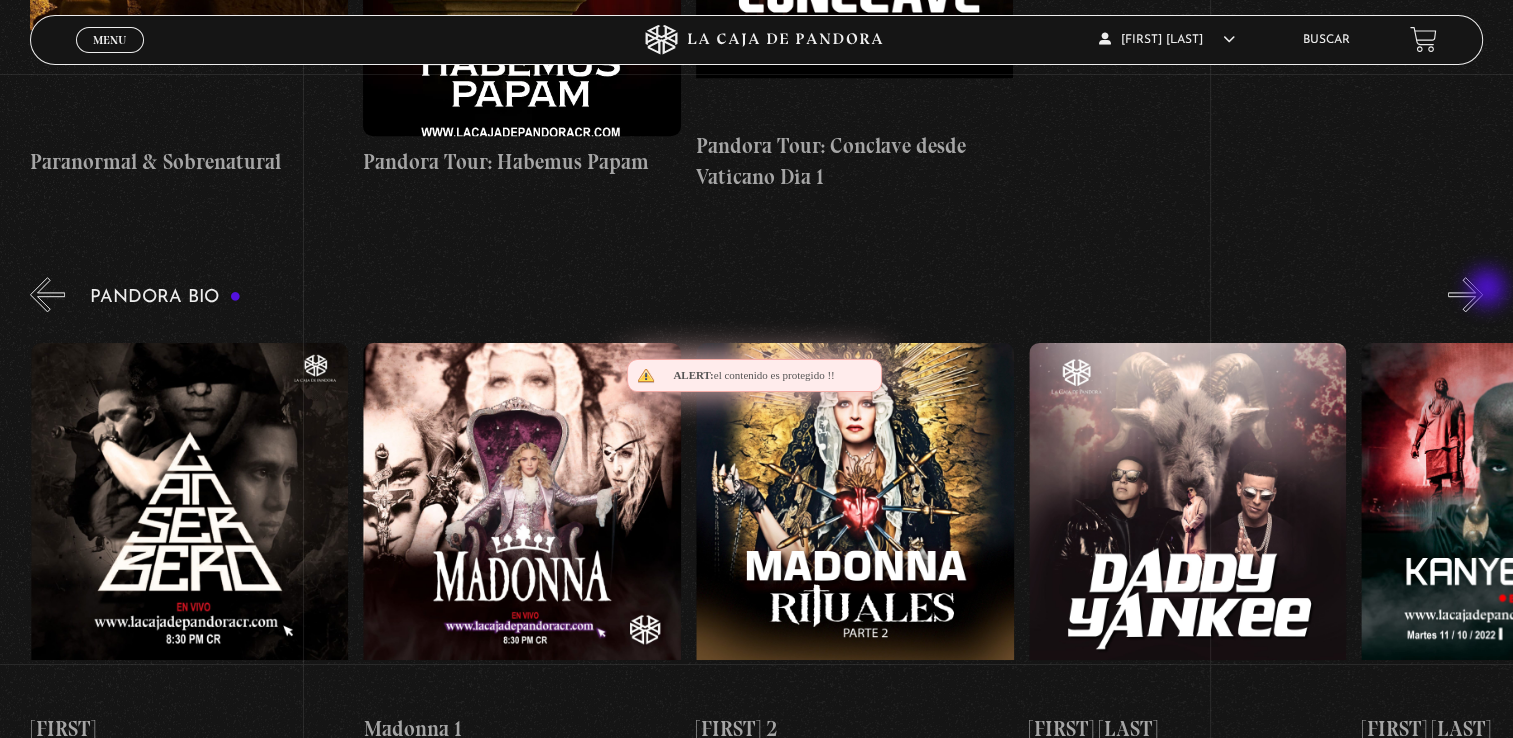 click on "»" at bounding box center [1465, 294] 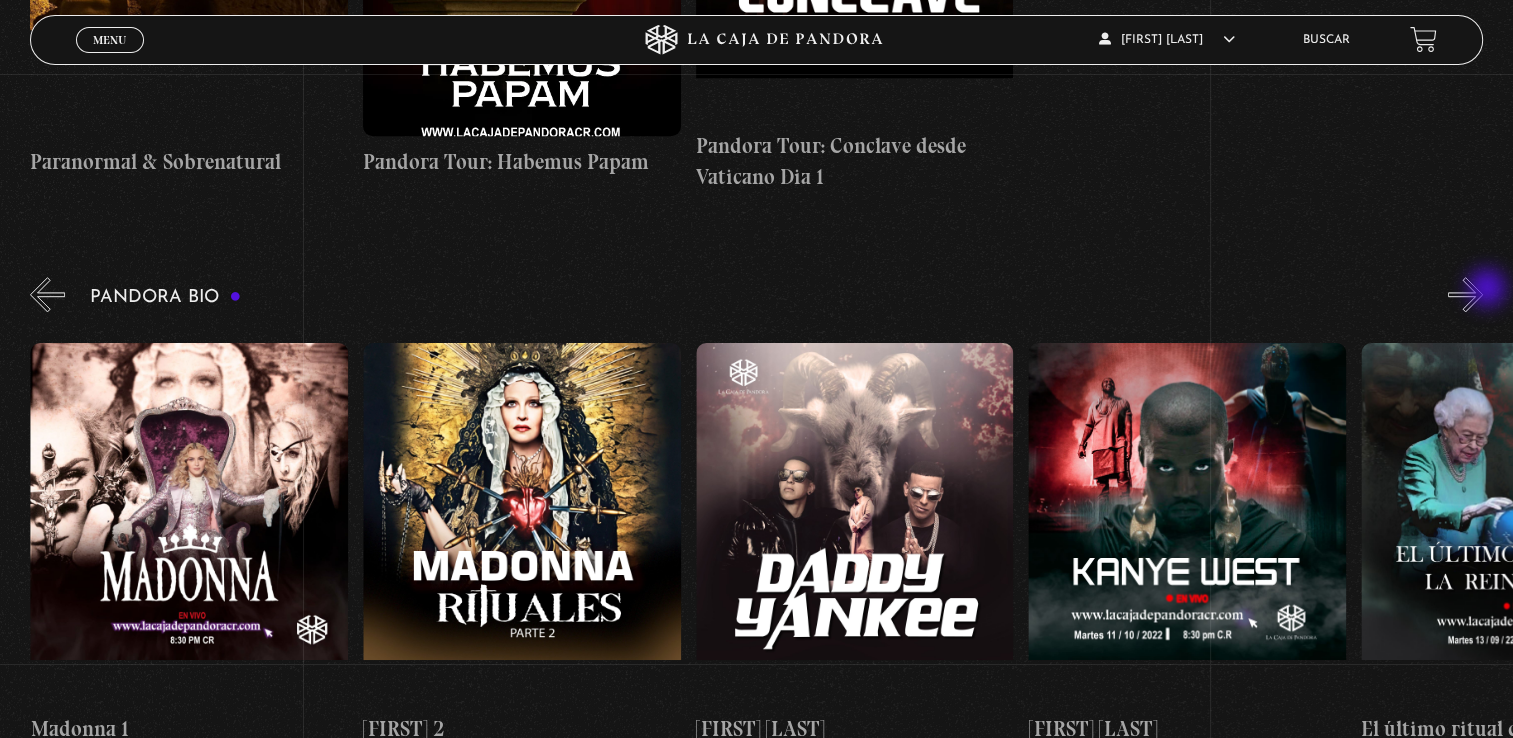 click on "»" at bounding box center (1465, 294) 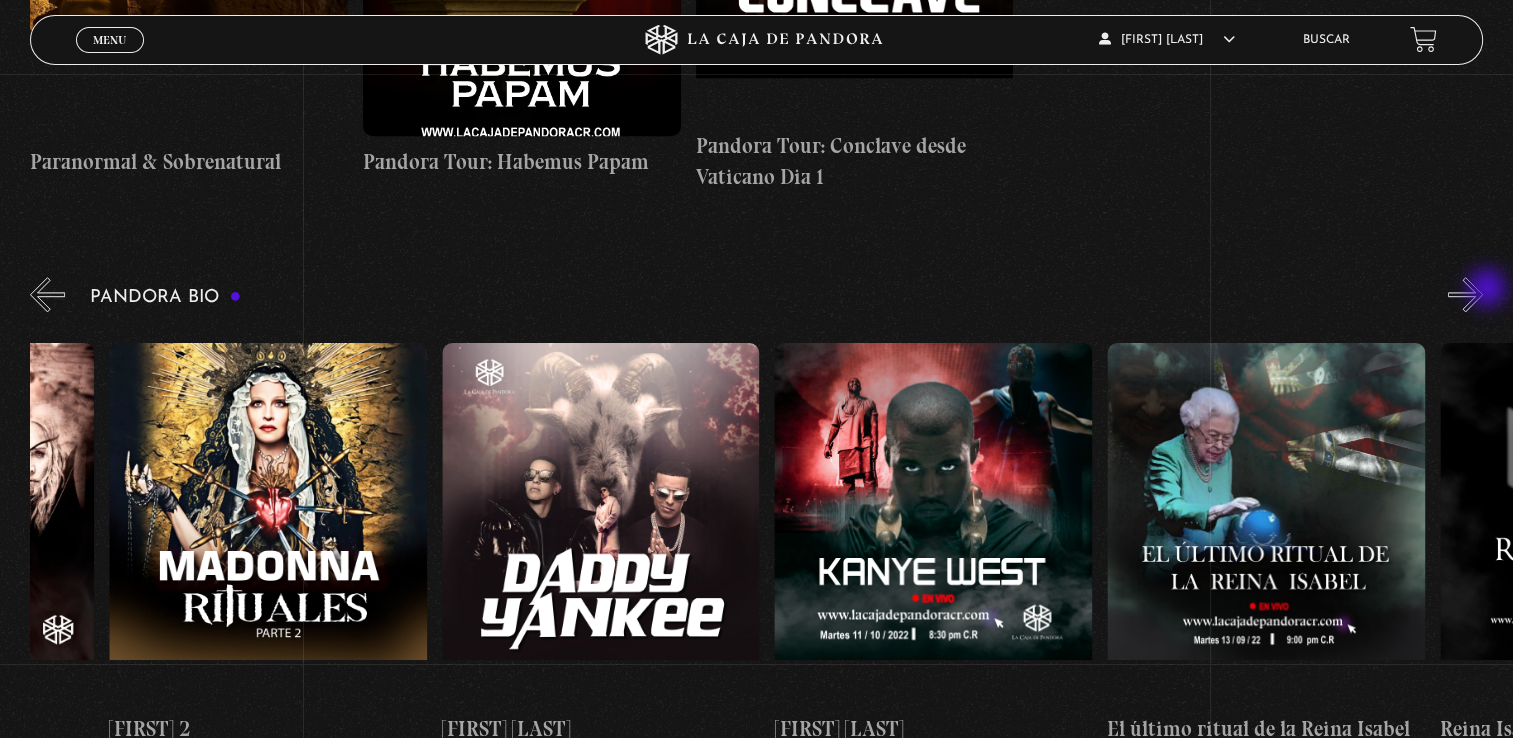 click on "»" at bounding box center [1465, 294] 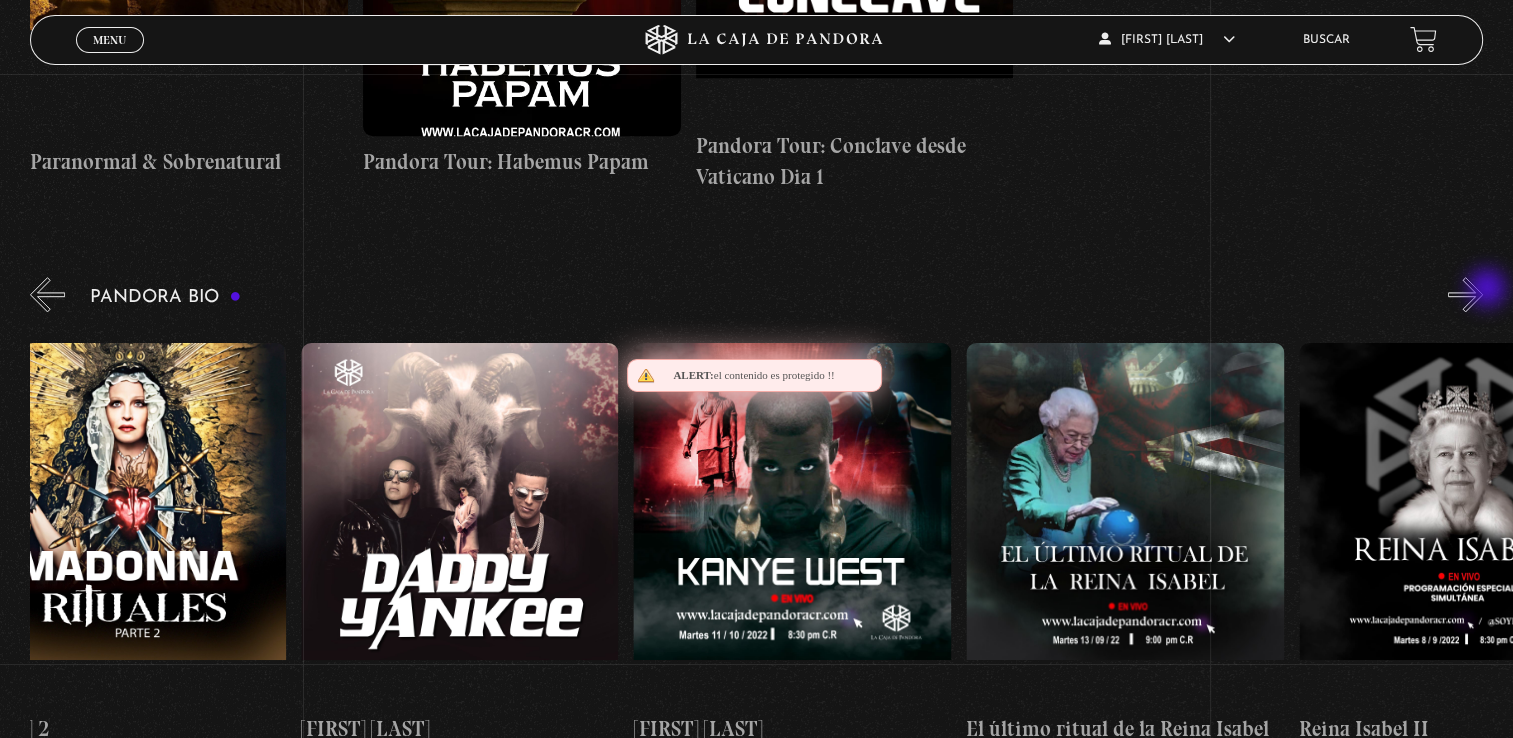 click on "»" at bounding box center (1465, 294) 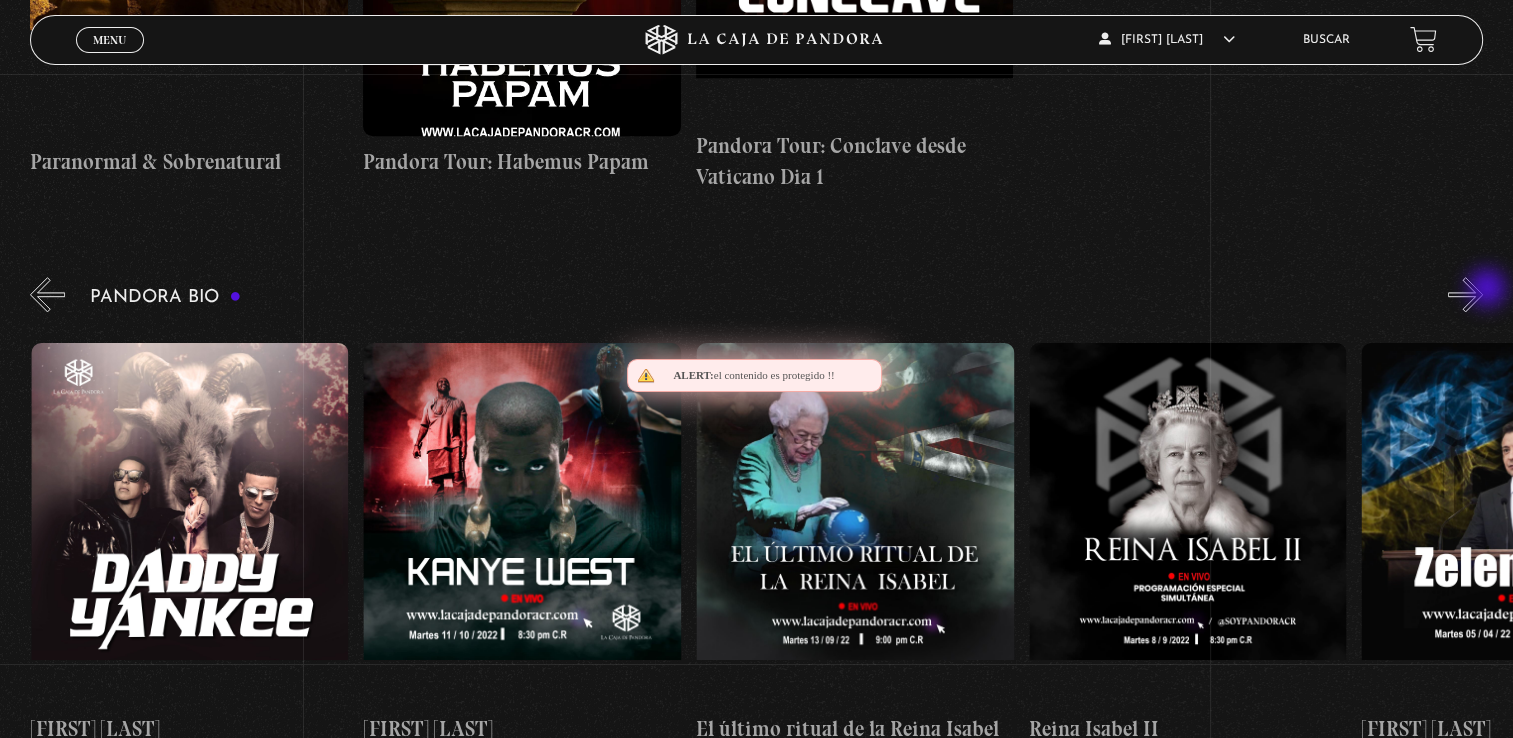 click on "»" at bounding box center (1465, 294) 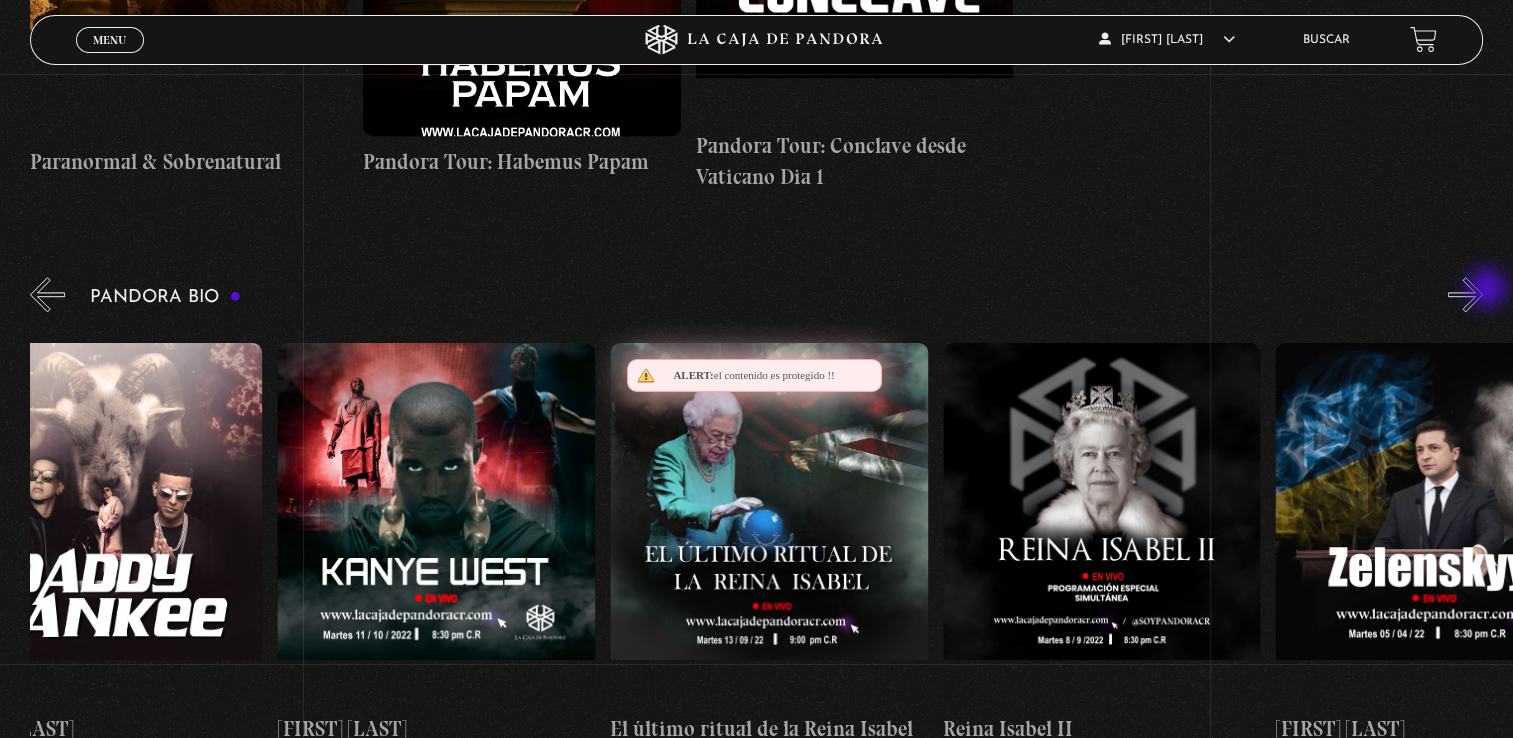 click on "»" at bounding box center [1465, 294] 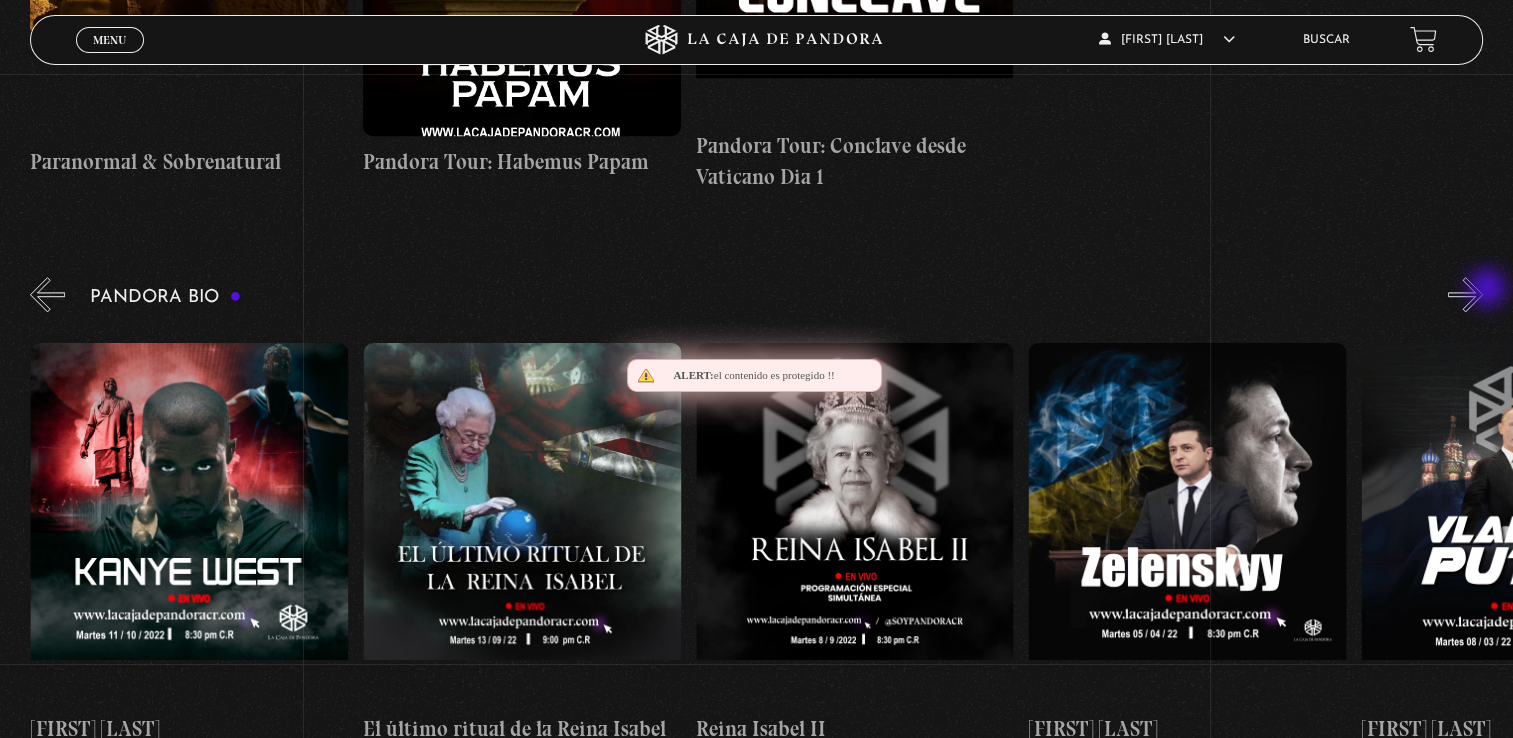 click on "»" at bounding box center [1465, 294] 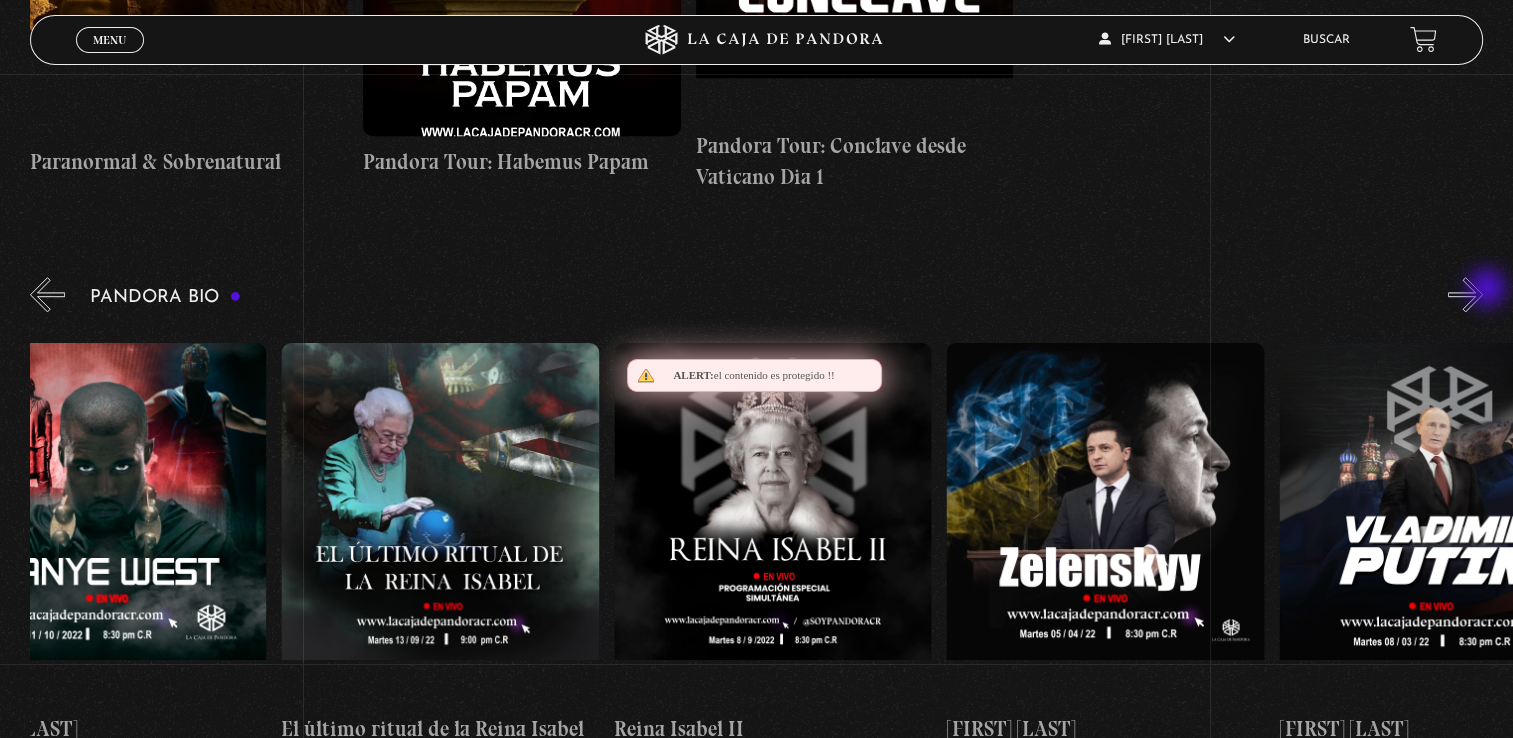 click on "»" at bounding box center [1465, 294] 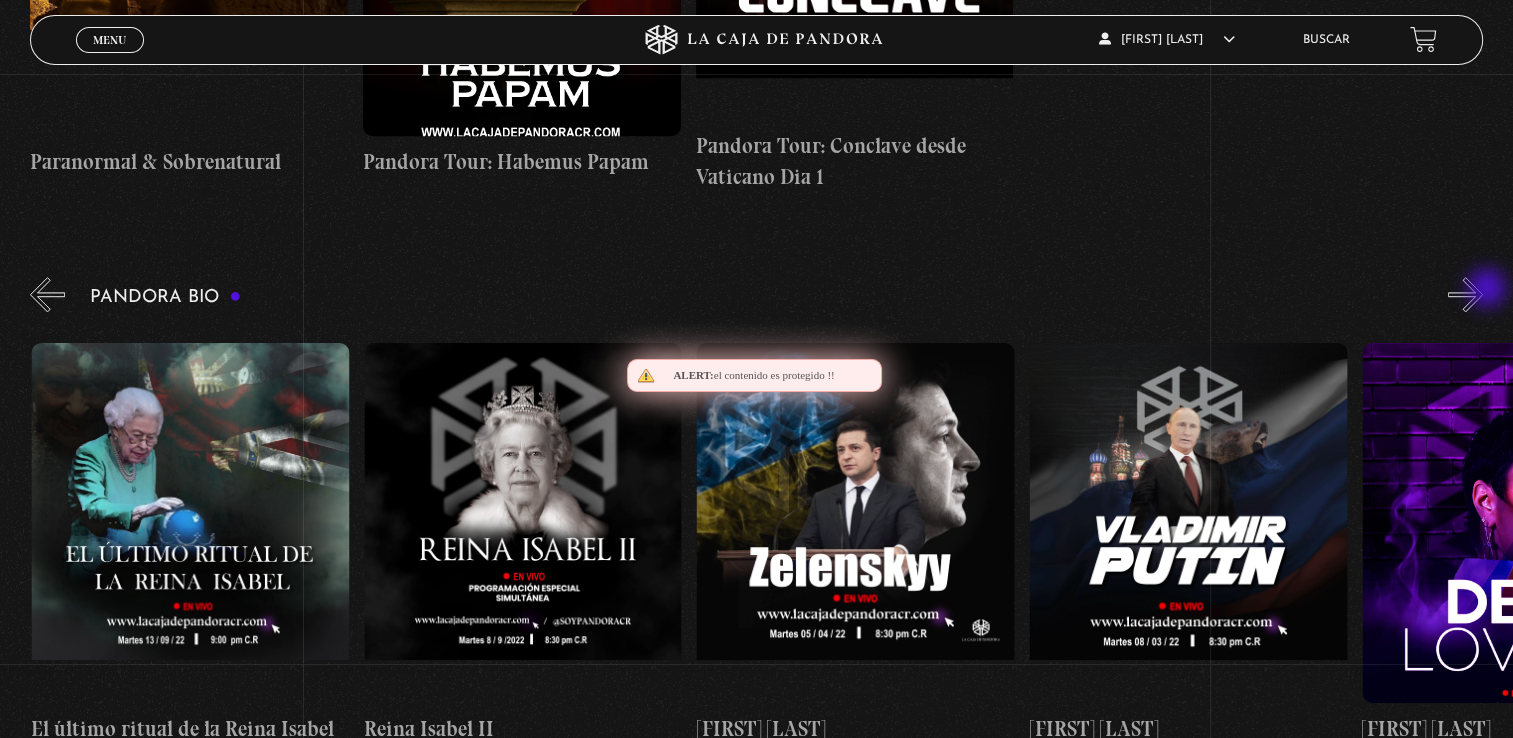 click on "»" at bounding box center [1465, 294] 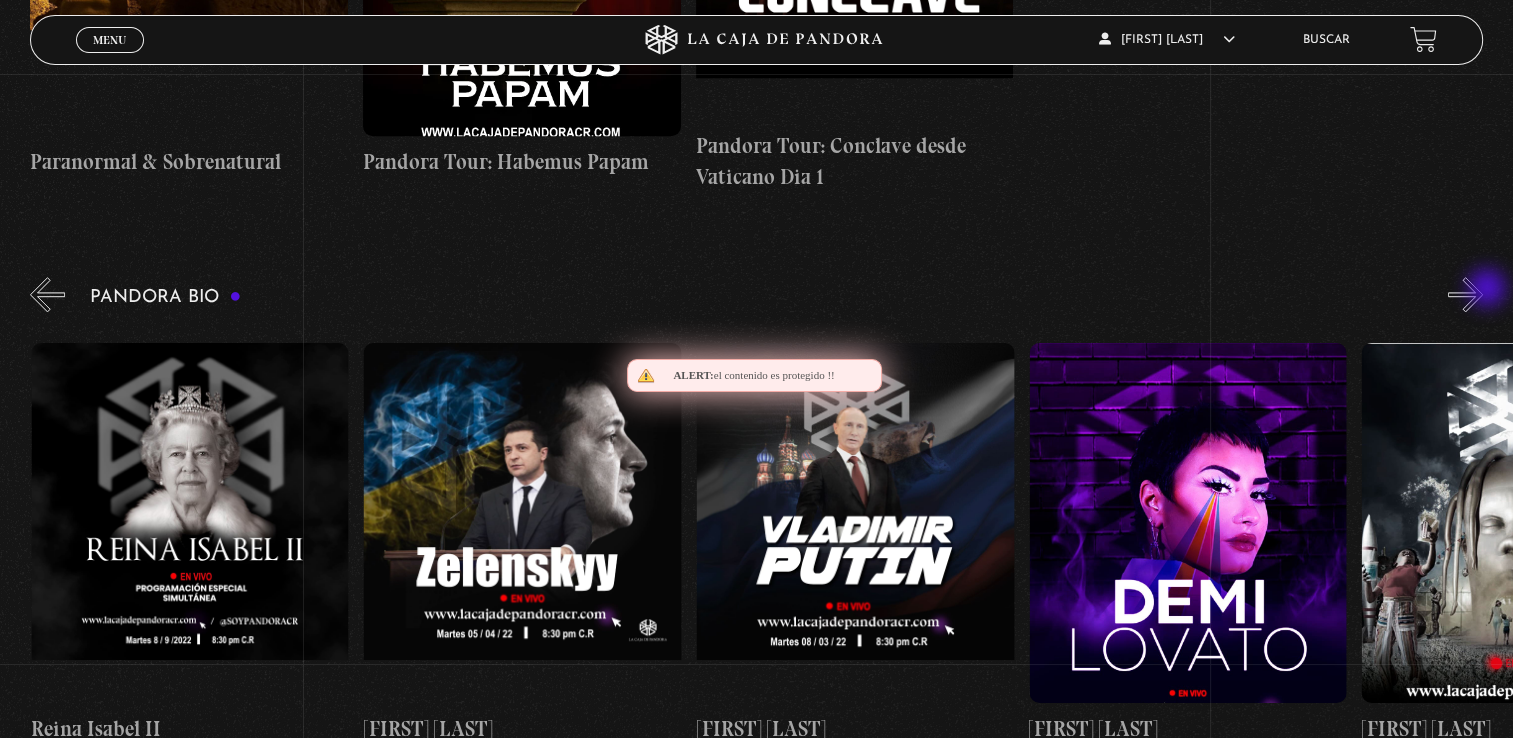 click on "»" at bounding box center [1465, 294] 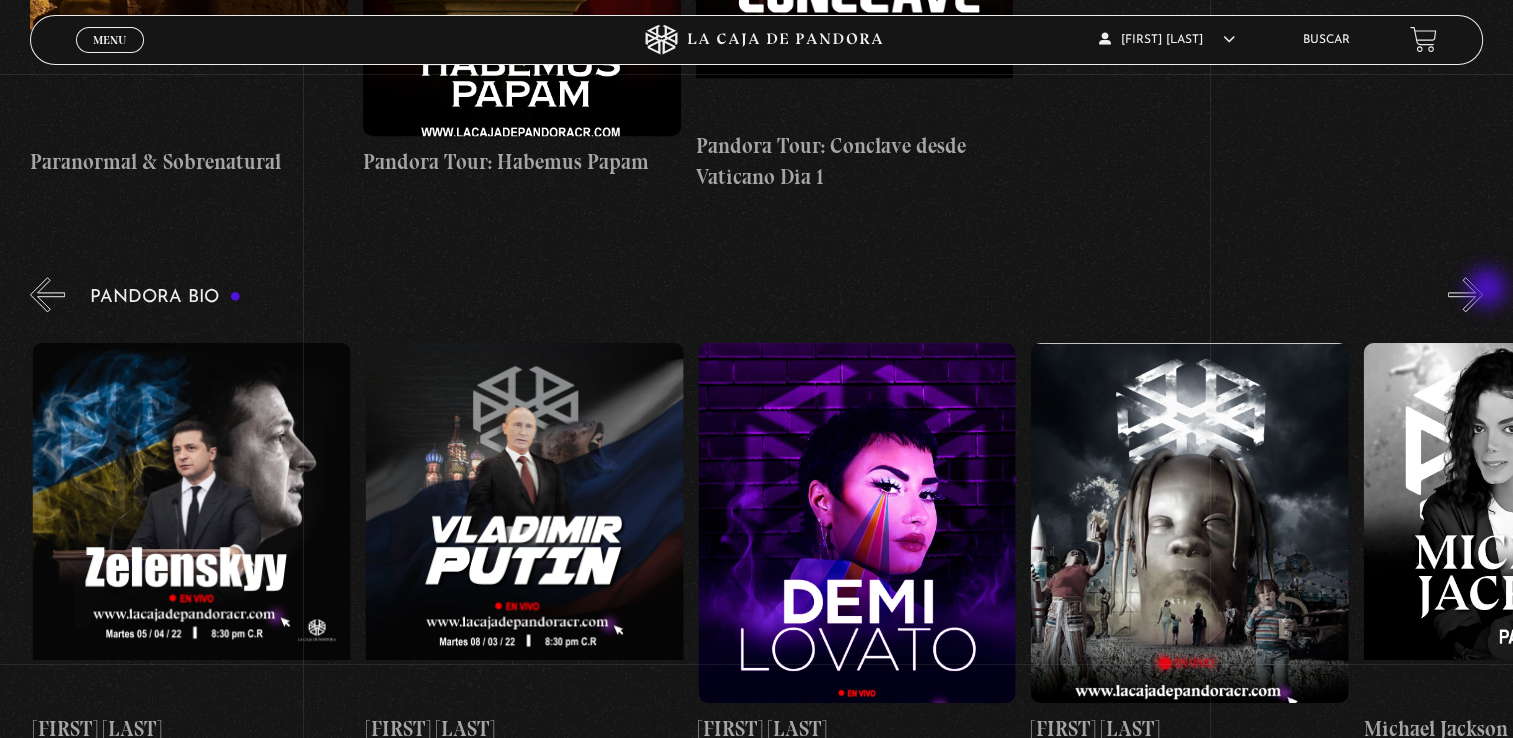 click on "»" at bounding box center [1465, 294] 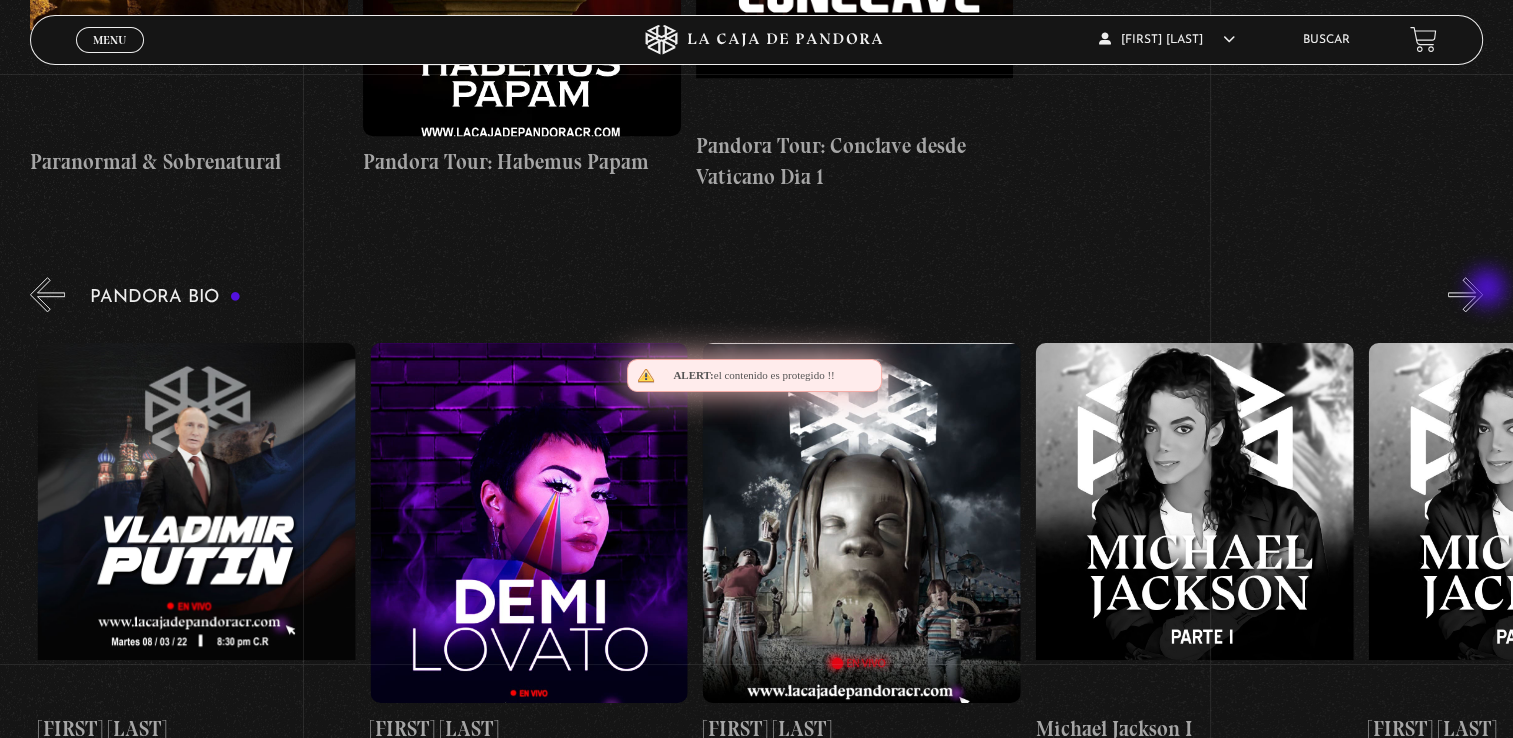click on "»" at bounding box center (1465, 294) 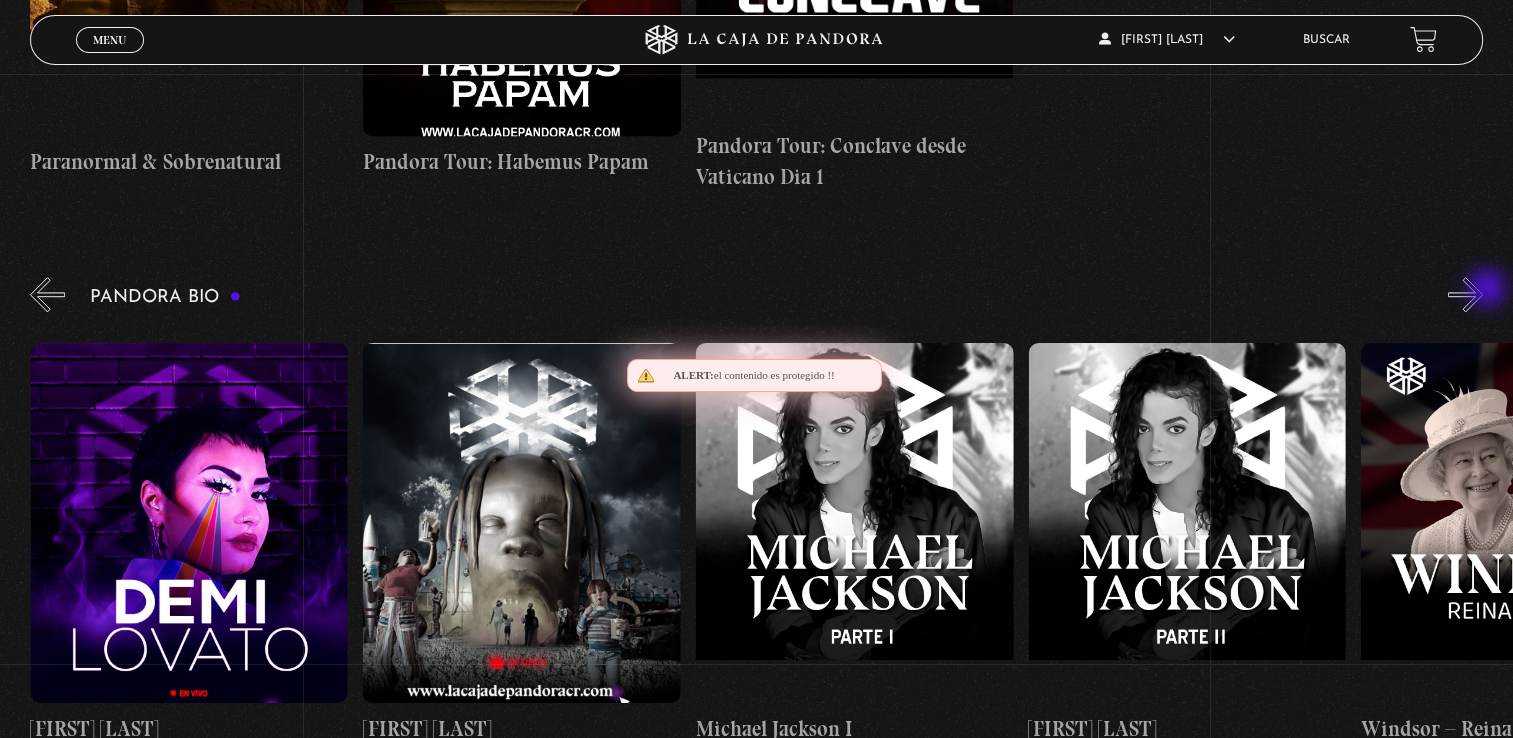 click on "»" at bounding box center [1465, 294] 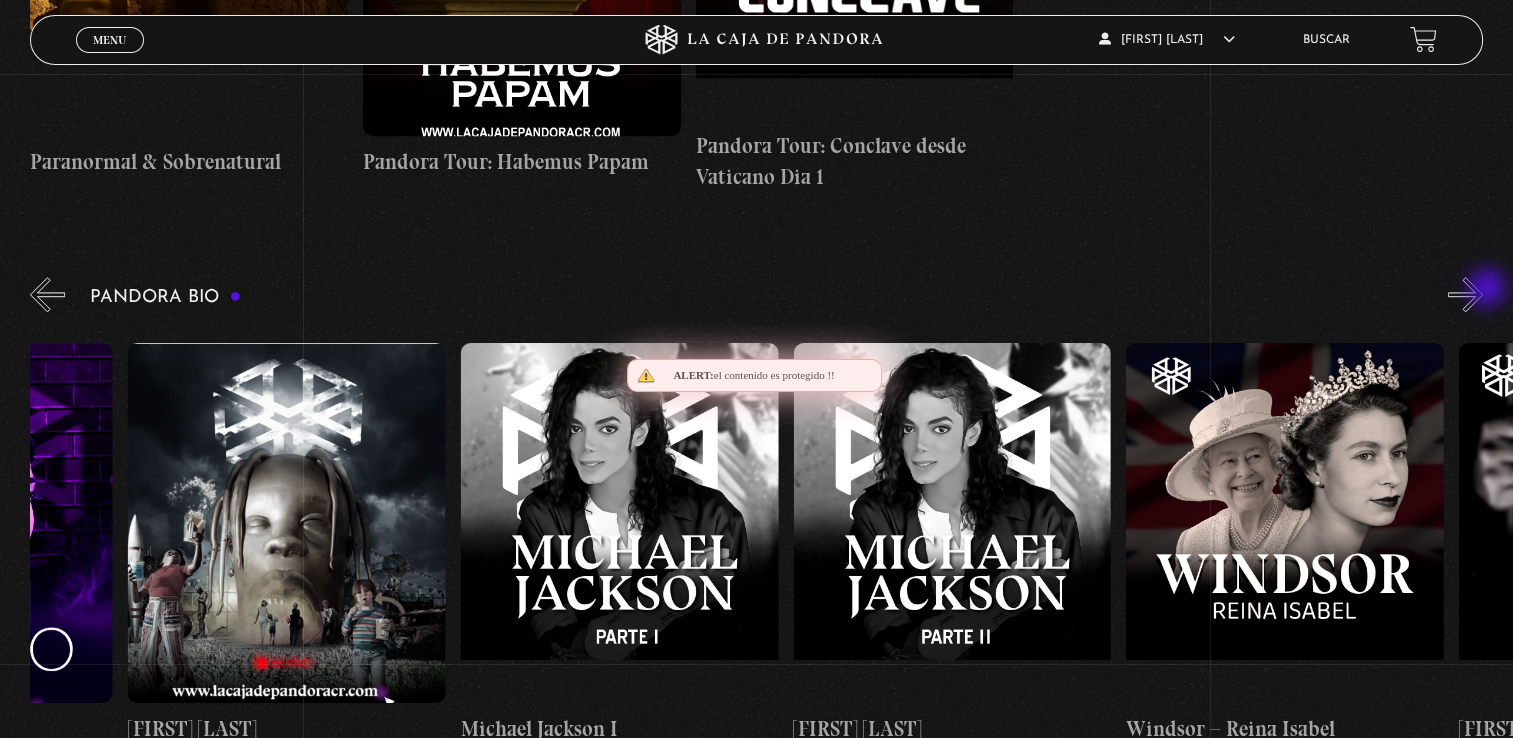 click on "»" at bounding box center (1465, 294) 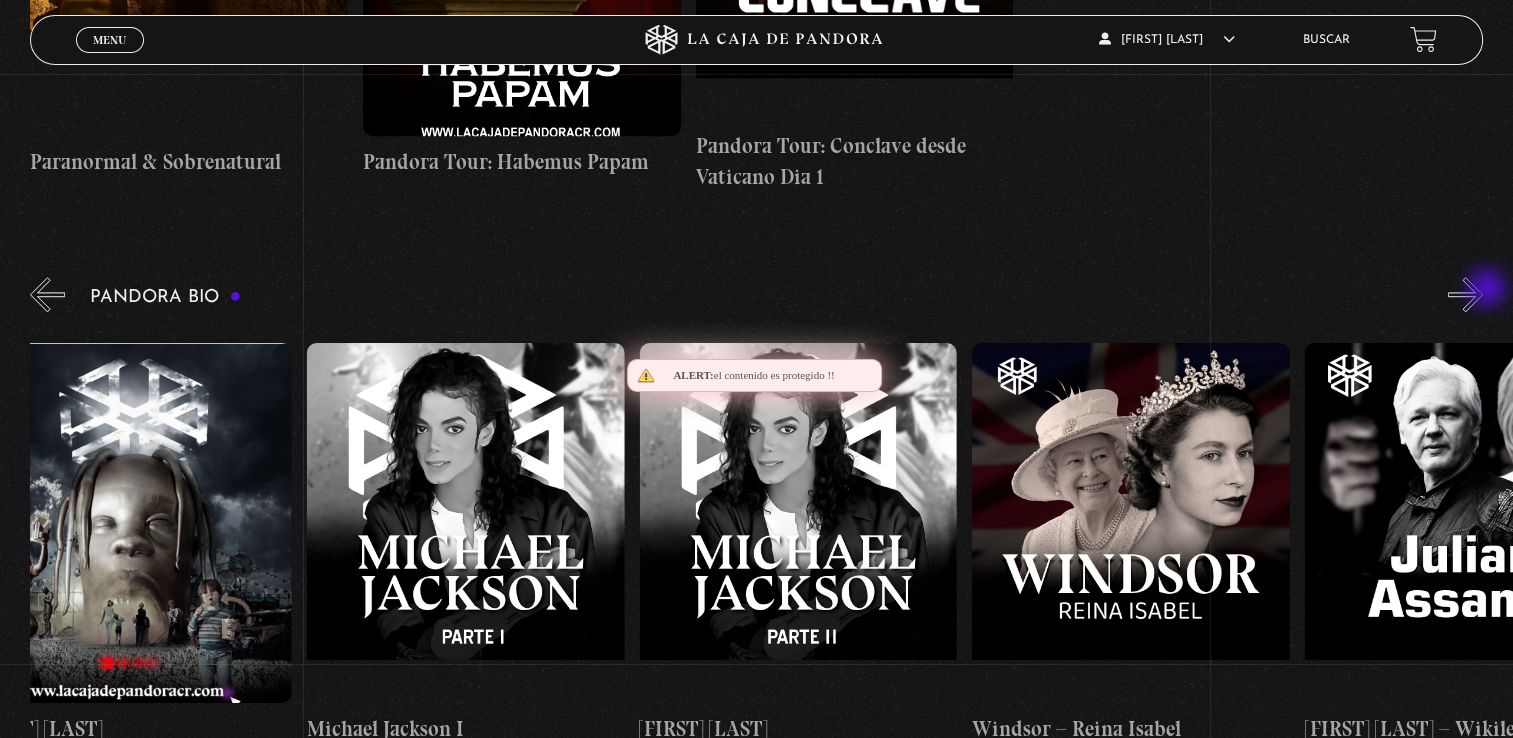 click on "»" at bounding box center (1465, 294) 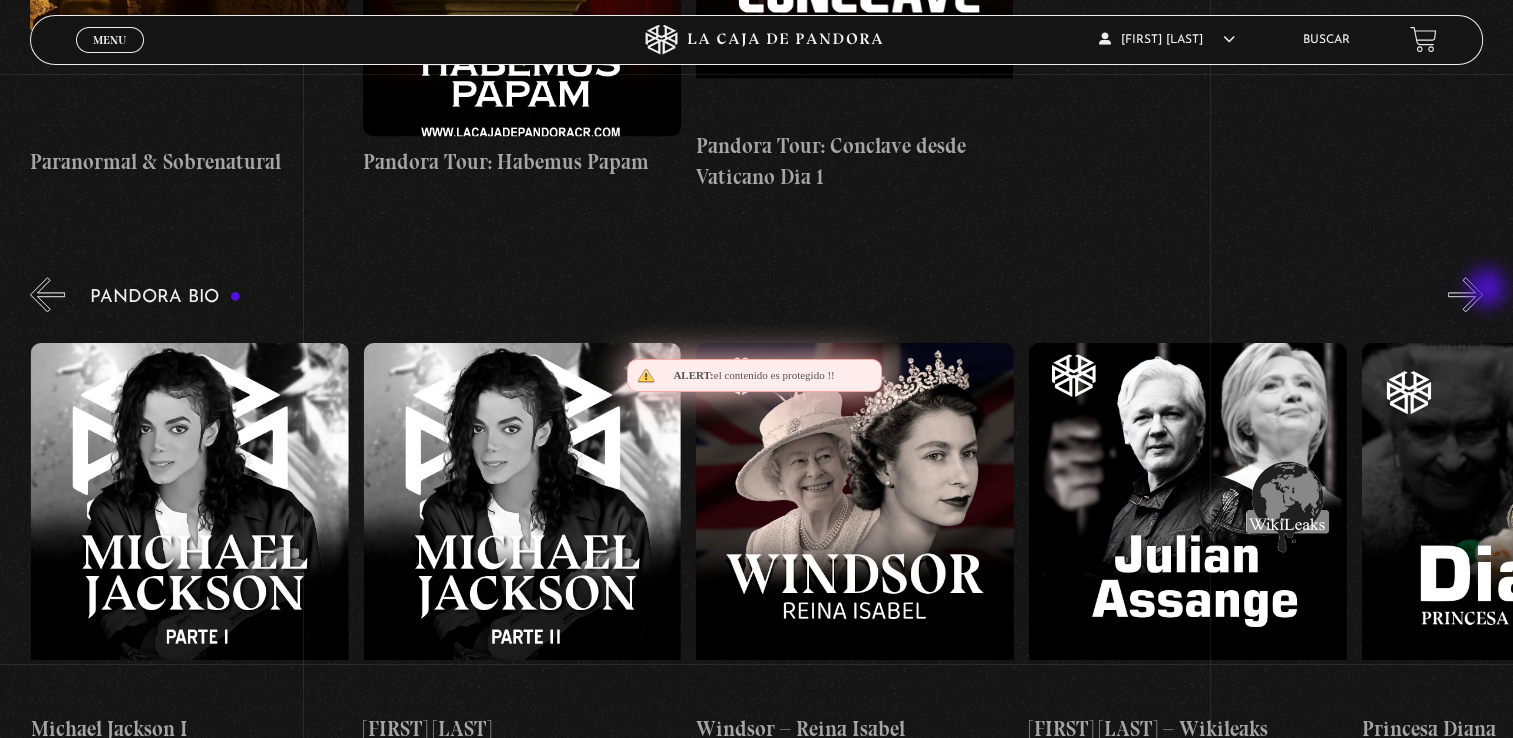 click on "»" at bounding box center [1465, 294] 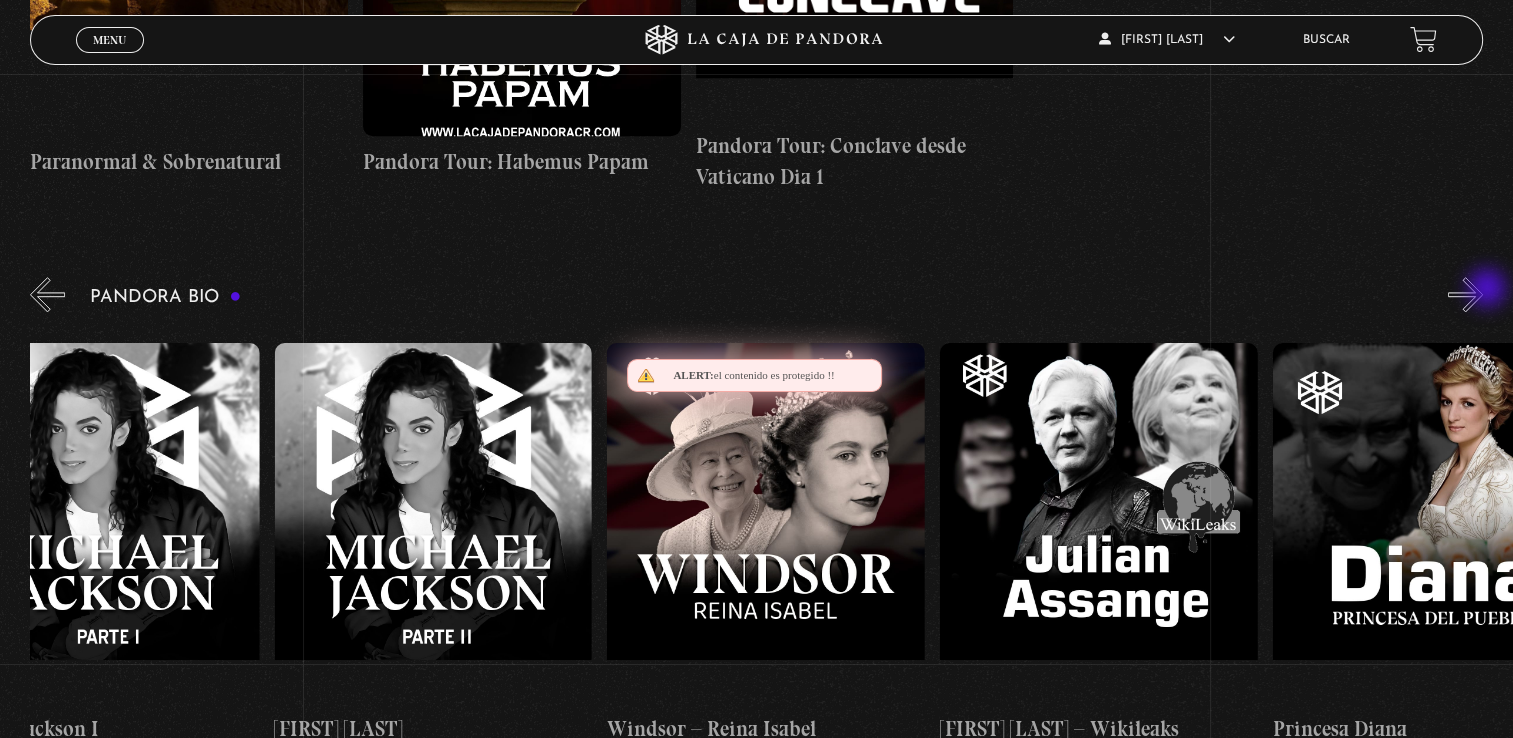 click on "»" at bounding box center (1465, 294) 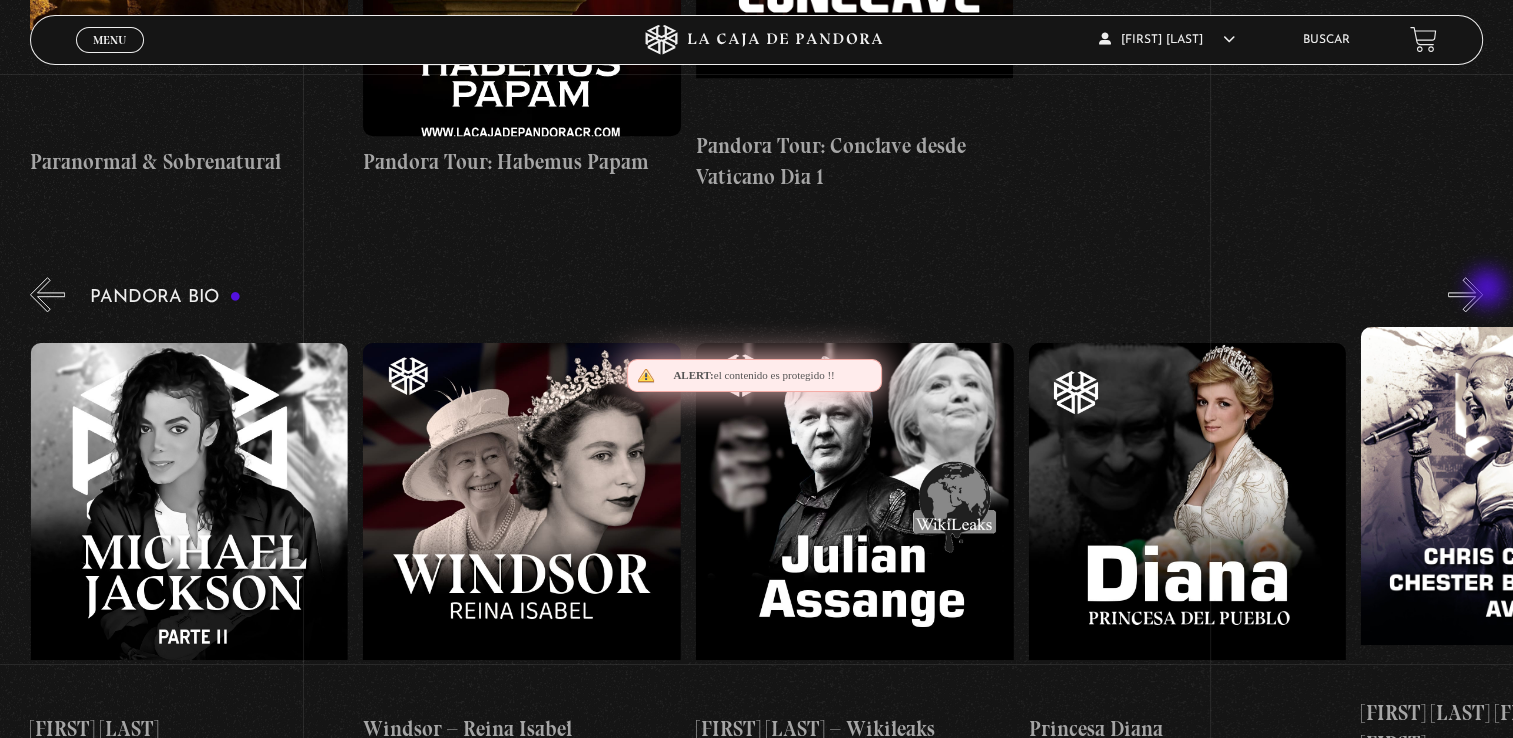 click on "»" at bounding box center (1465, 294) 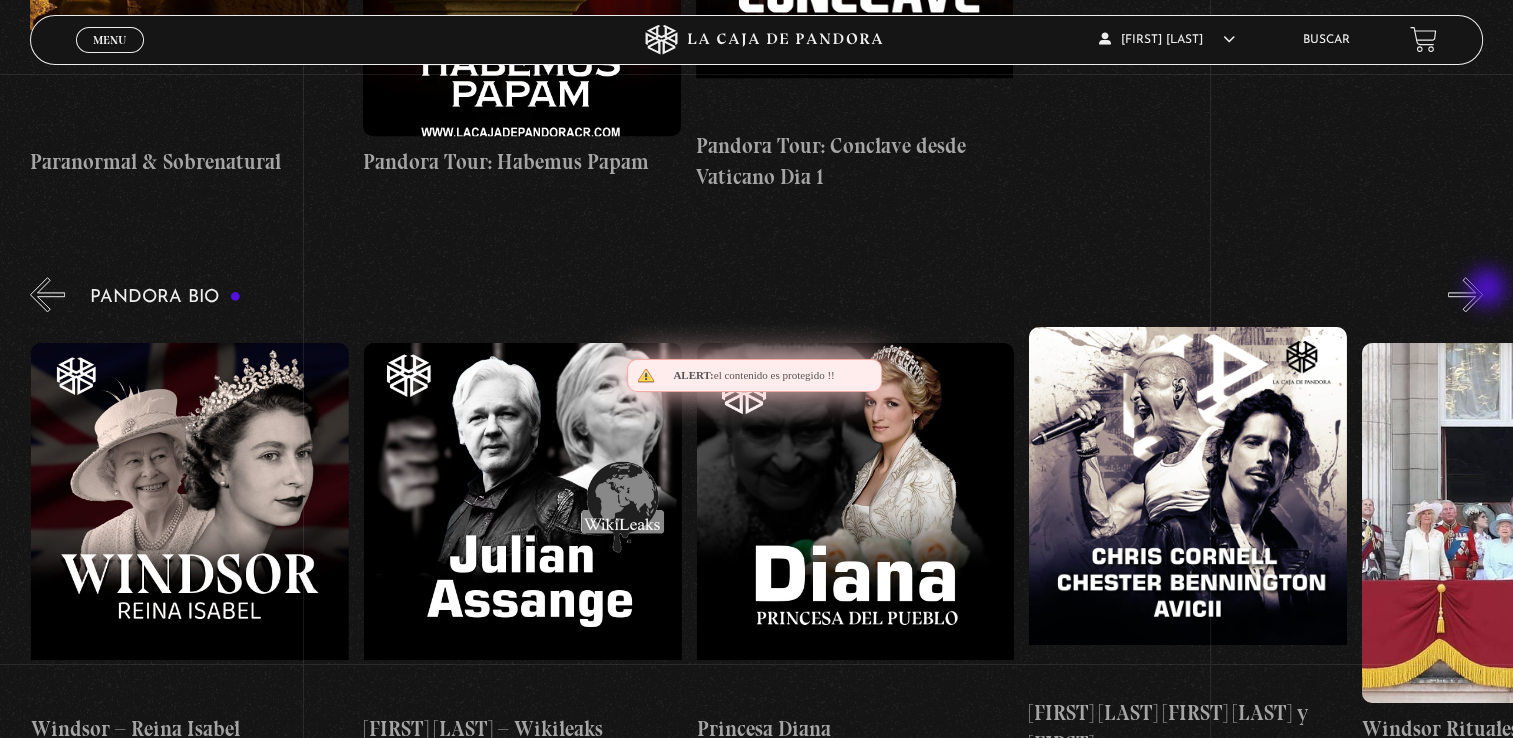 click on "»" at bounding box center (1465, 294) 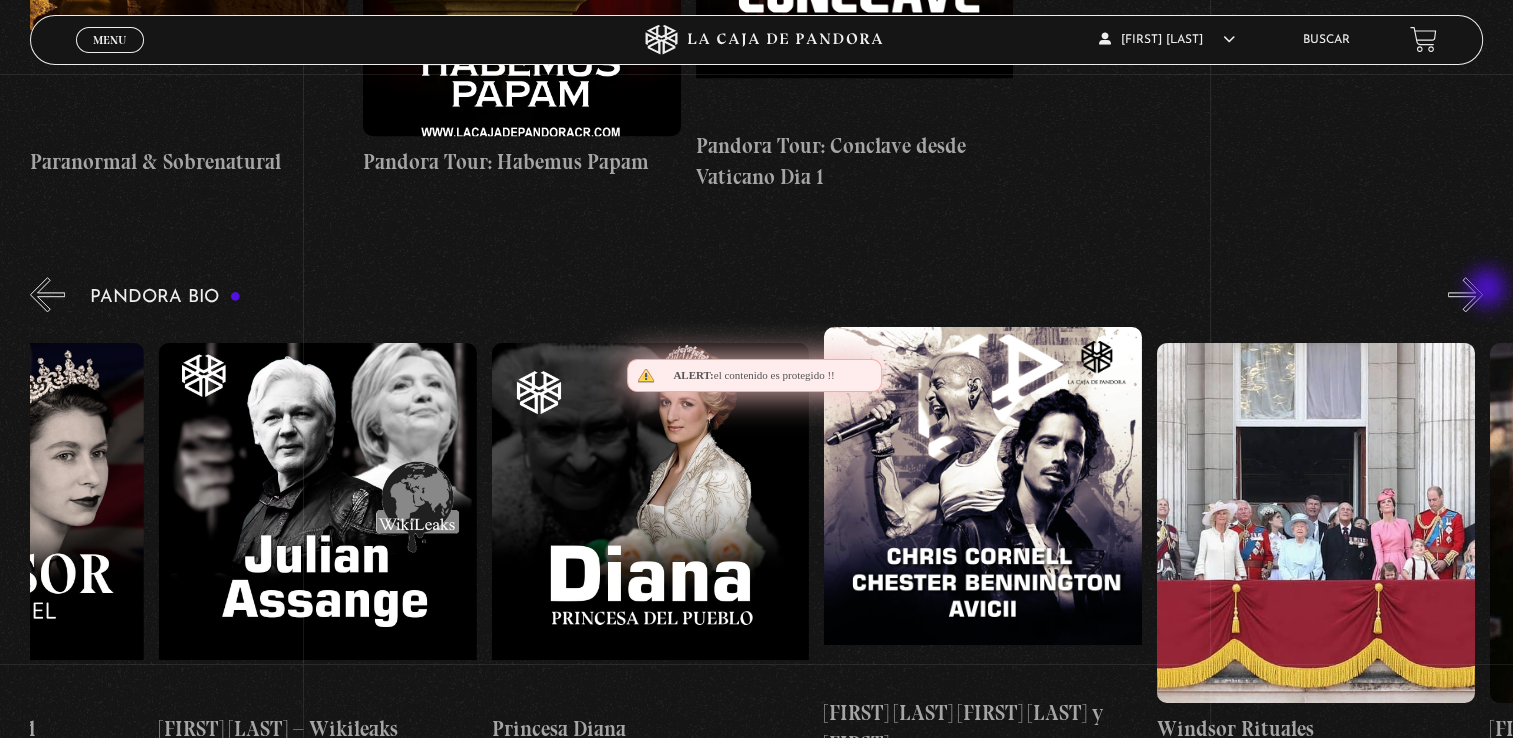 click on "»" at bounding box center [1465, 294] 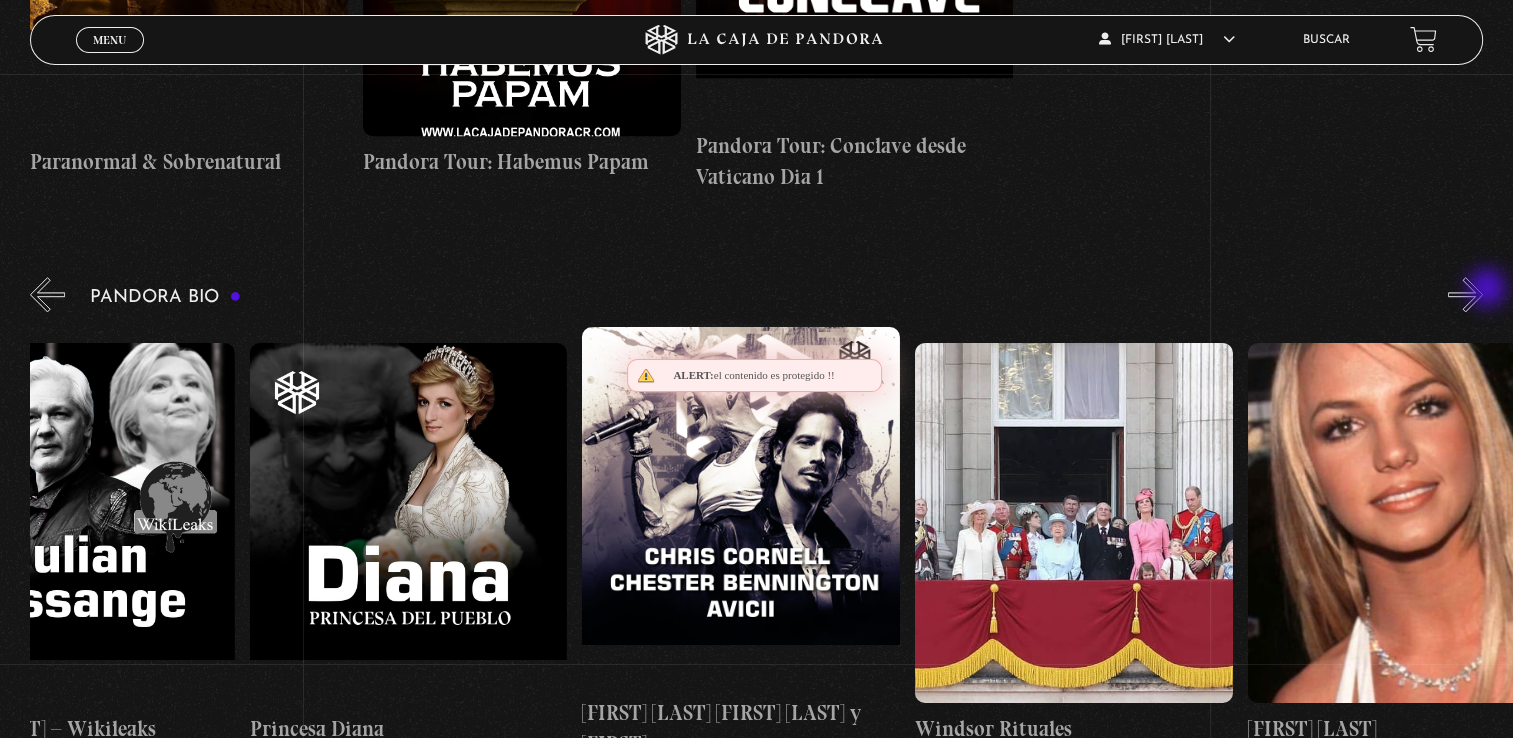 scroll, scrollTop: 0, scrollLeft: 6486, axis: horizontal 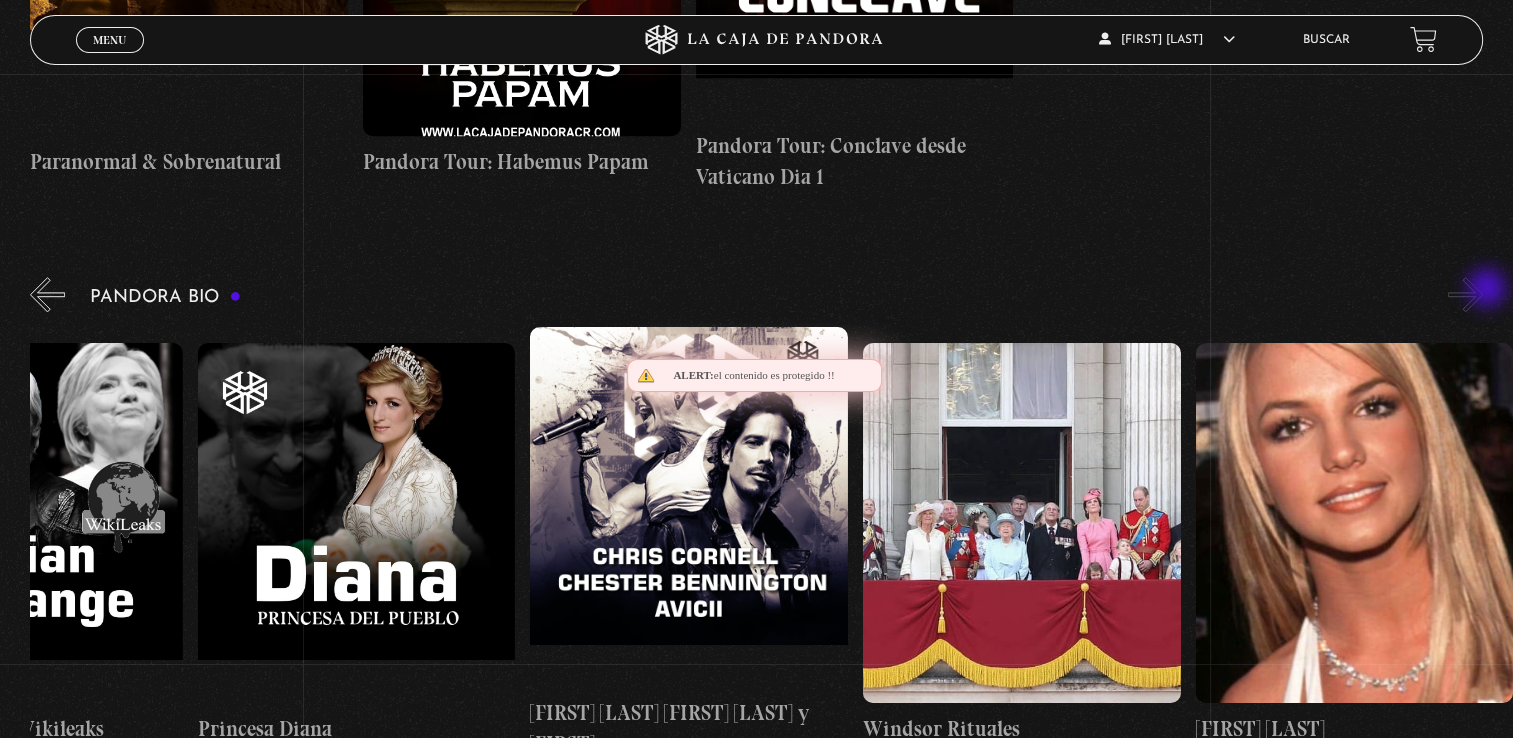 click on "»" at bounding box center (1465, 294) 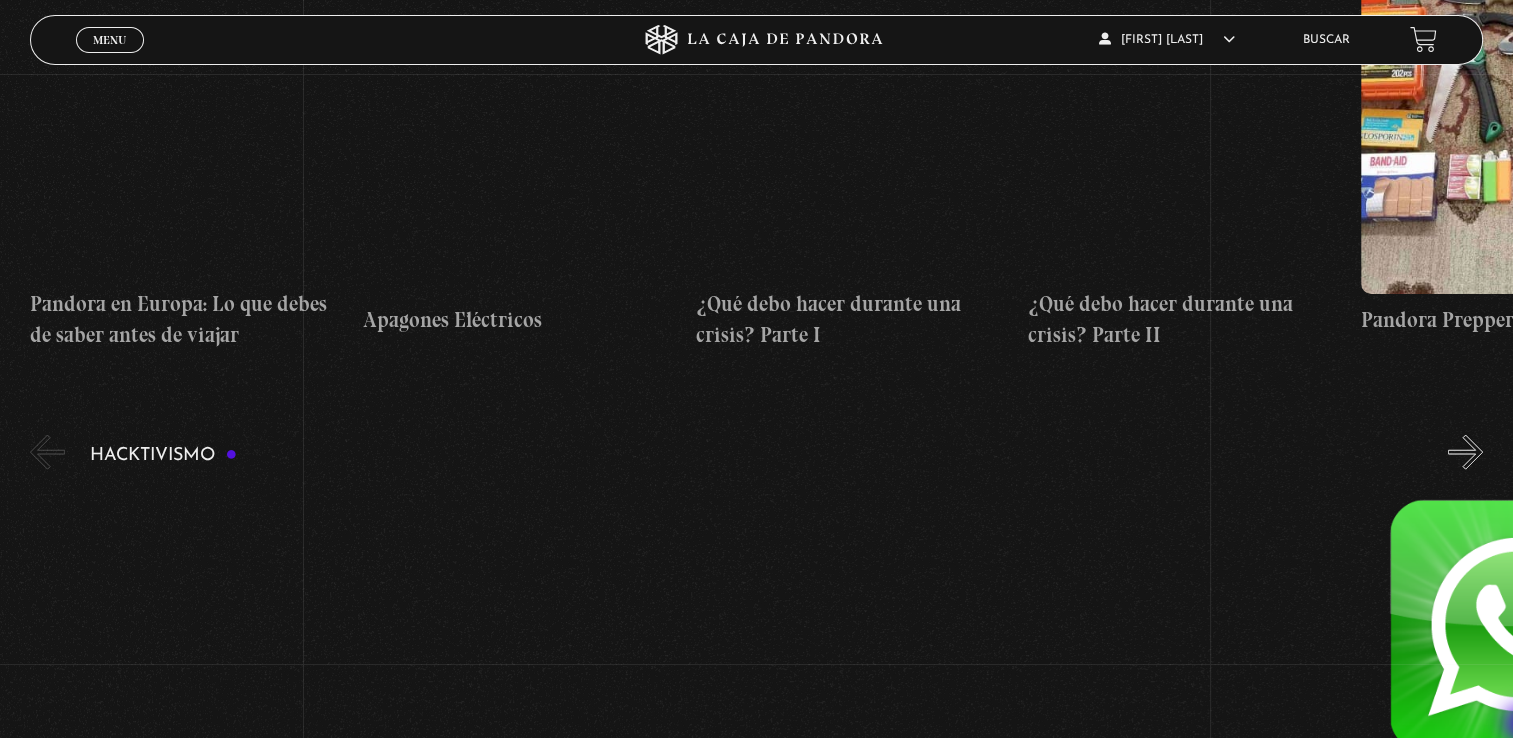 scroll, scrollTop: 4480, scrollLeft: 0, axis: vertical 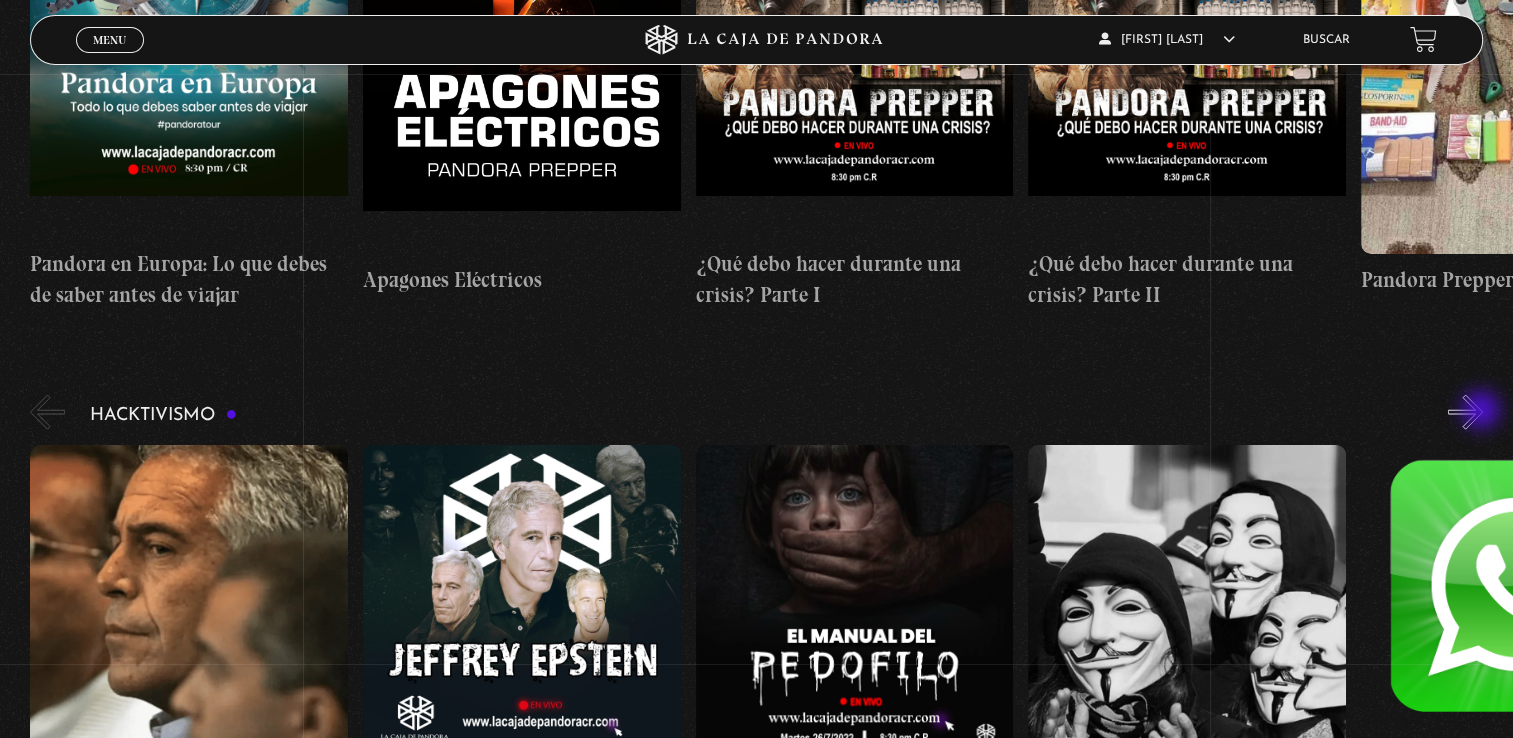 click on "»" at bounding box center (1465, 412) 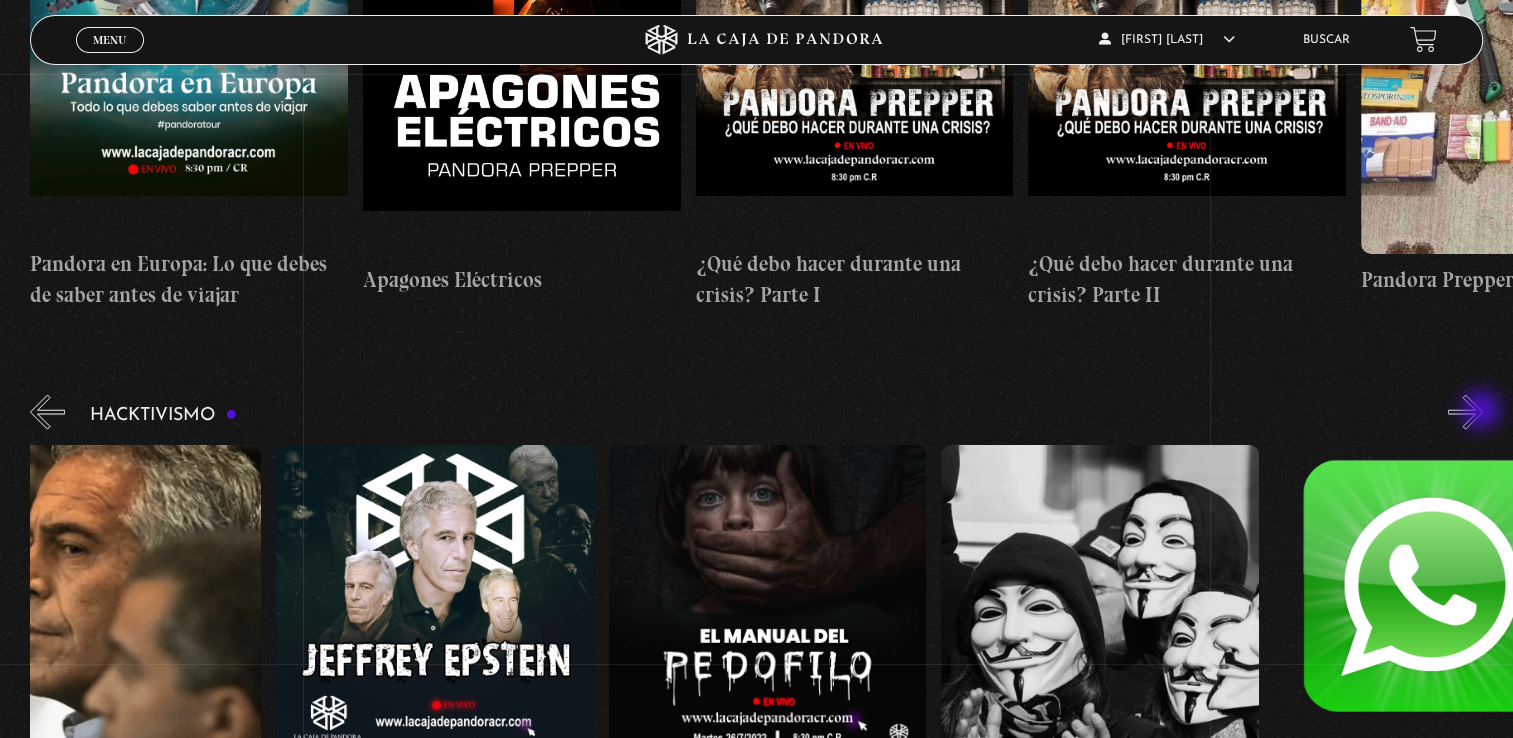 scroll, scrollTop: 0, scrollLeft: 165, axis: horizontal 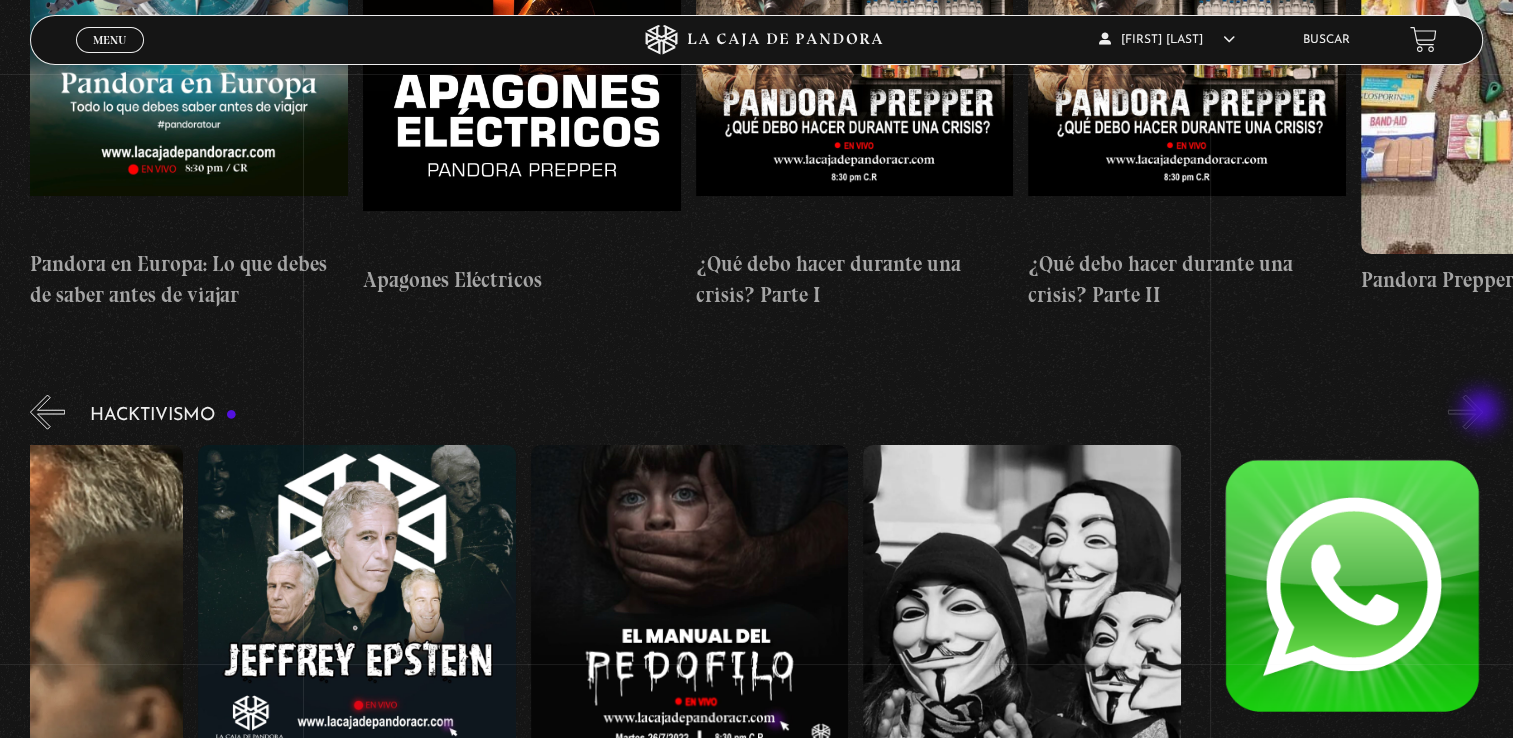 click on "»" at bounding box center (1465, 412) 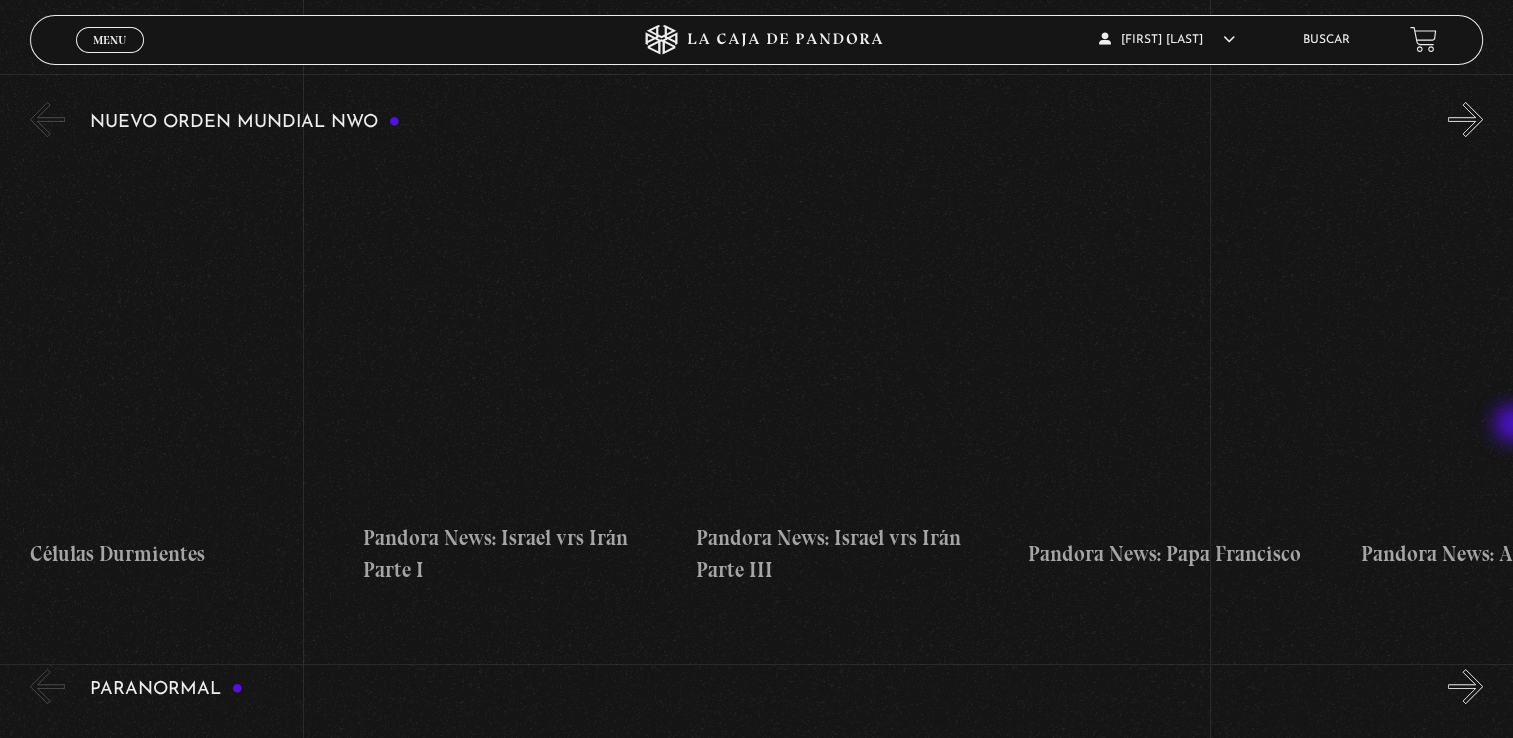 scroll, scrollTop: 340, scrollLeft: 0, axis: vertical 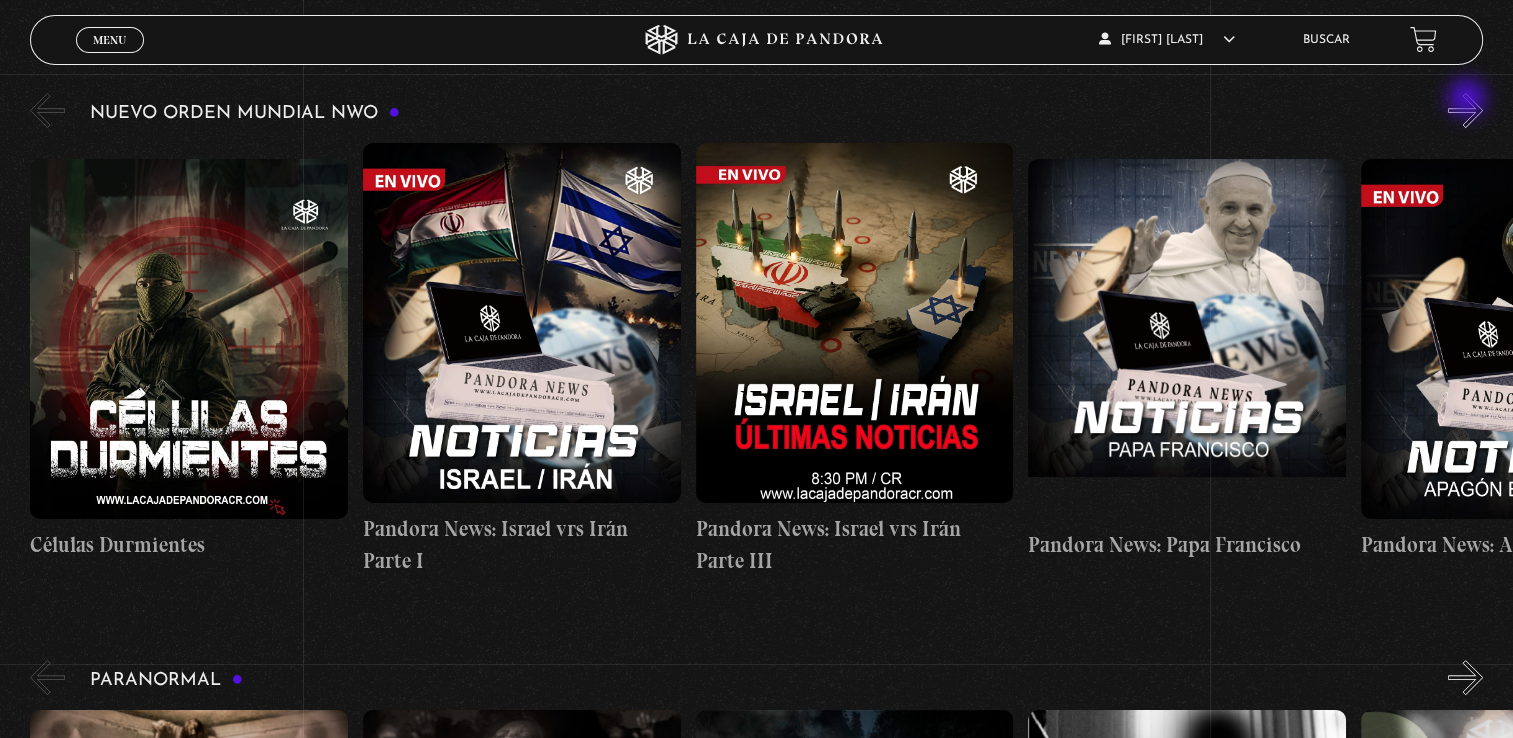 click on "»" at bounding box center (1465, 110) 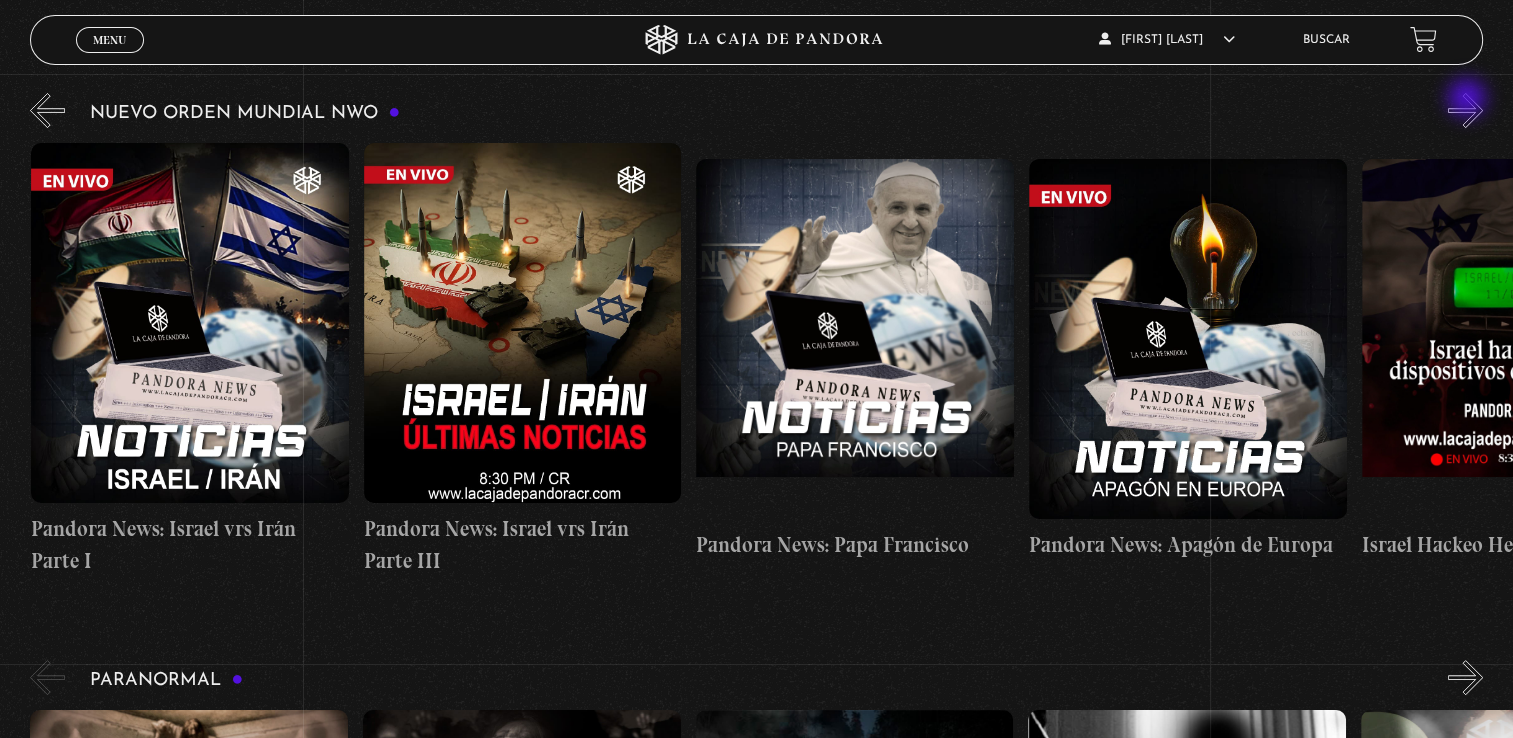 click on "»" at bounding box center [1465, 110] 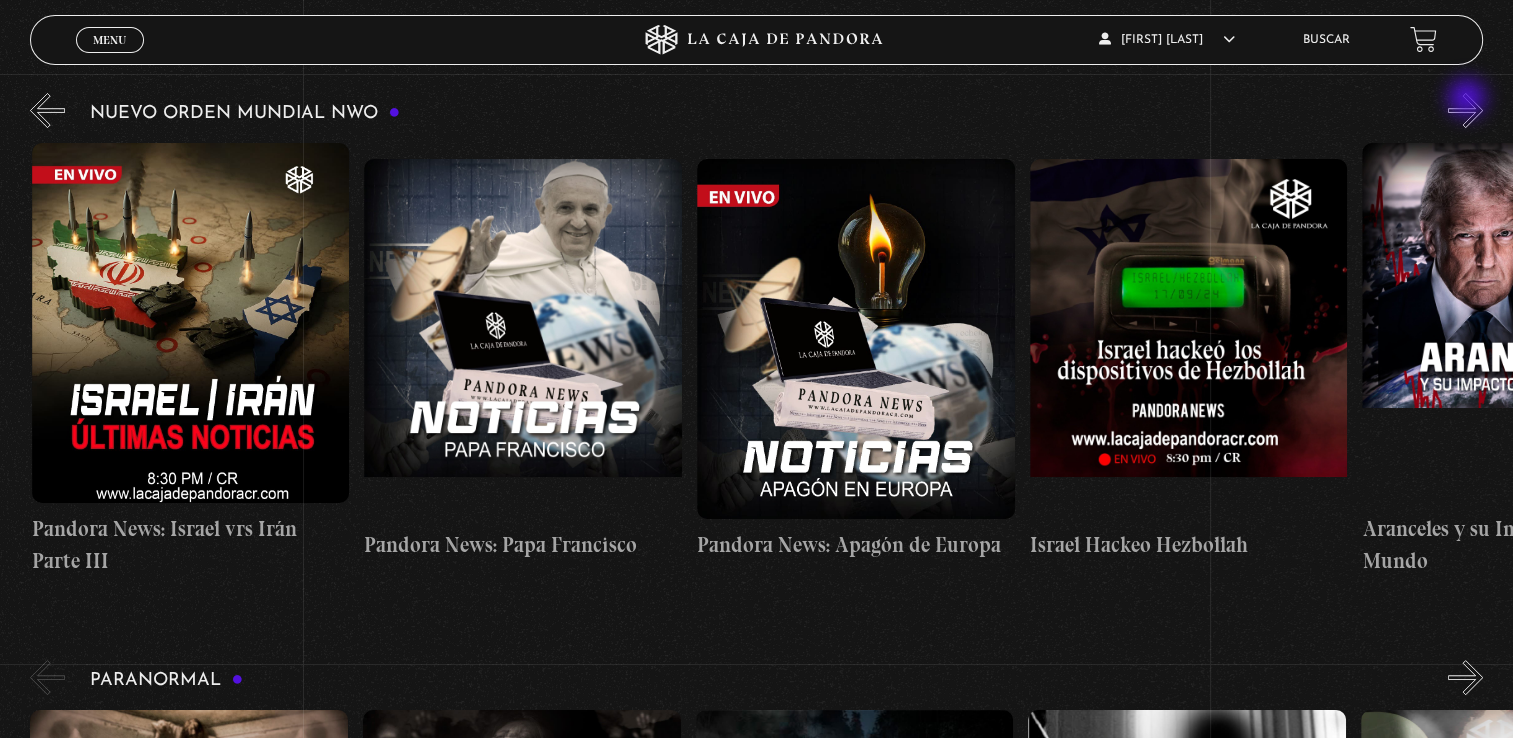 click on "»" at bounding box center (1465, 110) 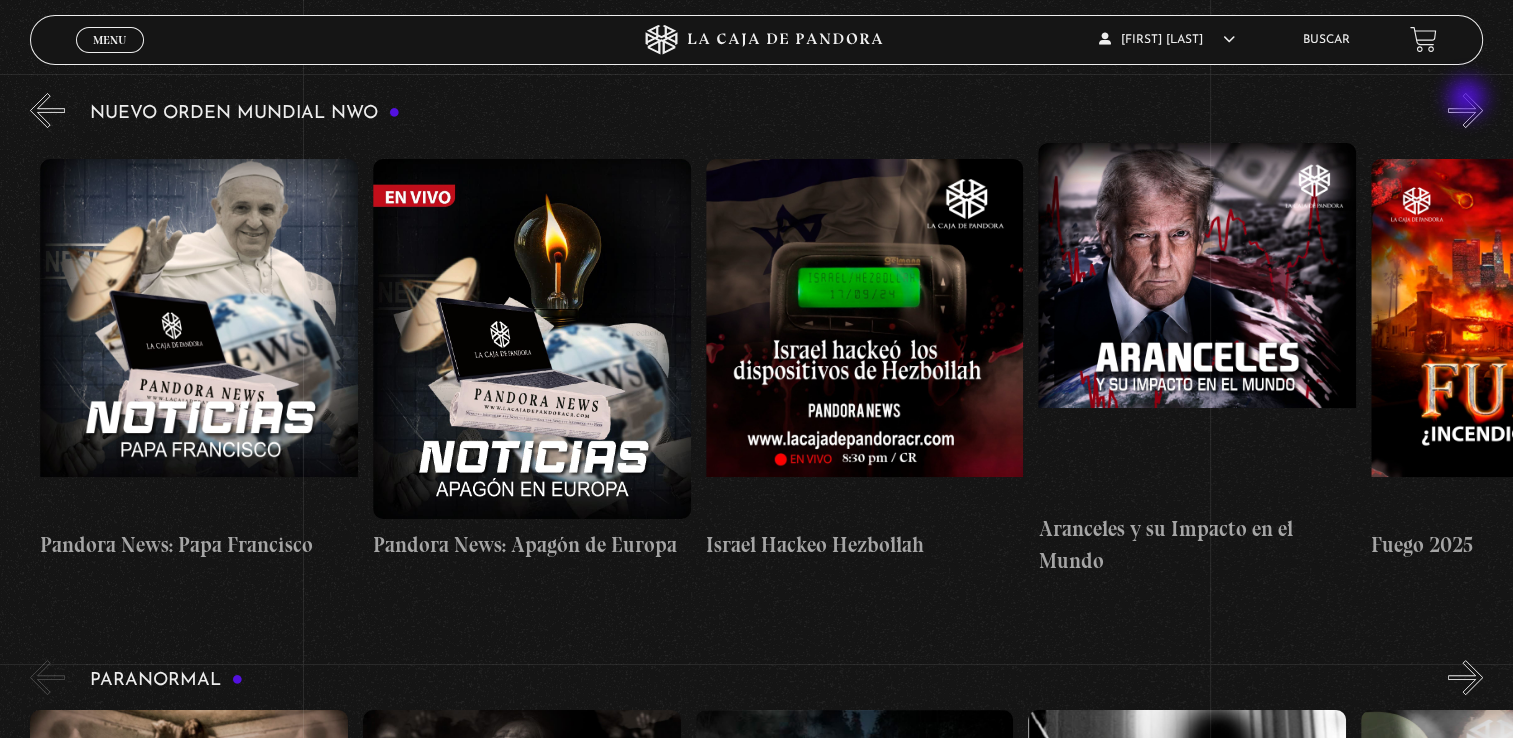 click on "»" at bounding box center (1465, 110) 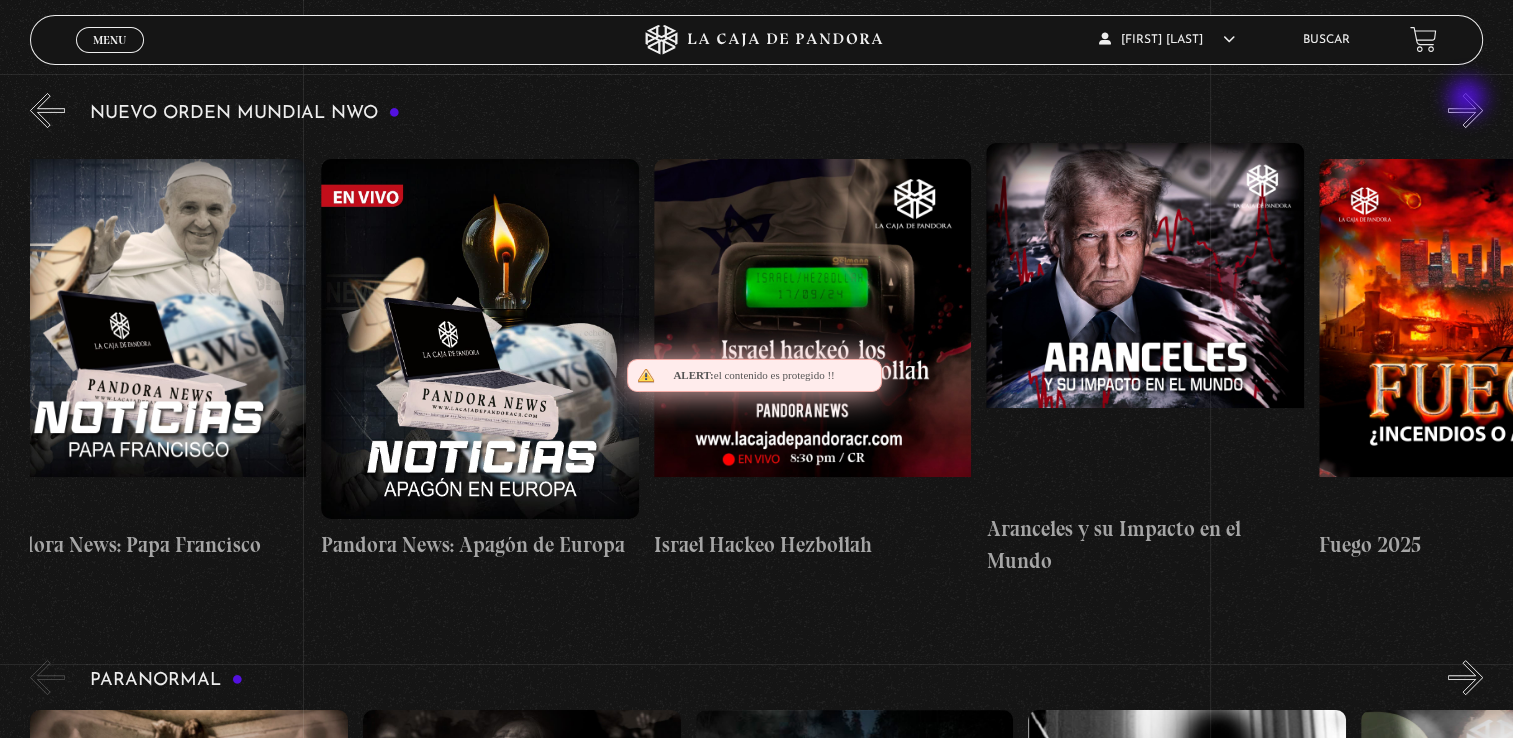 click on "»" at bounding box center [1465, 110] 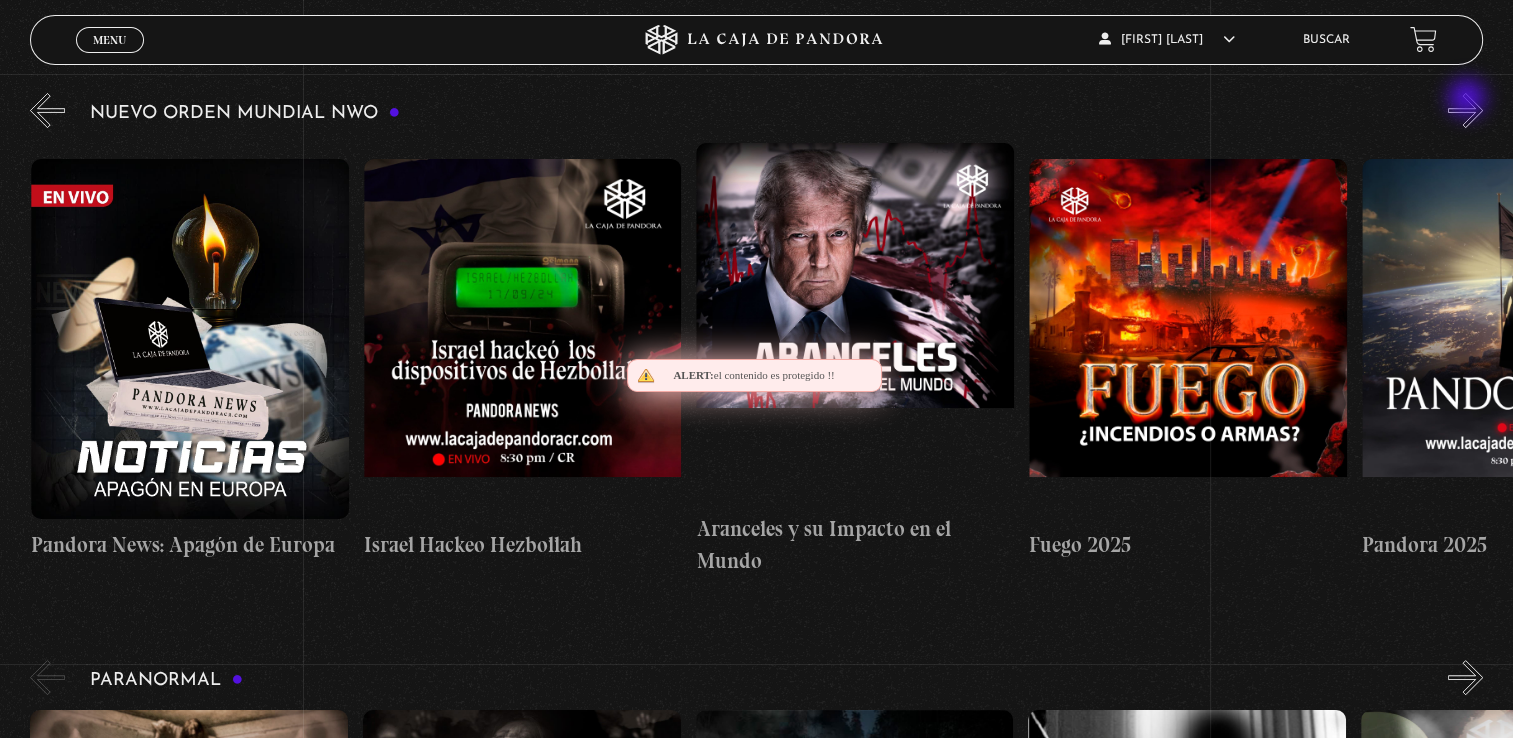 drag, startPoint x: 1469, startPoint y: 100, endPoint x: 1455, endPoint y: 46, distance: 55.7853 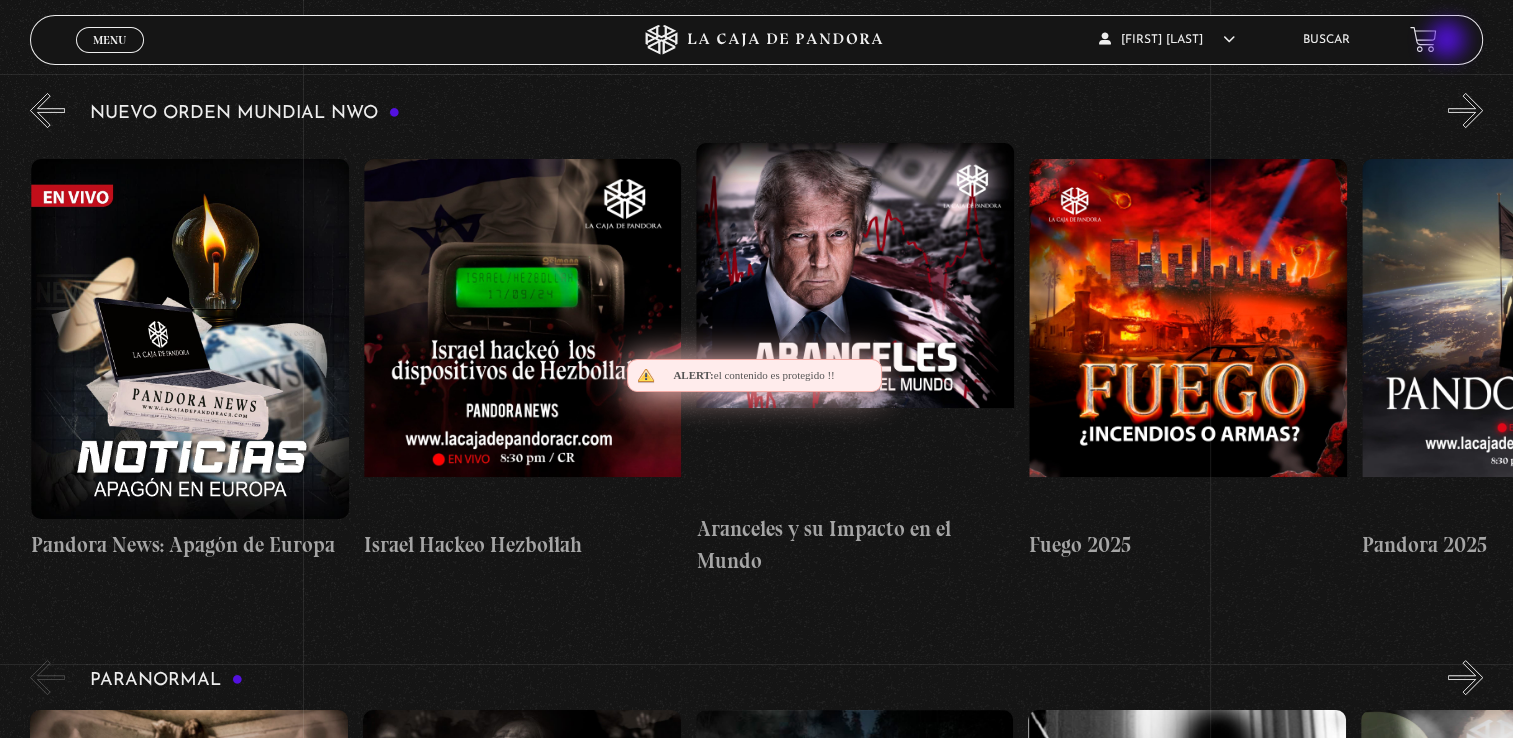 click at bounding box center (1423, 39) 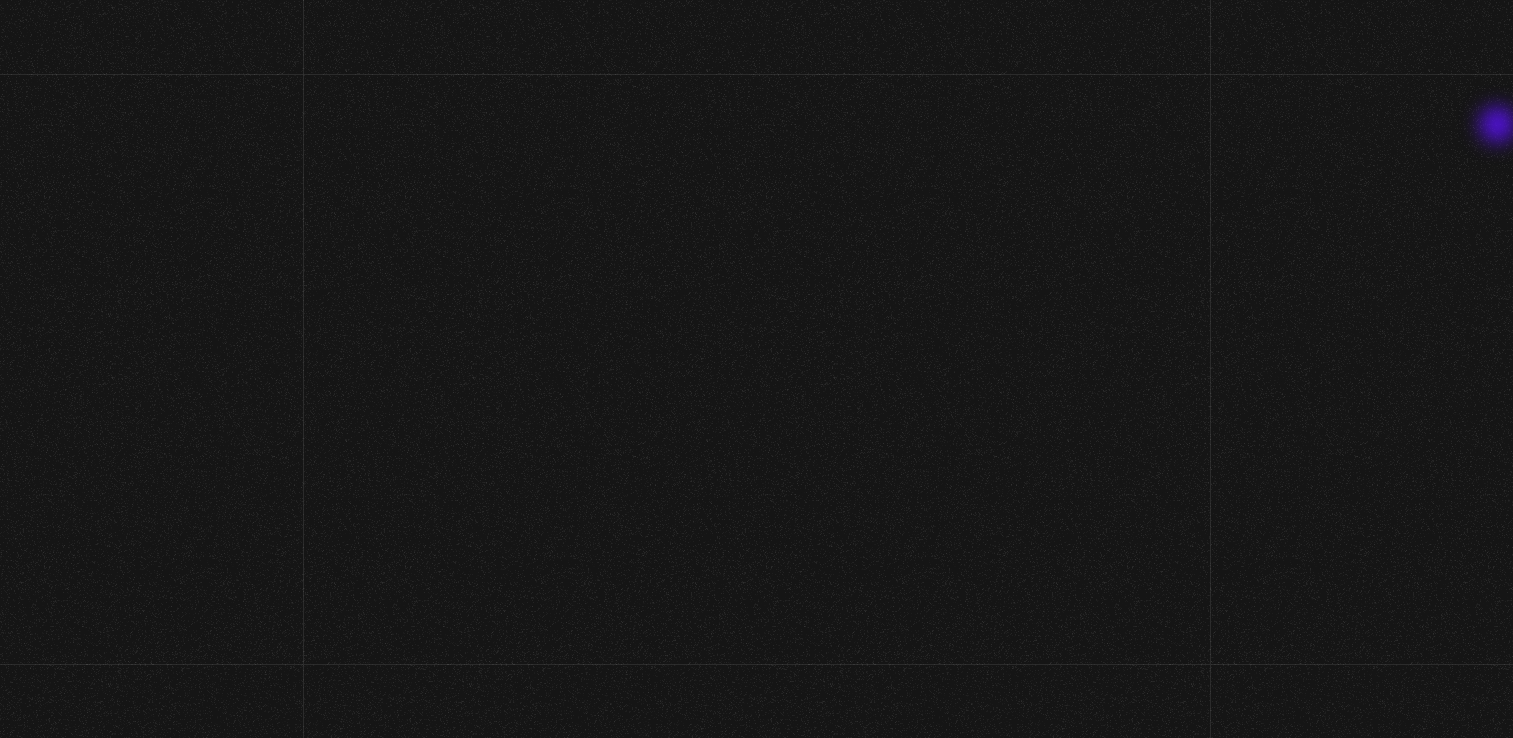 scroll, scrollTop: 0, scrollLeft: 0, axis: both 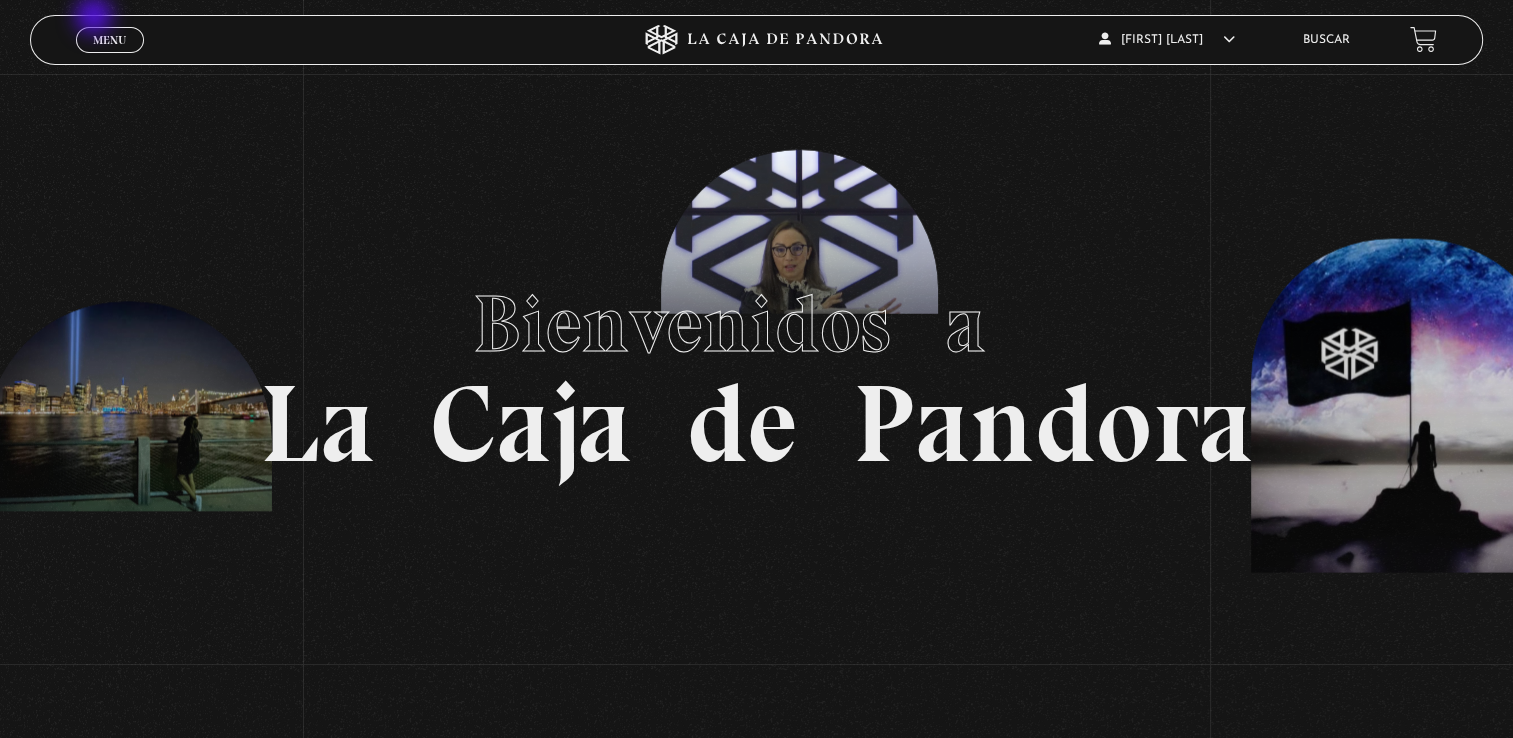click on "Menu Cerrar" at bounding box center (303, 40) 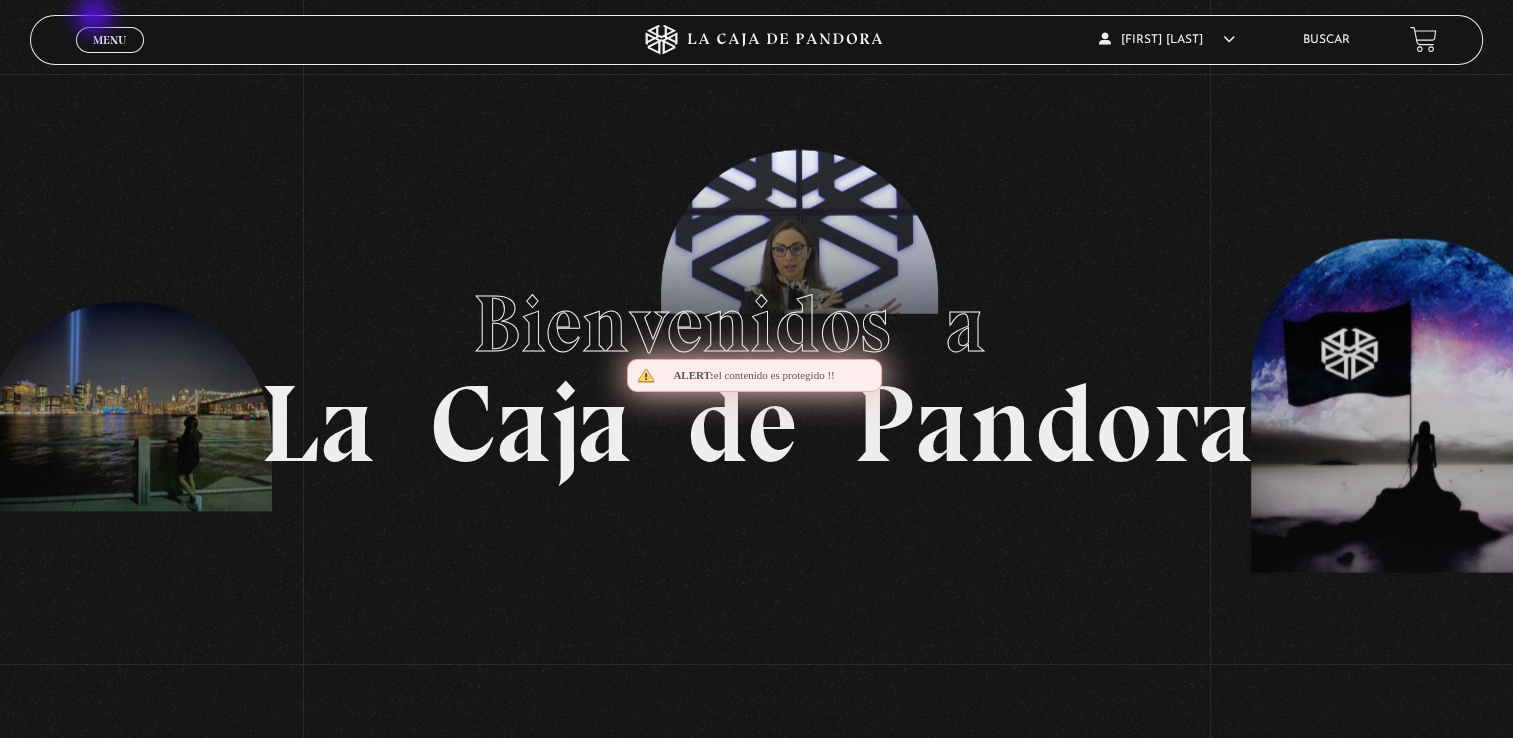 click on "Menu Cerrar" at bounding box center (303, 40) 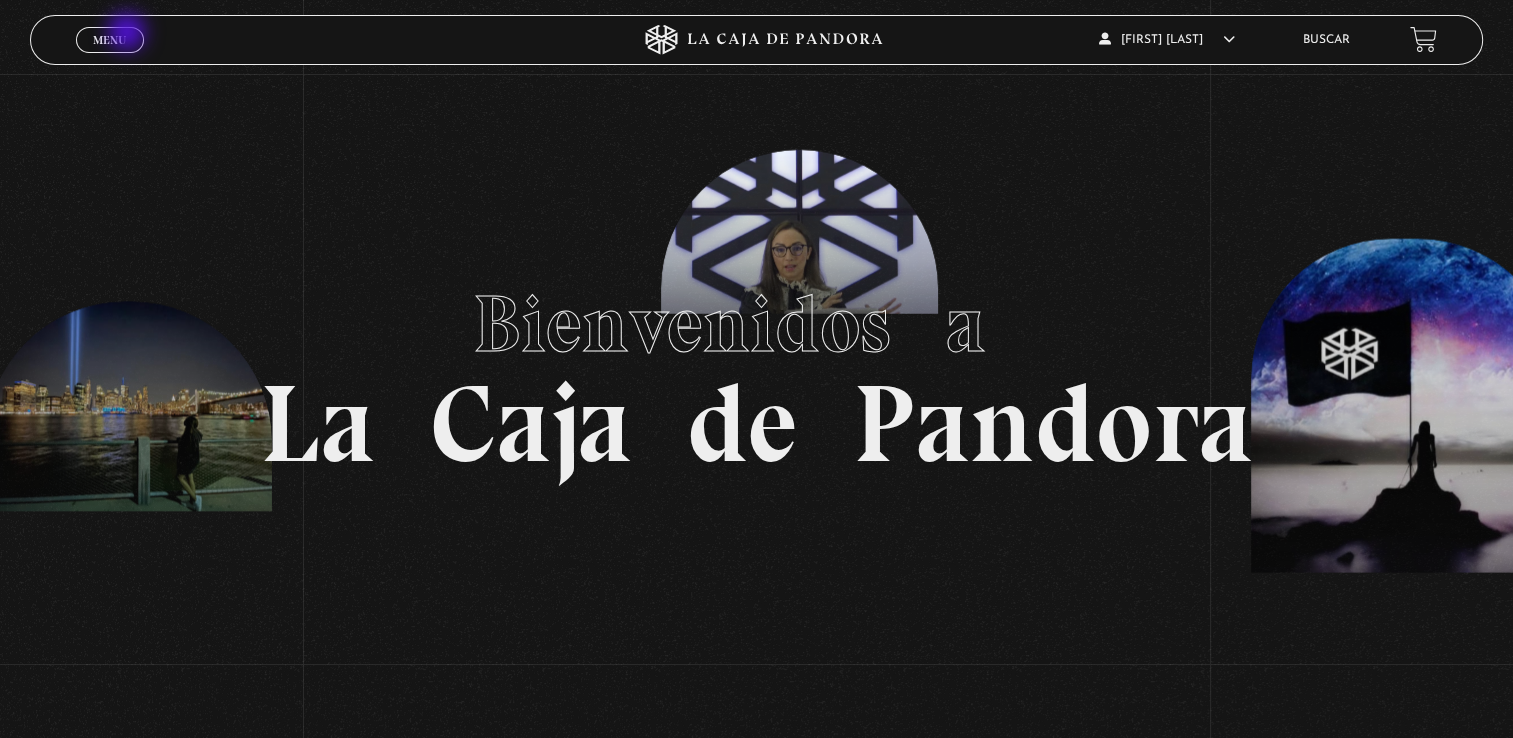 click on "Menu Cerrar" at bounding box center (110, 40) 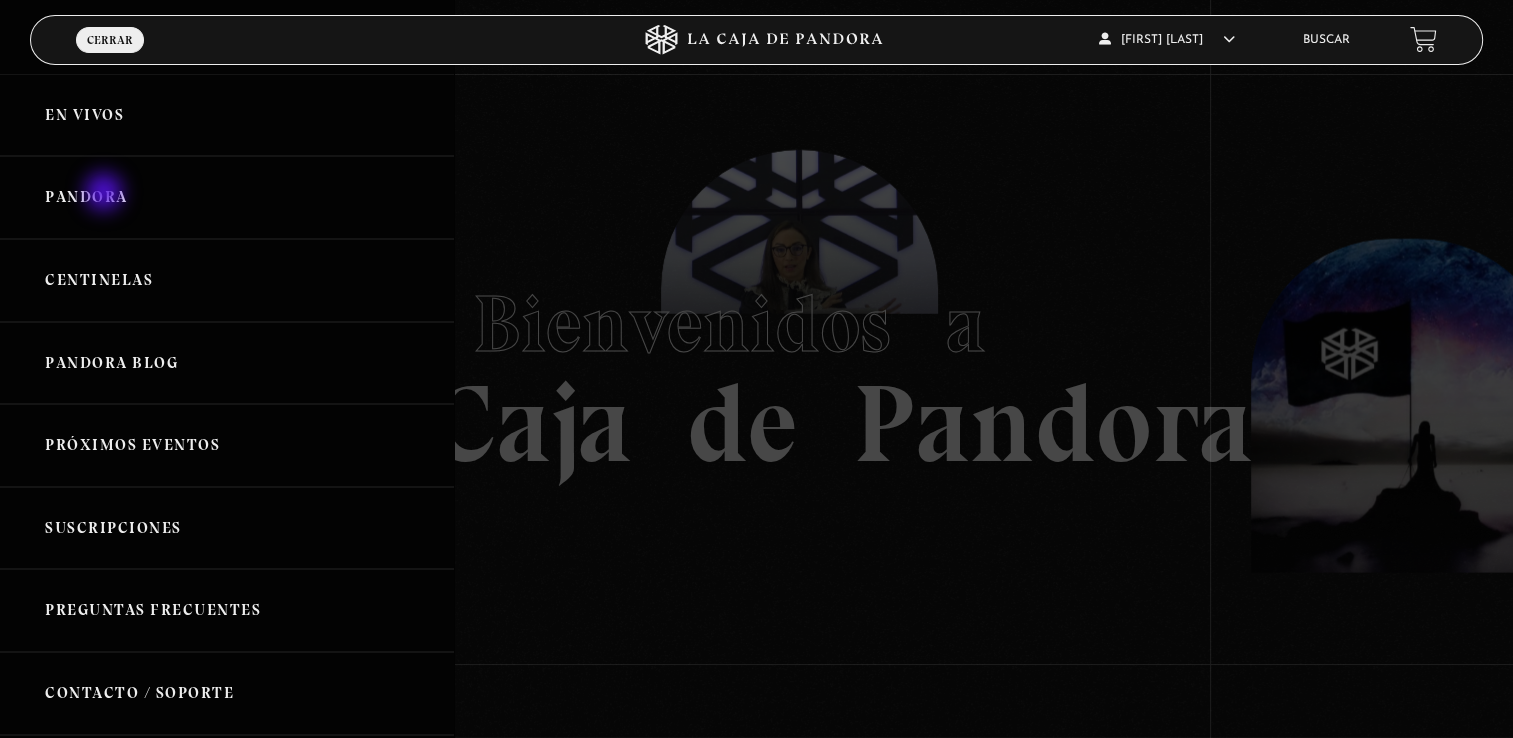 click on "Pandora" at bounding box center [227, 197] 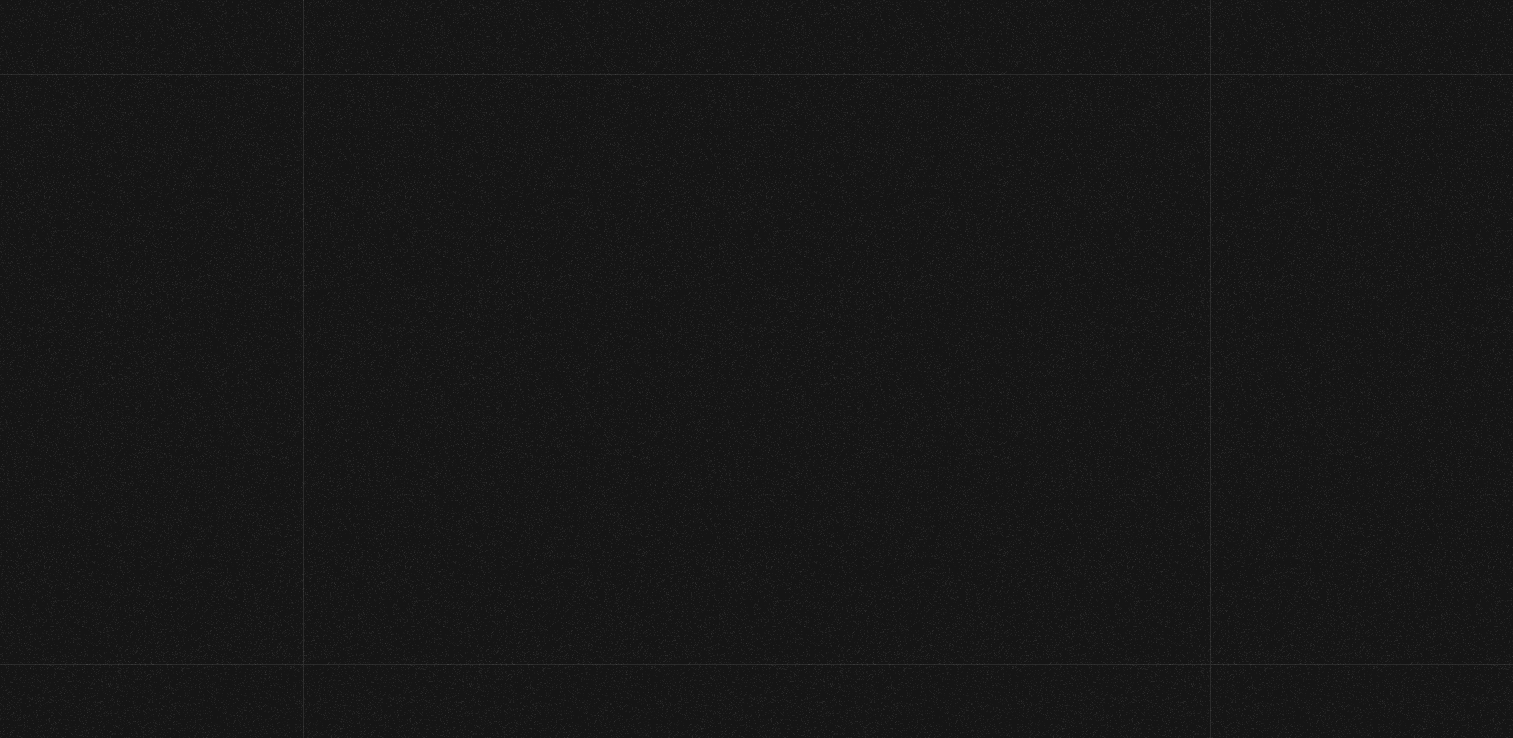 scroll, scrollTop: 0, scrollLeft: 0, axis: both 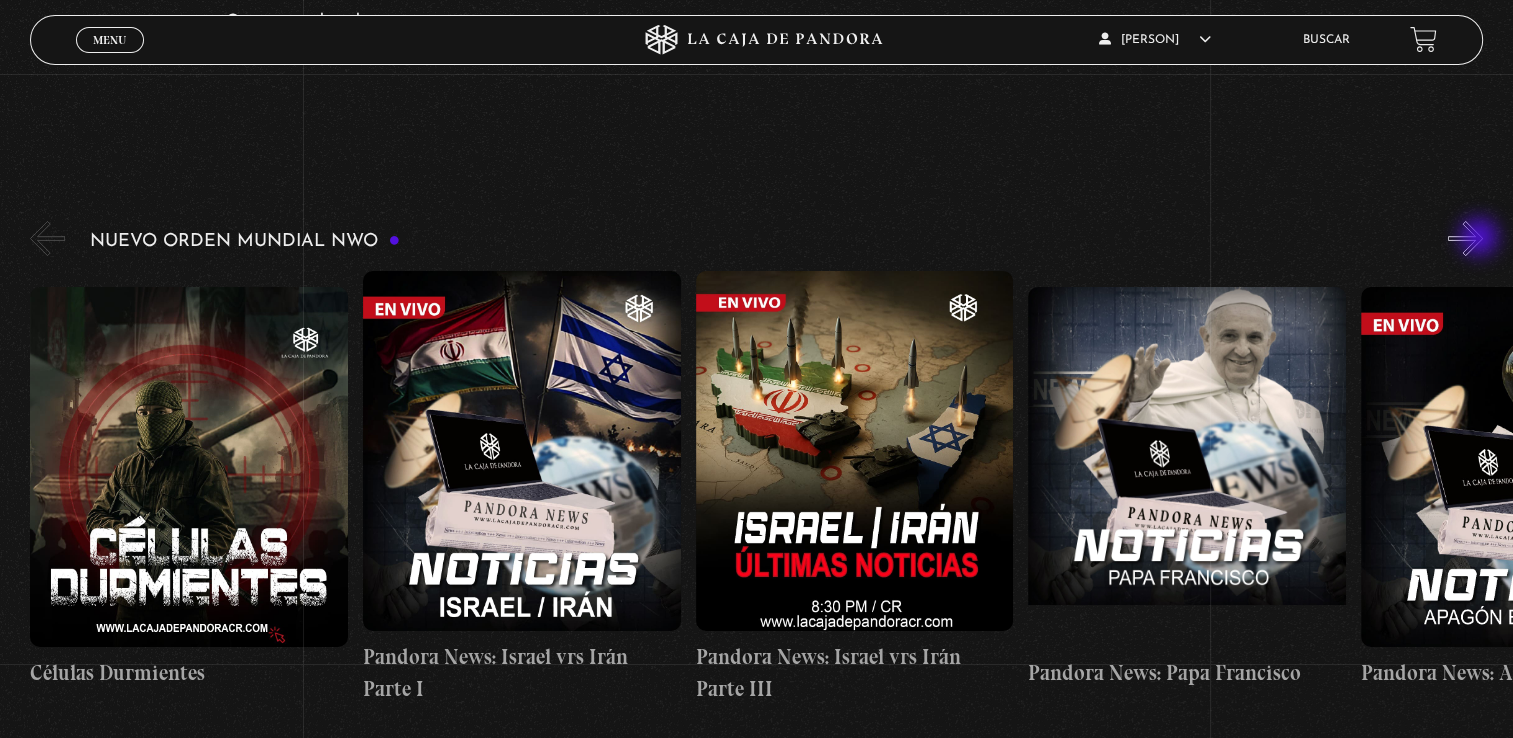 click on "»" at bounding box center [1465, 238] 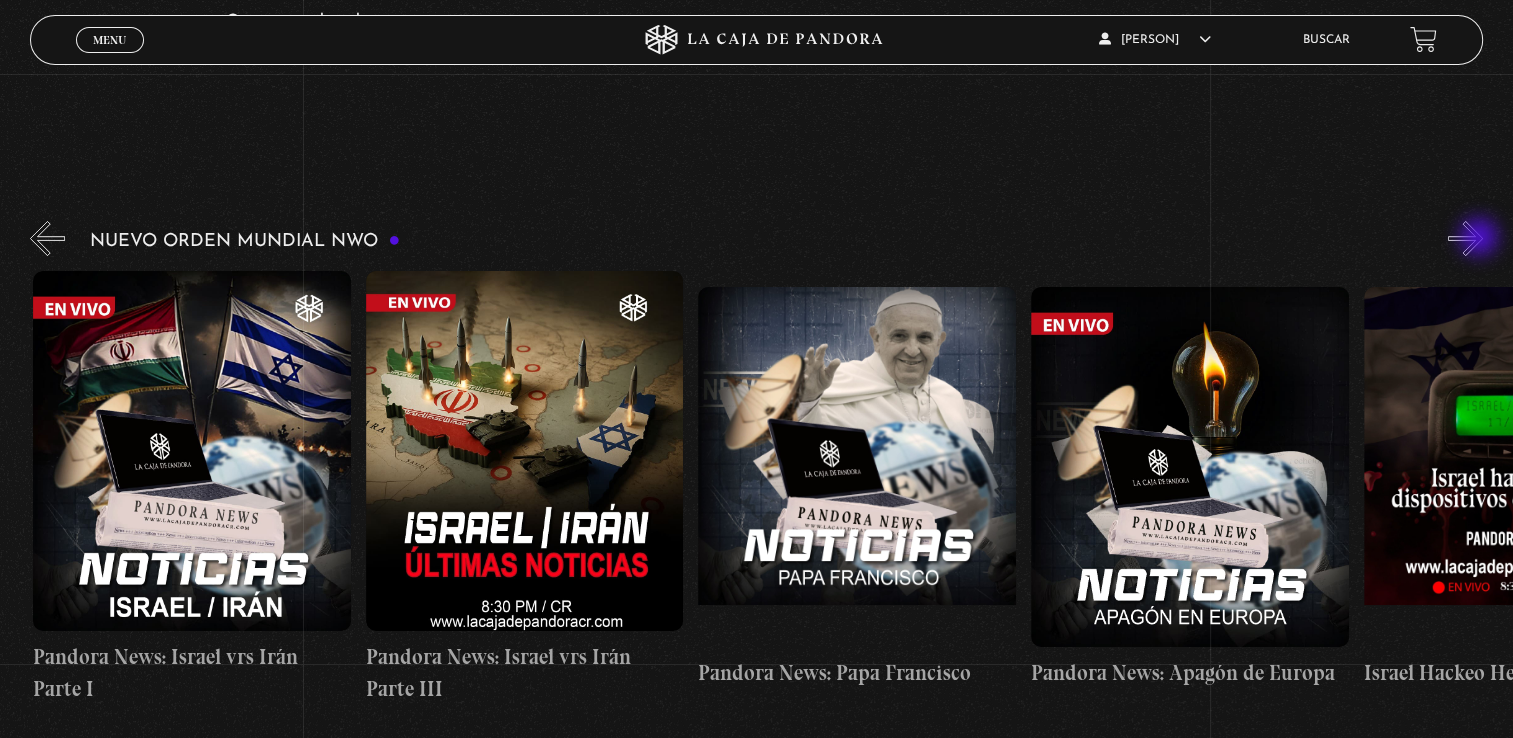click on "»" at bounding box center [1465, 238] 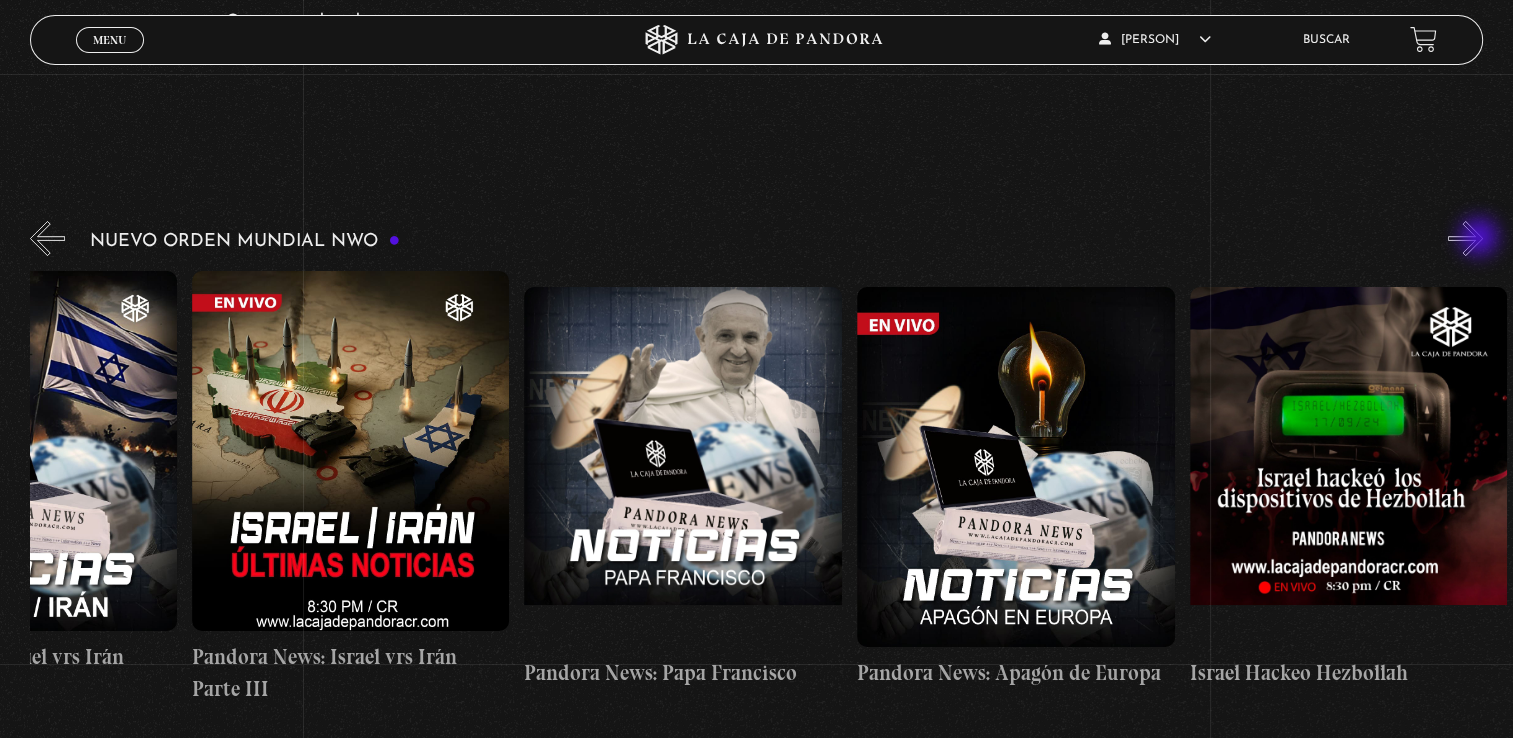 click on "»" at bounding box center [1465, 238] 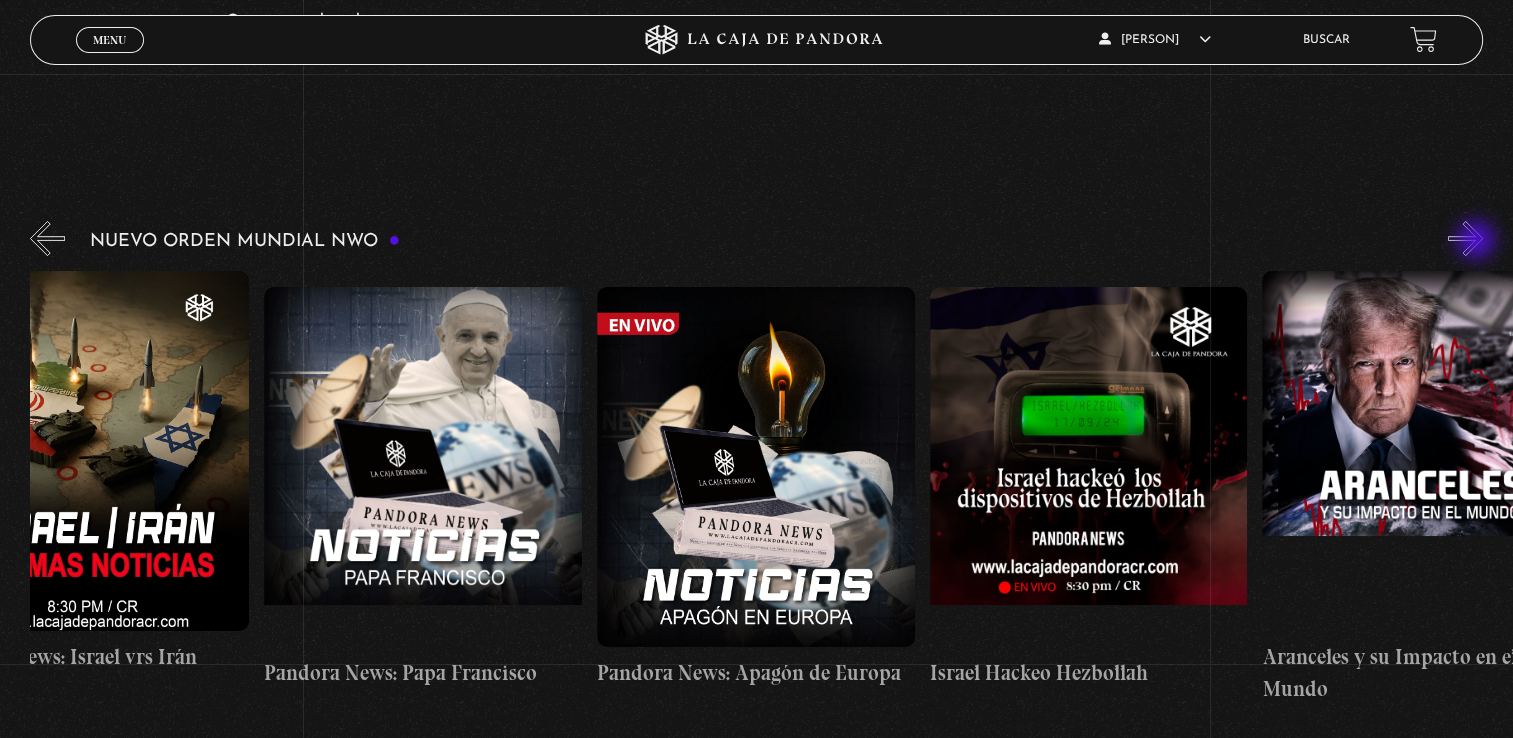 click on "»" at bounding box center (1465, 238) 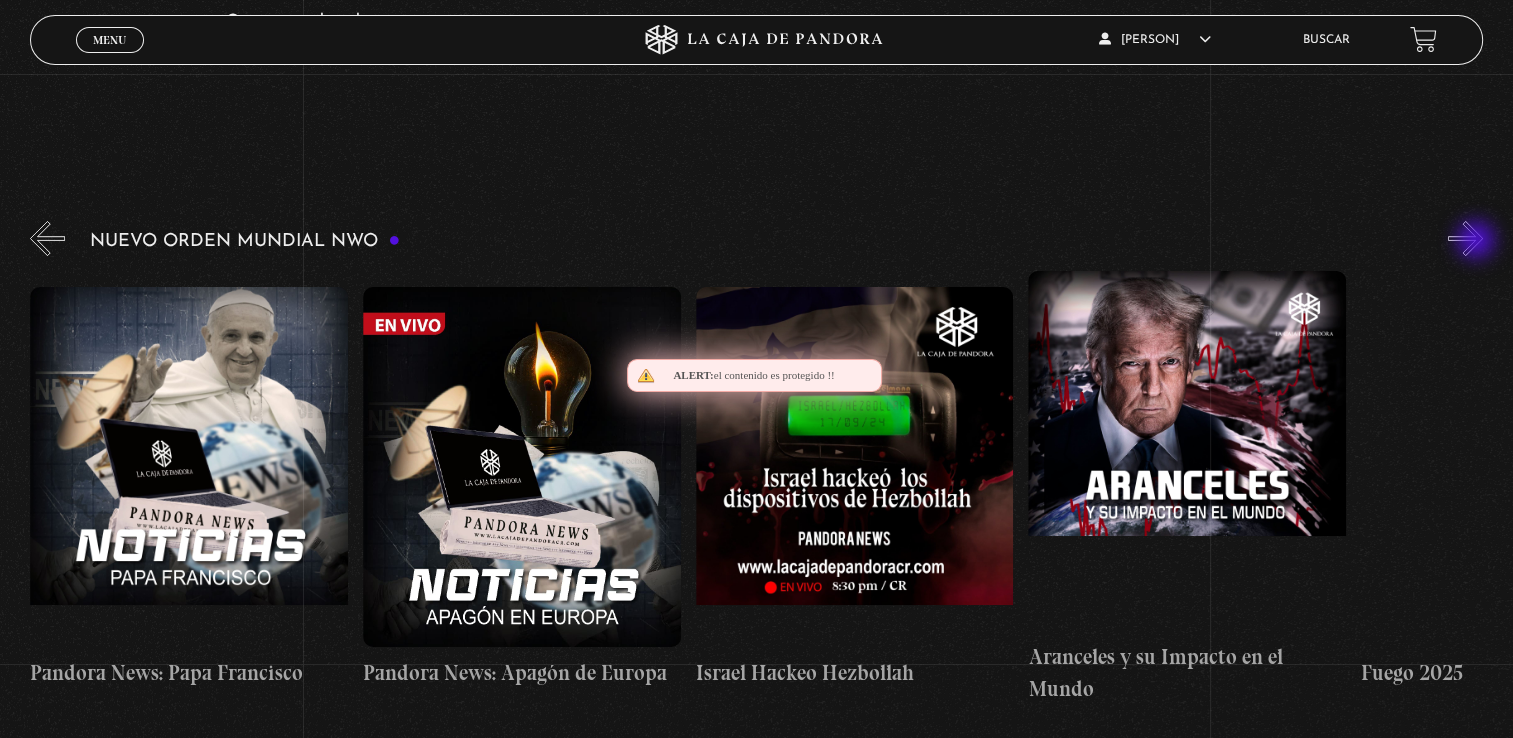 click on "»" at bounding box center (1465, 238) 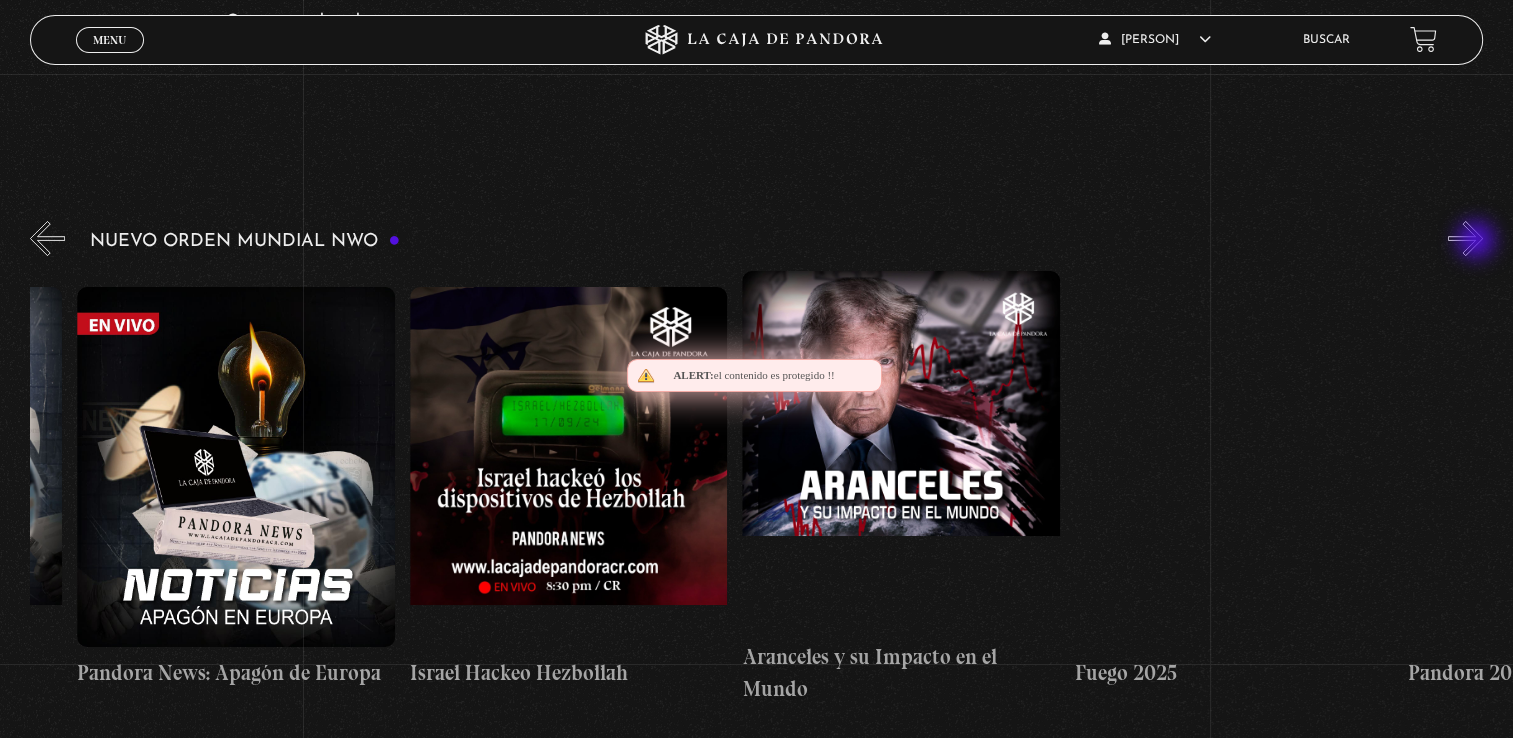 click on "»" at bounding box center [1465, 238] 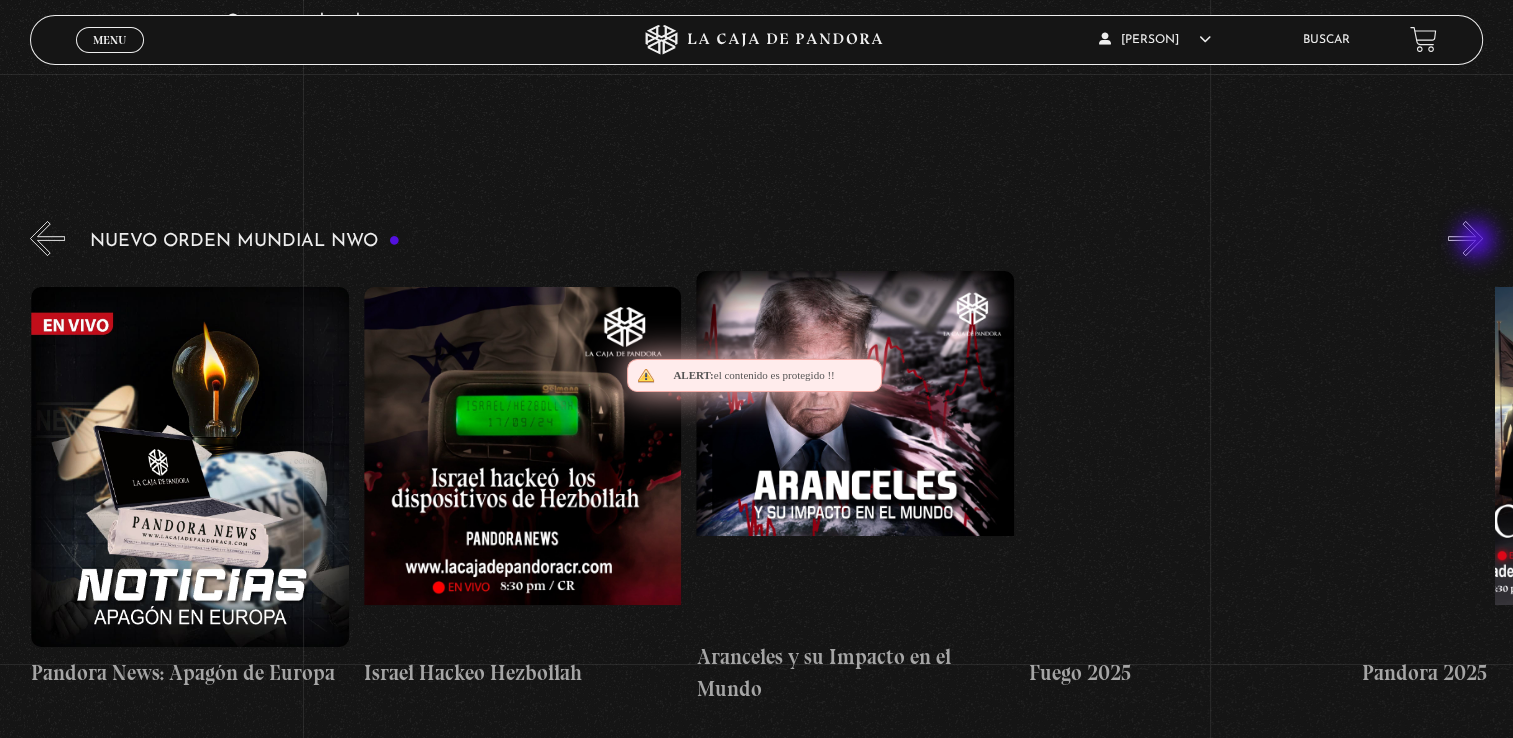 click on "»" at bounding box center [1465, 238] 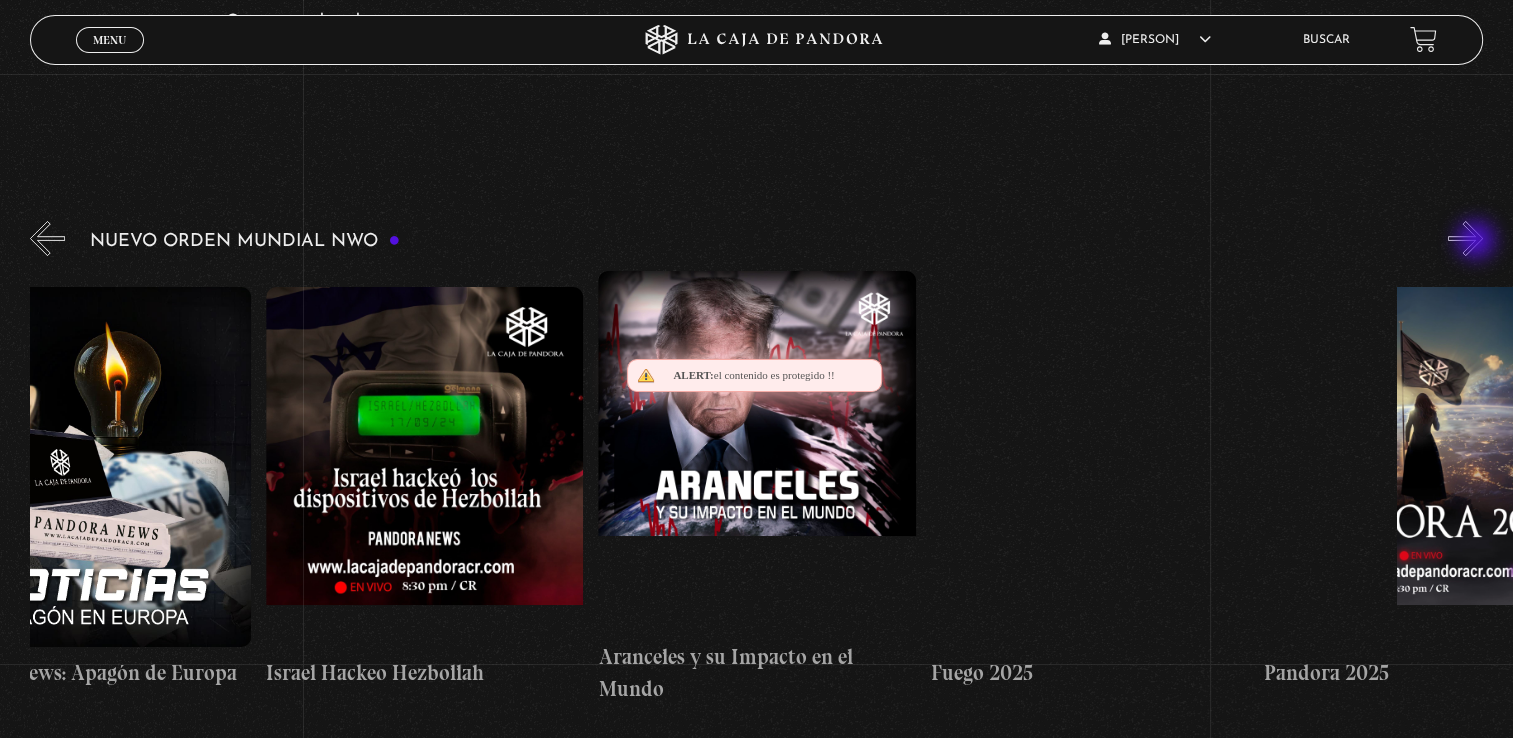click on "»" at bounding box center [1465, 238] 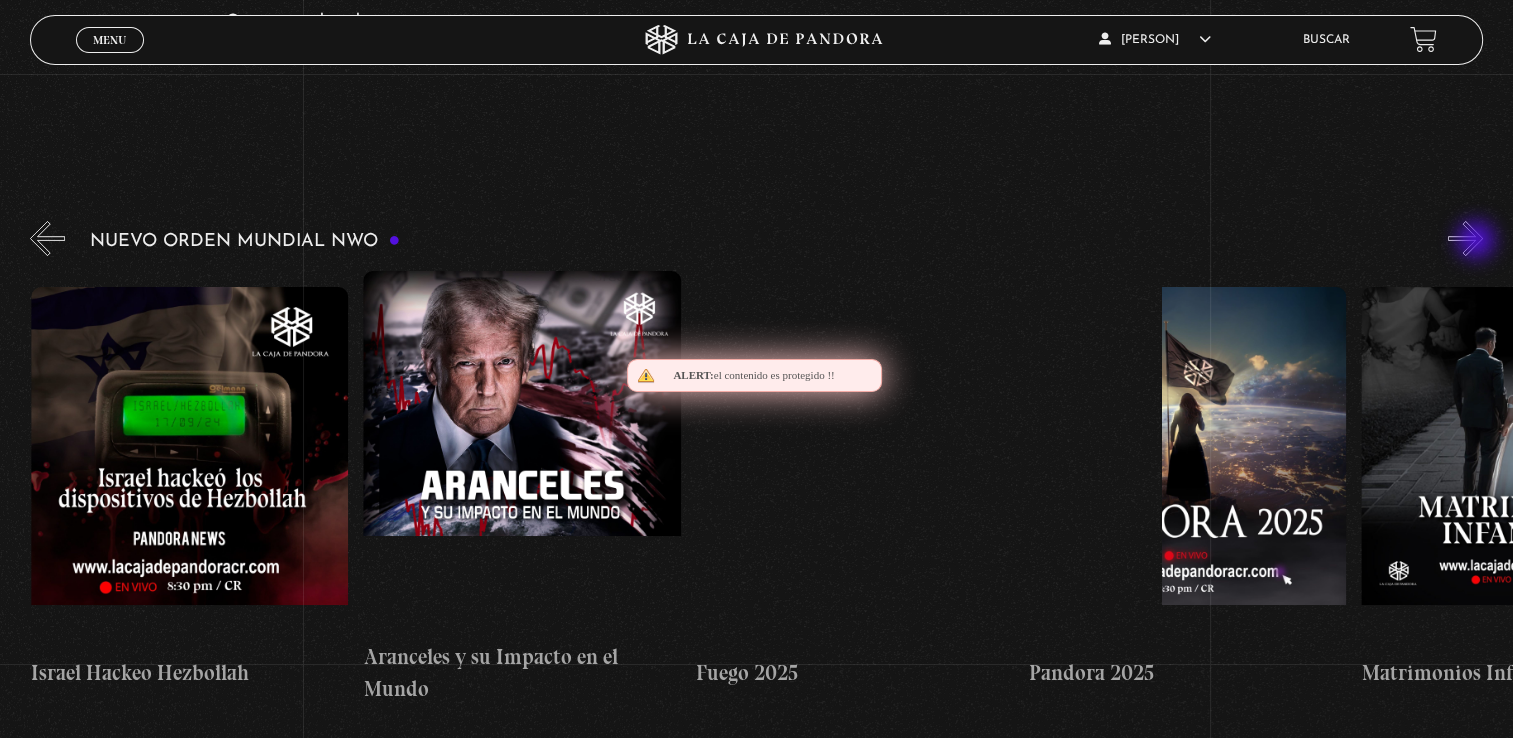 click on "»" at bounding box center [1465, 238] 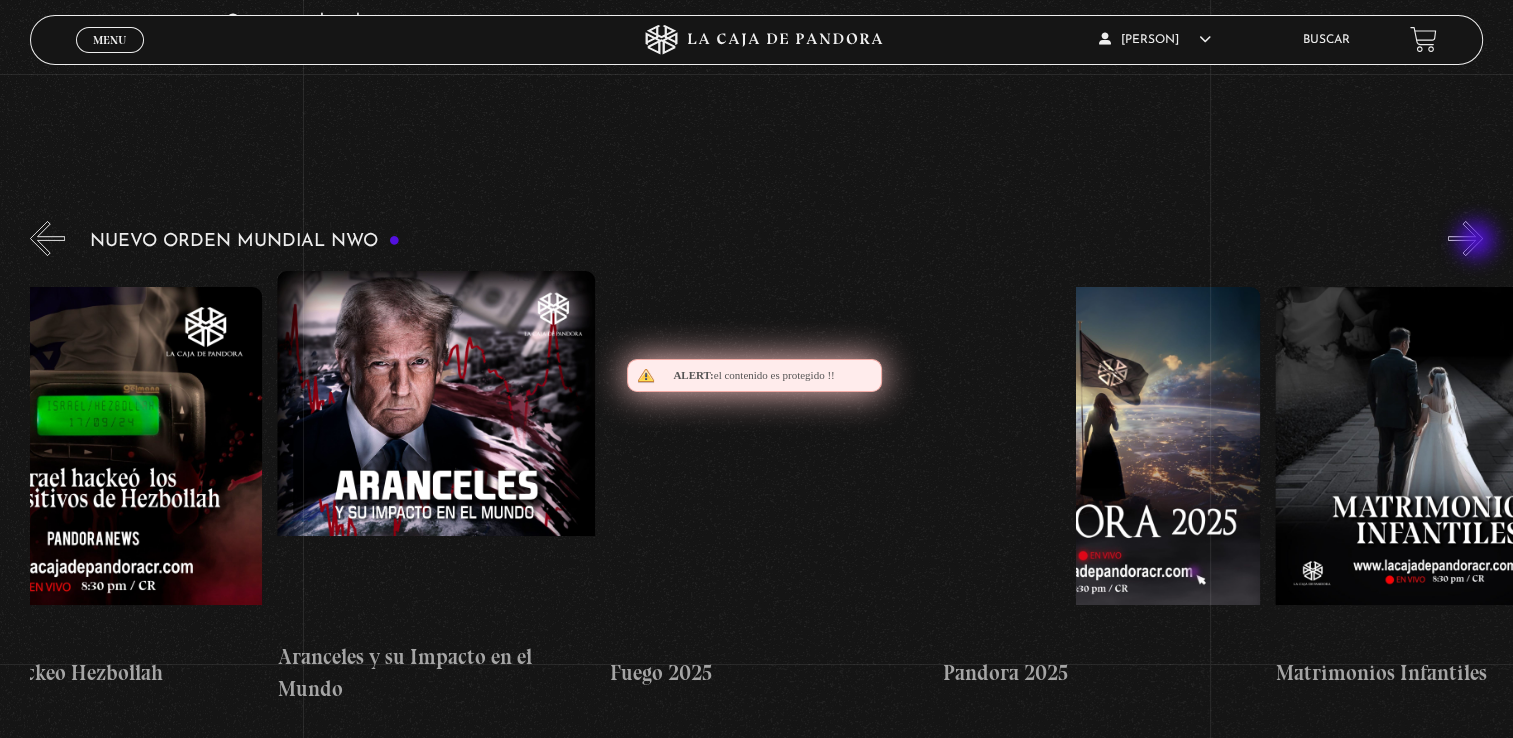 click on "»" at bounding box center [1465, 238] 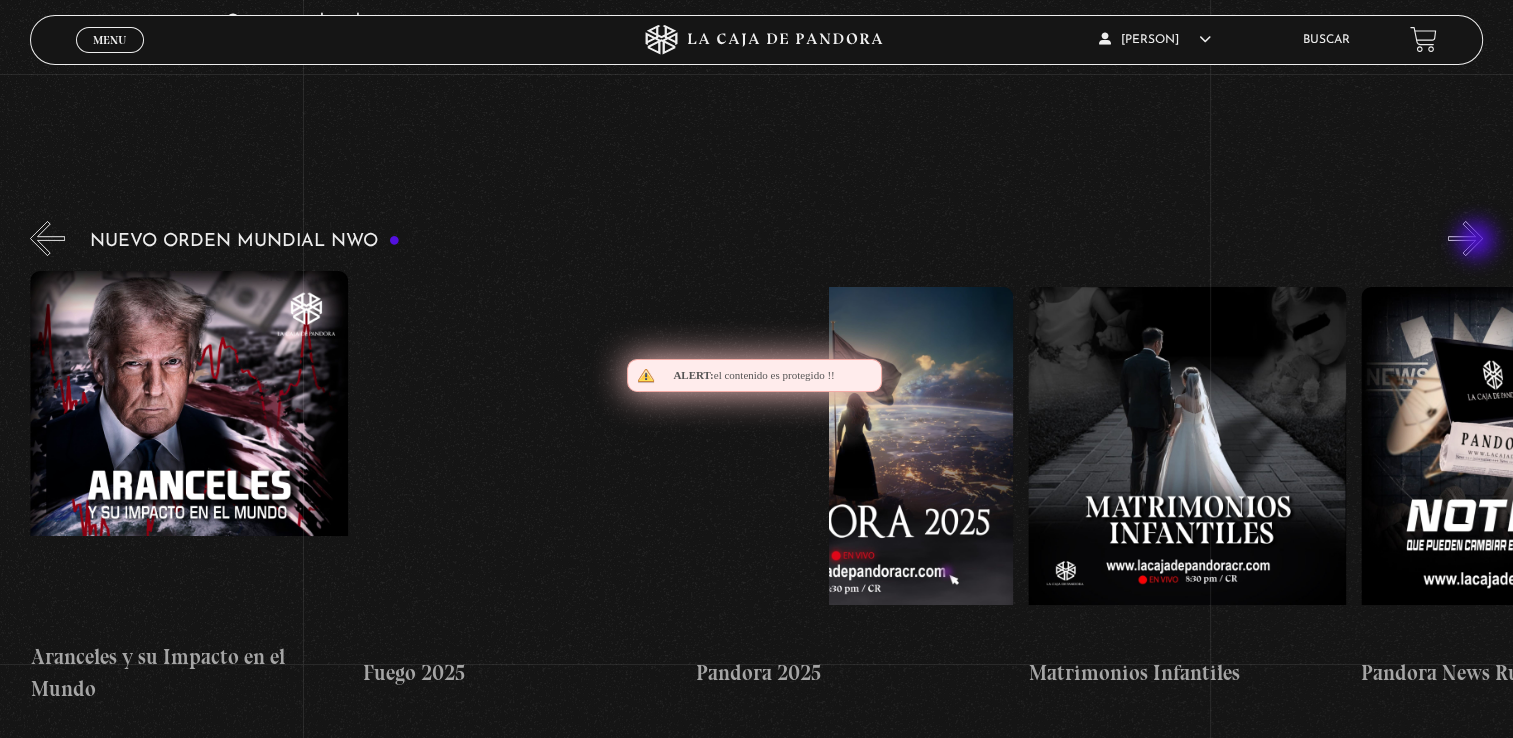 click on "»" at bounding box center (1465, 238) 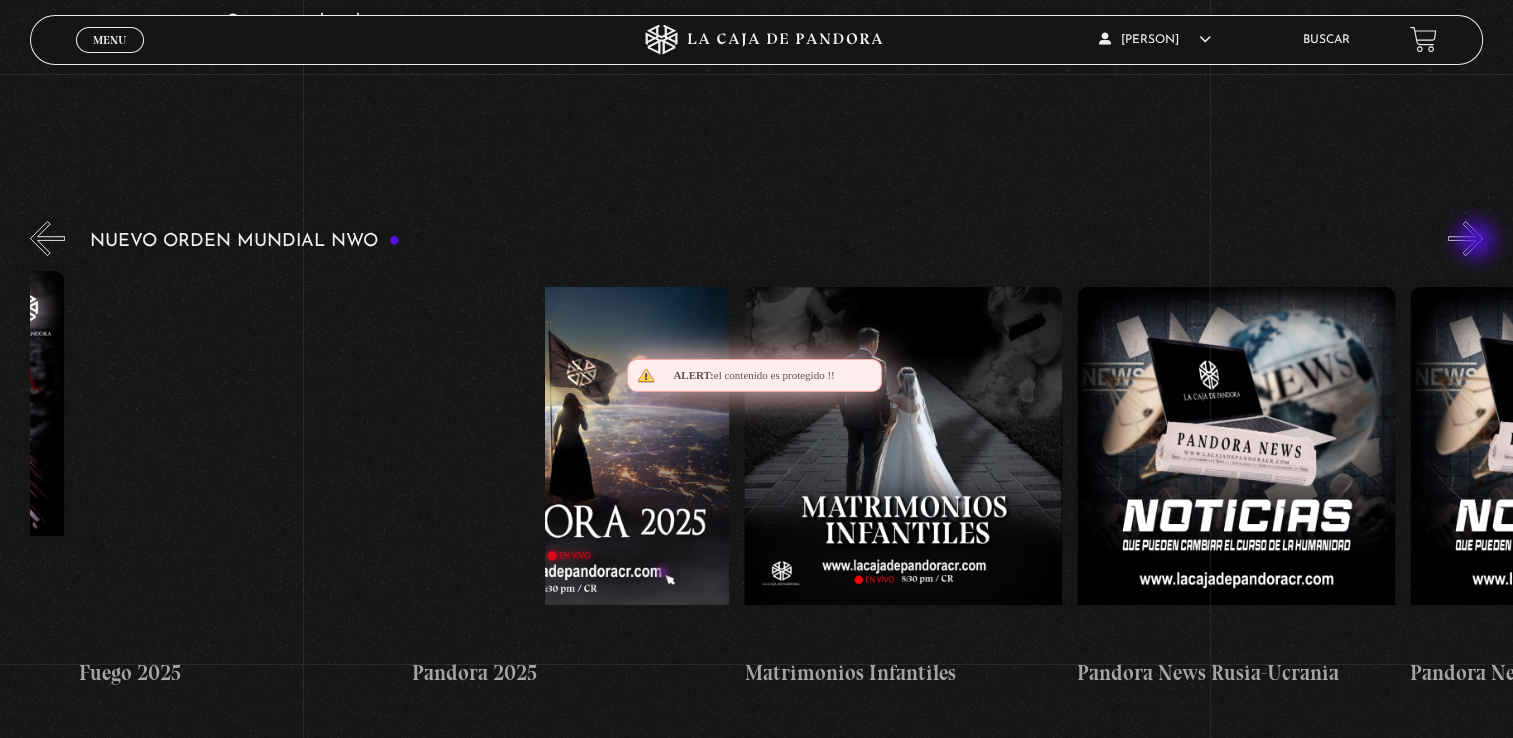 click on "»" at bounding box center (1465, 238) 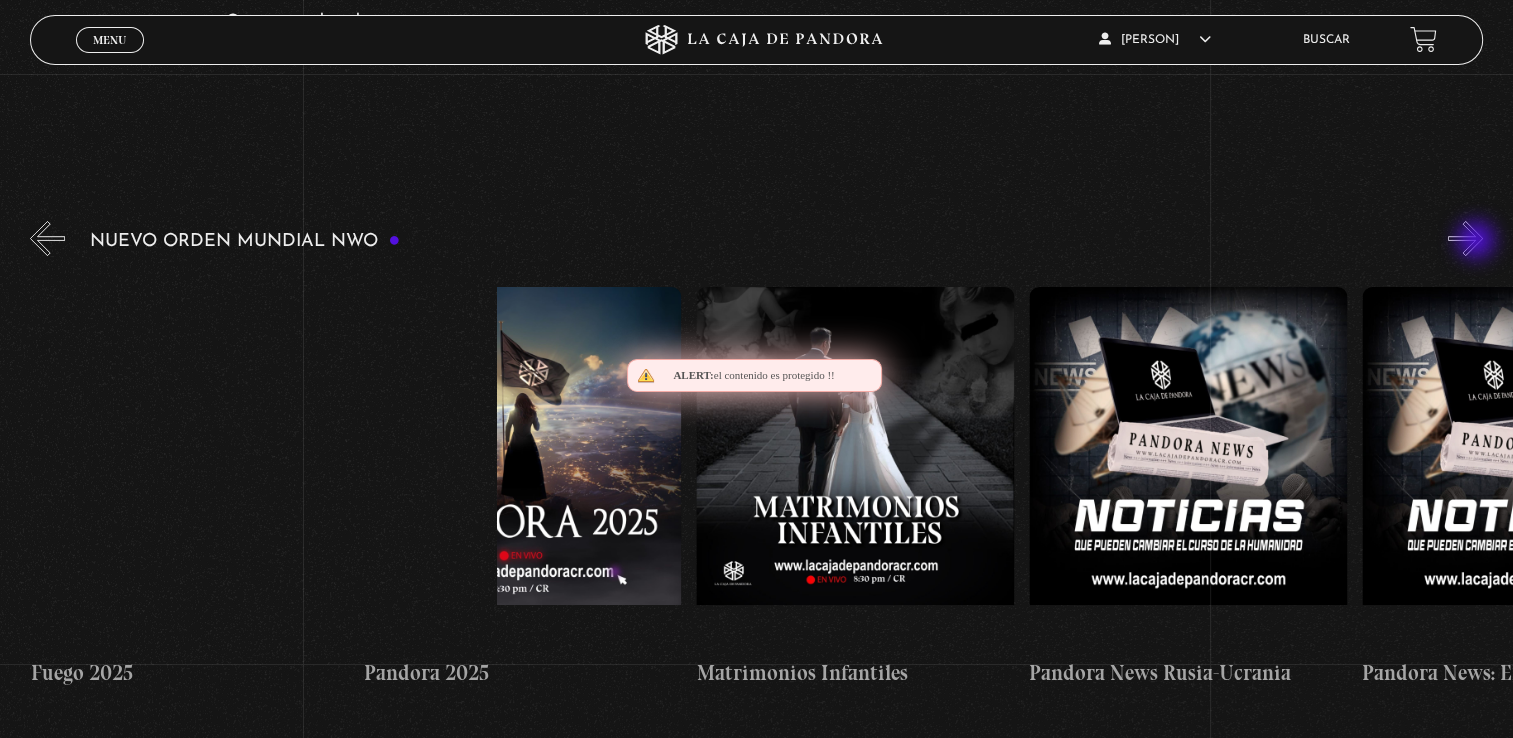 click on "»" at bounding box center [1465, 238] 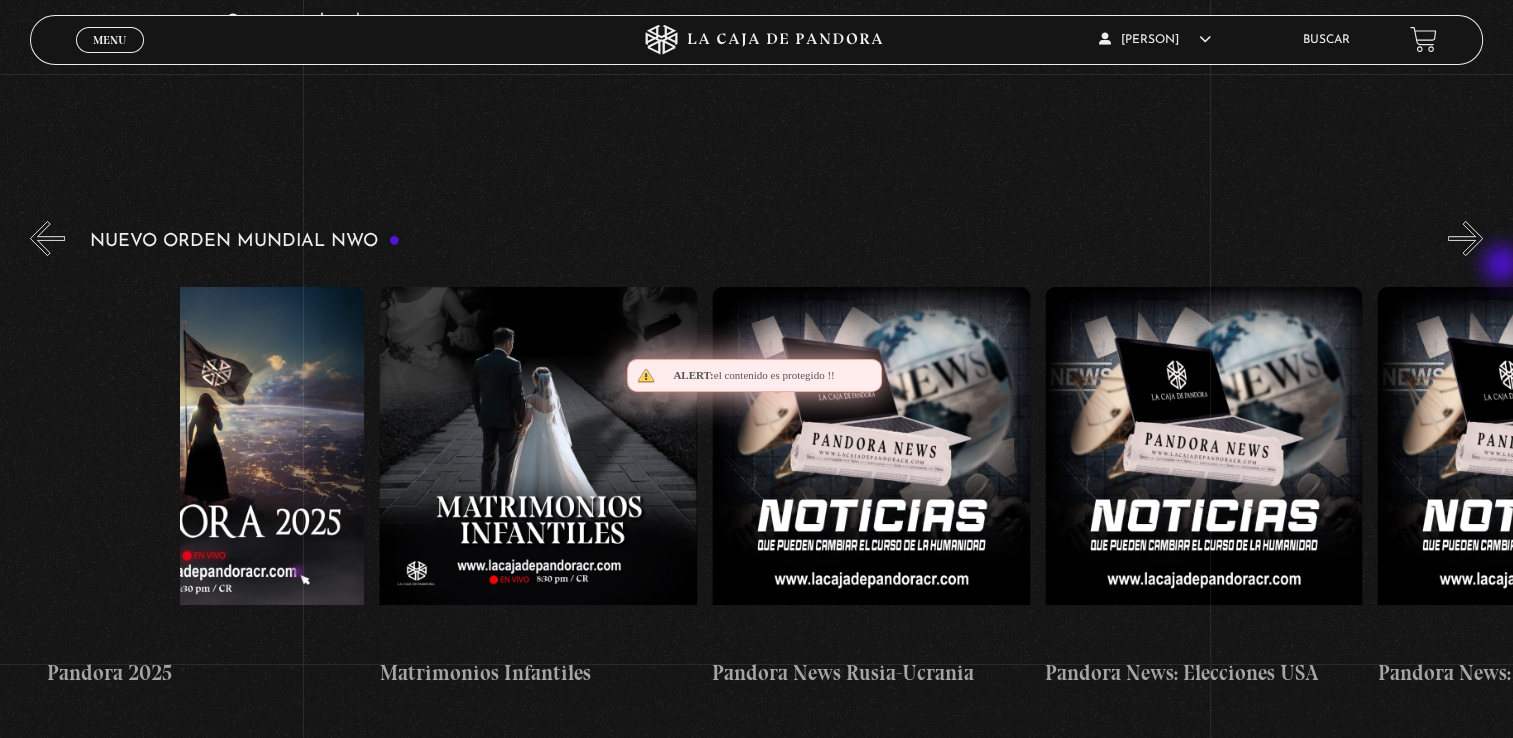 click on "Nuevo Orden Mundial NWO
2023" at bounding box center (771, 460) 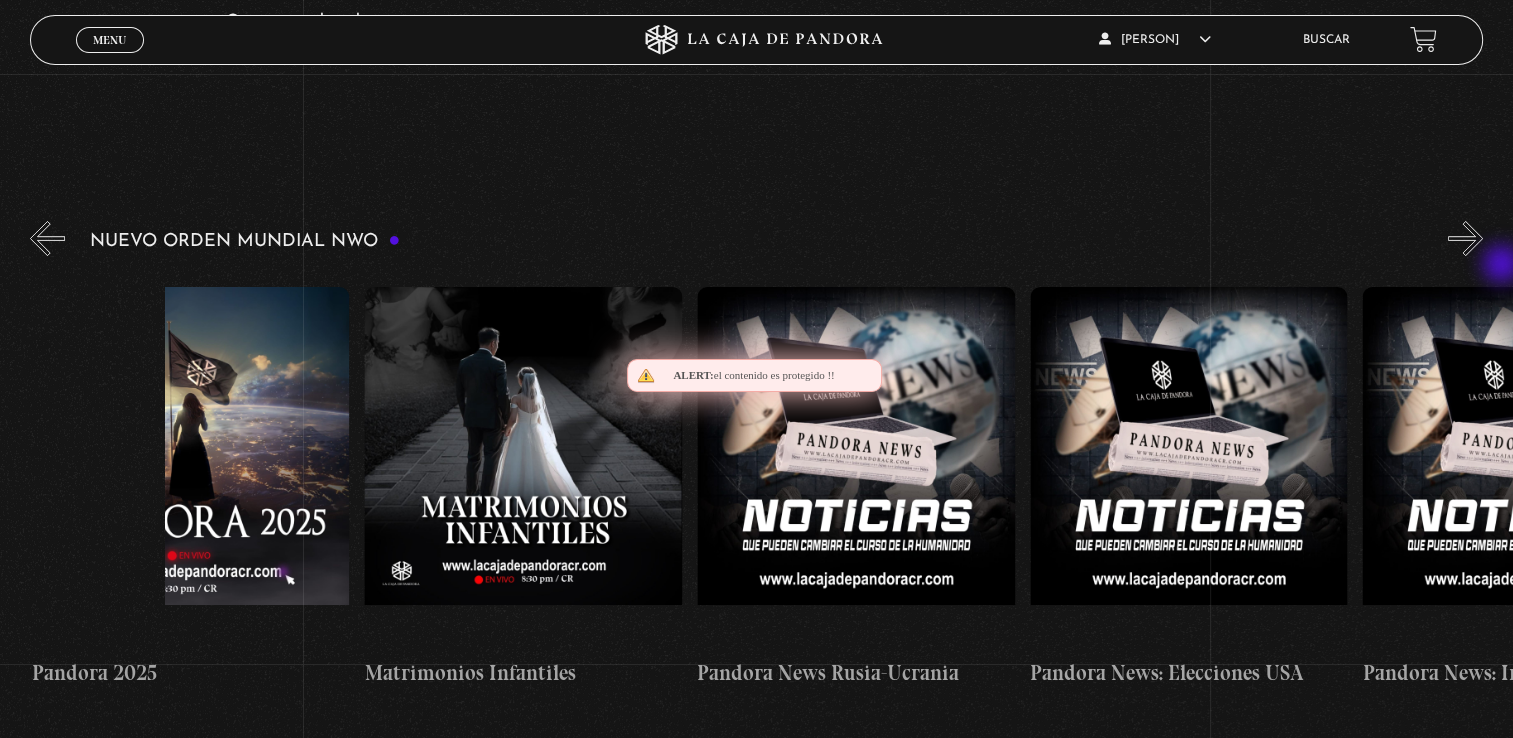 click on "Nuevo Orden Mundial NWO
2023" at bounding box center (771, 460) 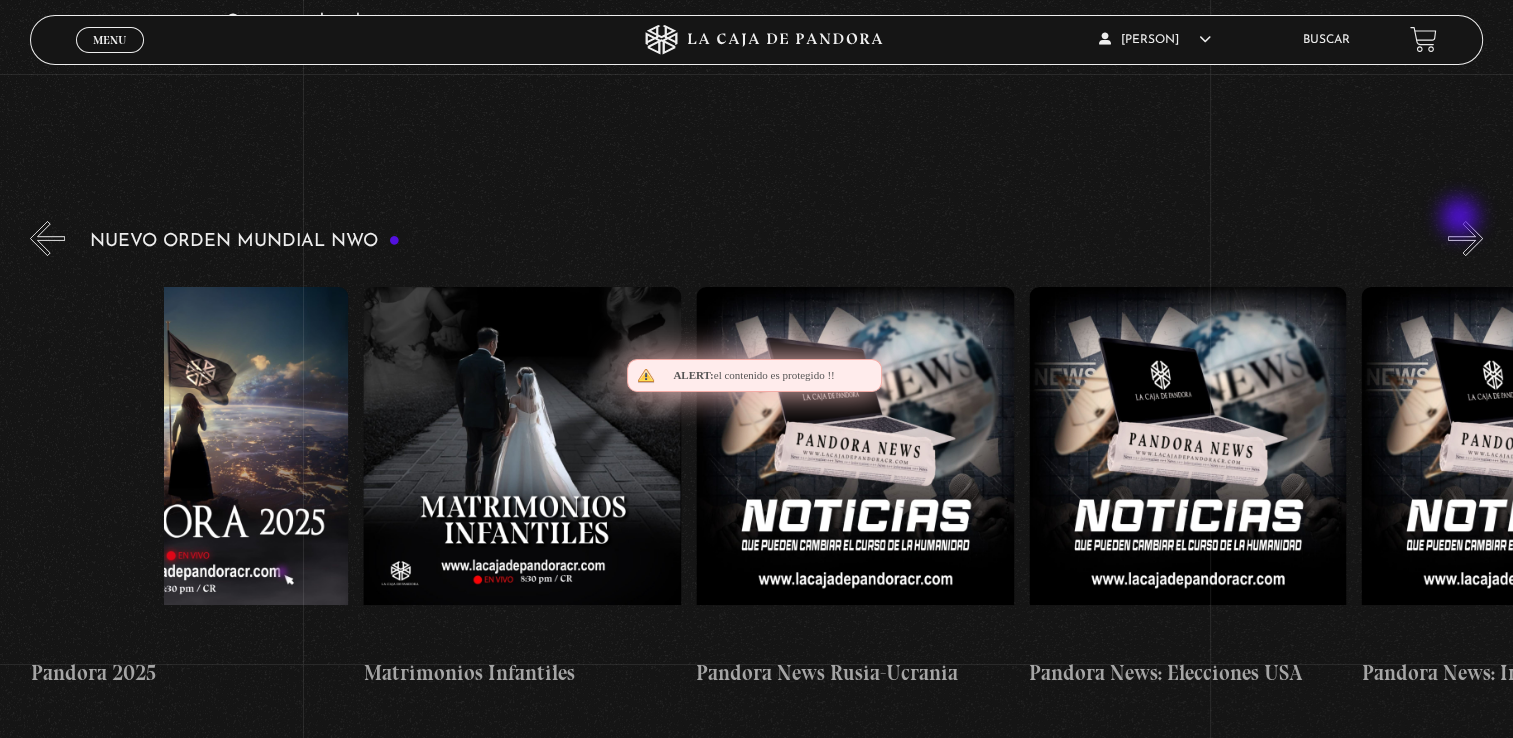 click on "Nuevo Orden Mundial NWO
2023" at bounding box center [771, 460] 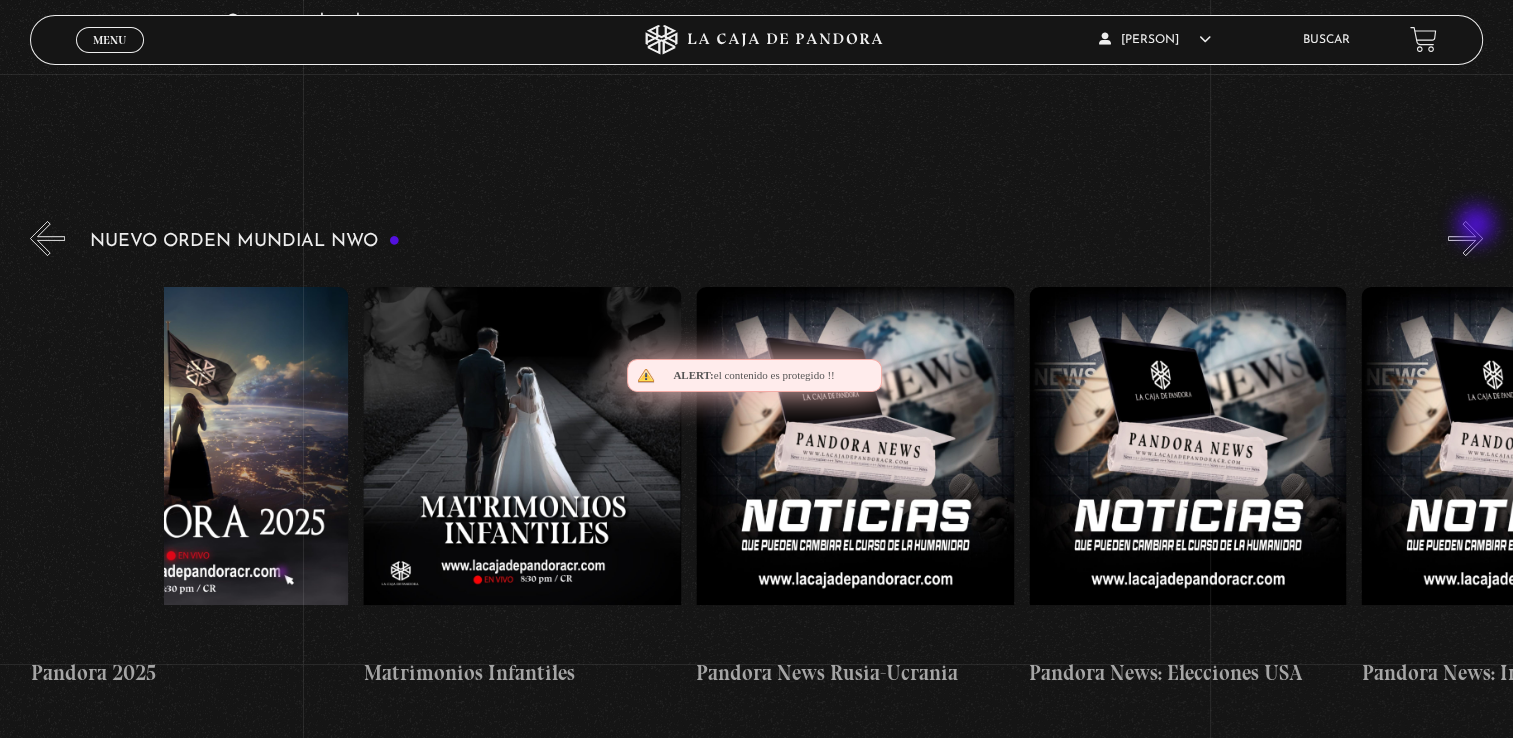 click on "»" at bounding box center (1465, 238) 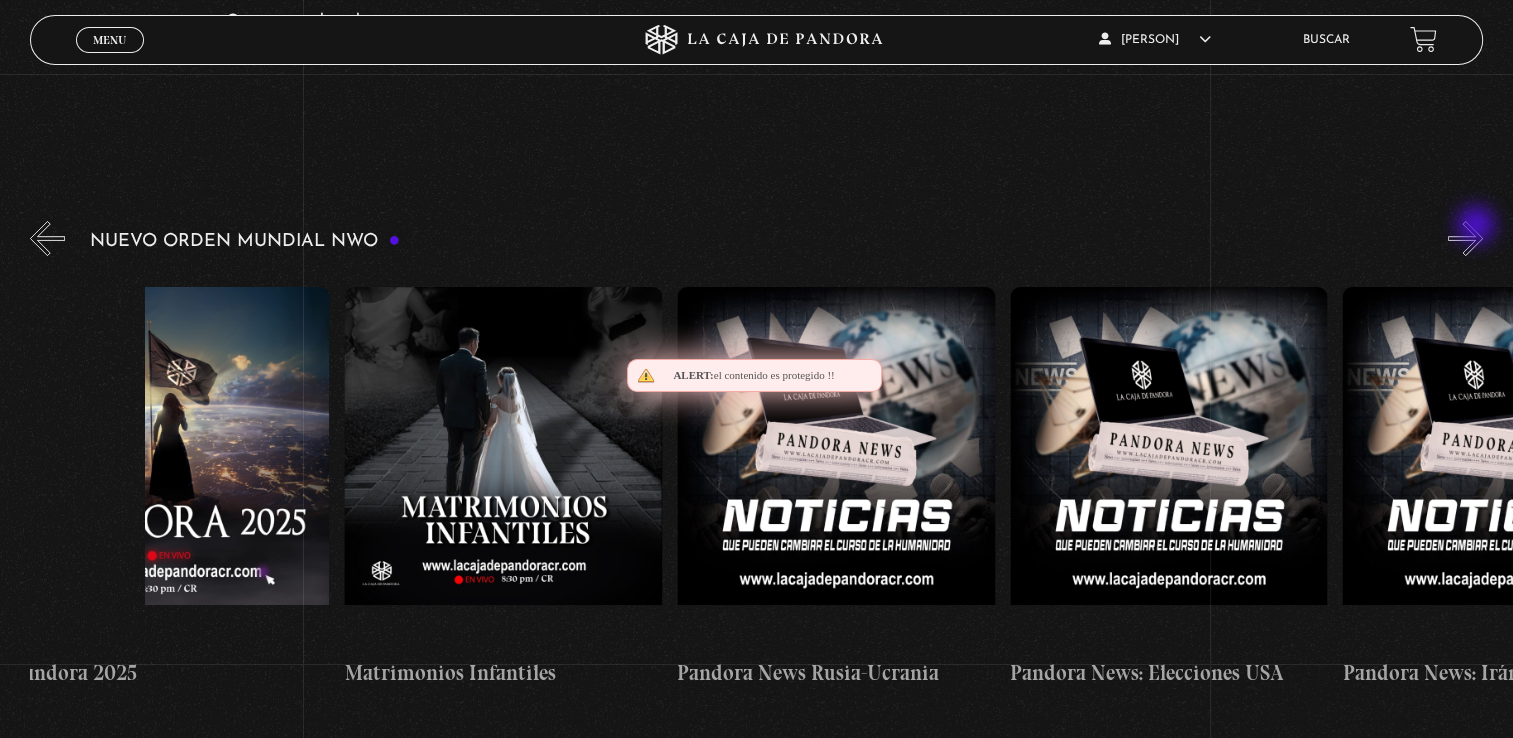 click on "»" at bounding box center (1465, 238) 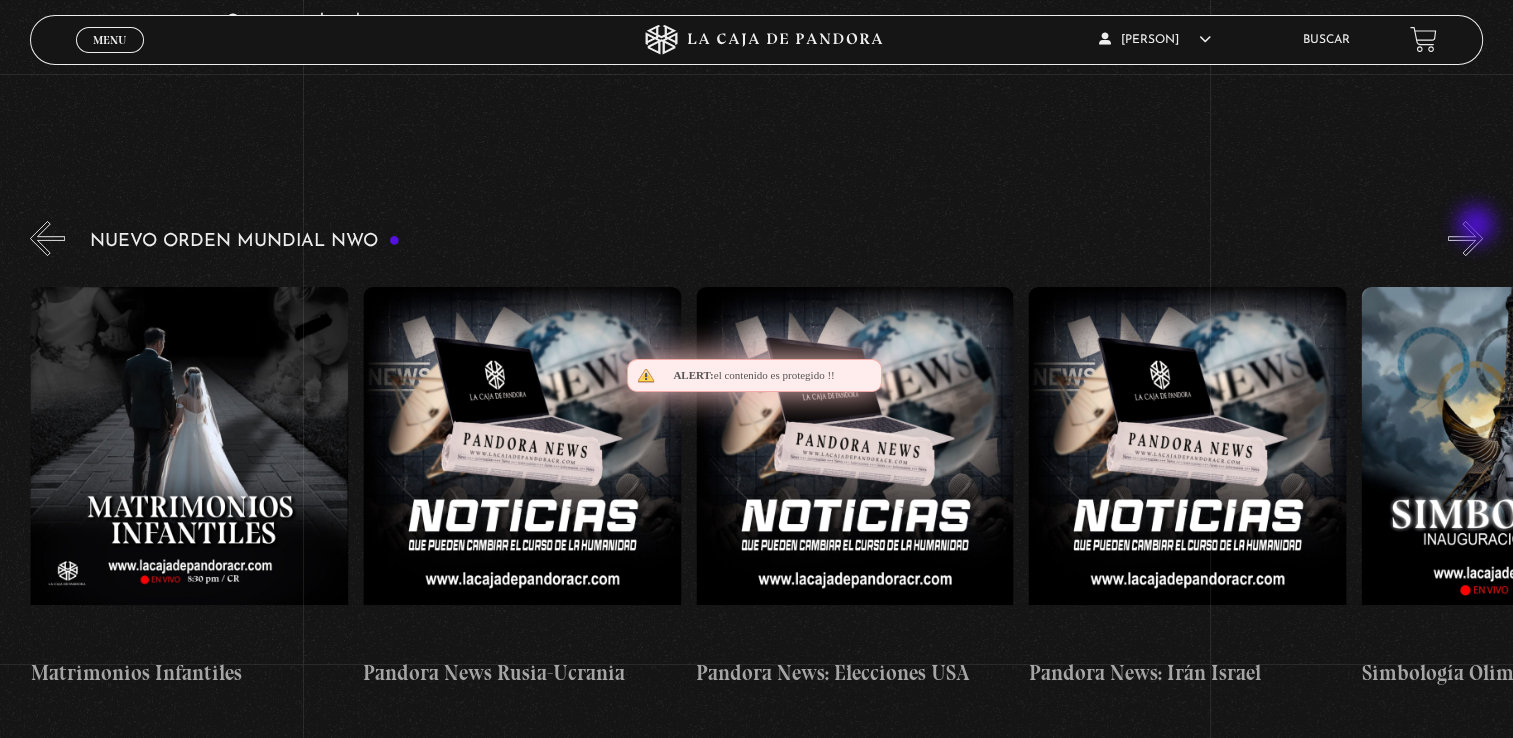 click on "»" at bounding box center (1465, 238) 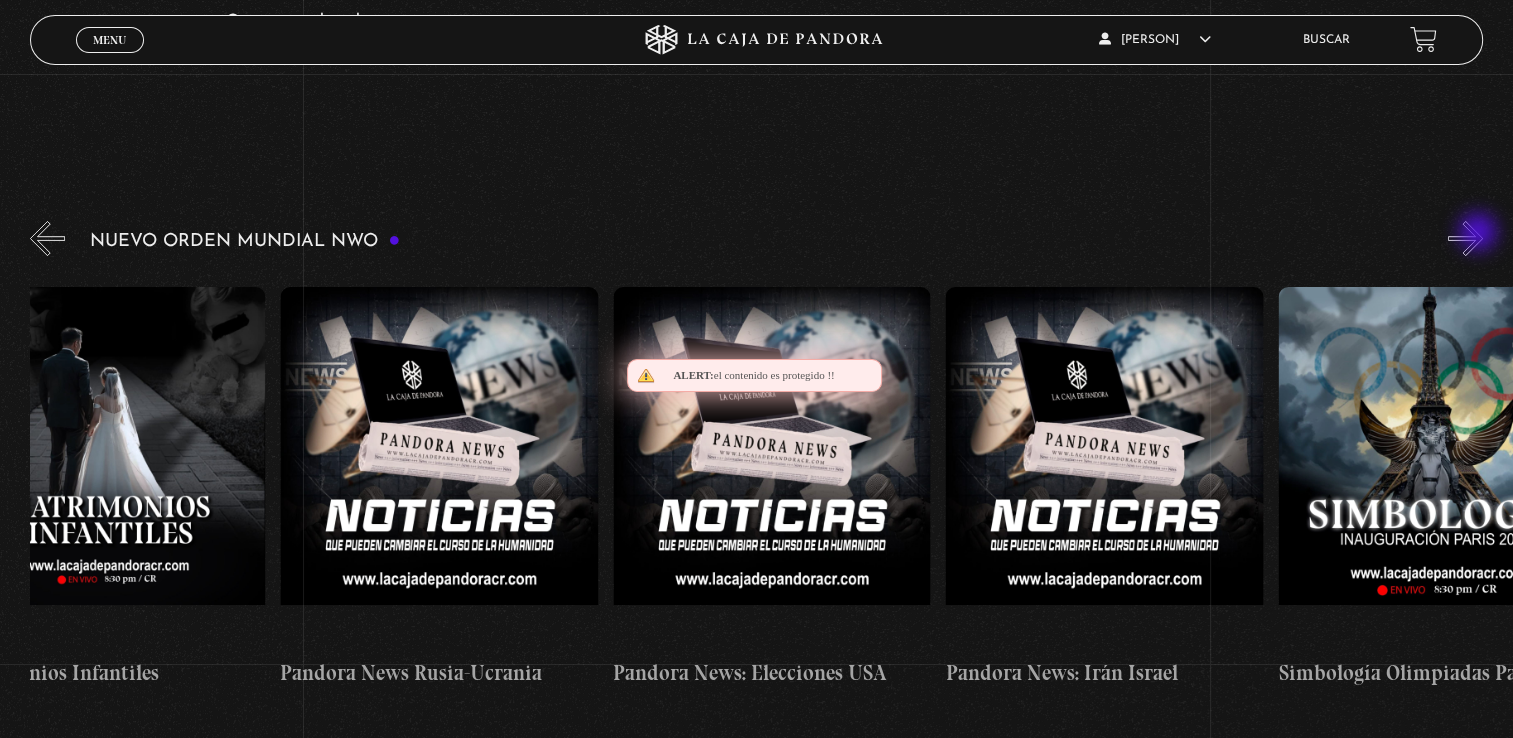 click on "»" at bounding box center (1465, 238) 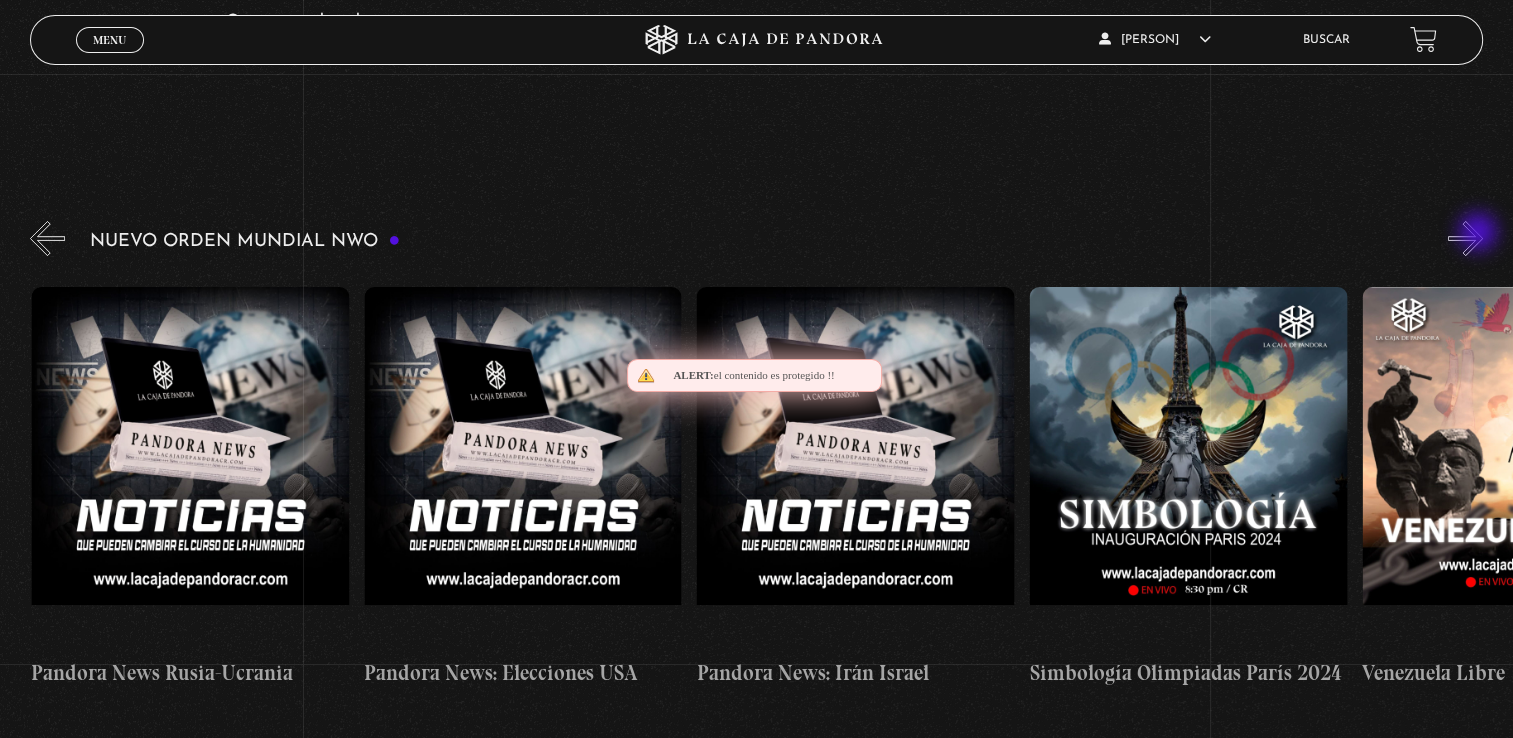 click on "»" at bounding box center [1465, 238] 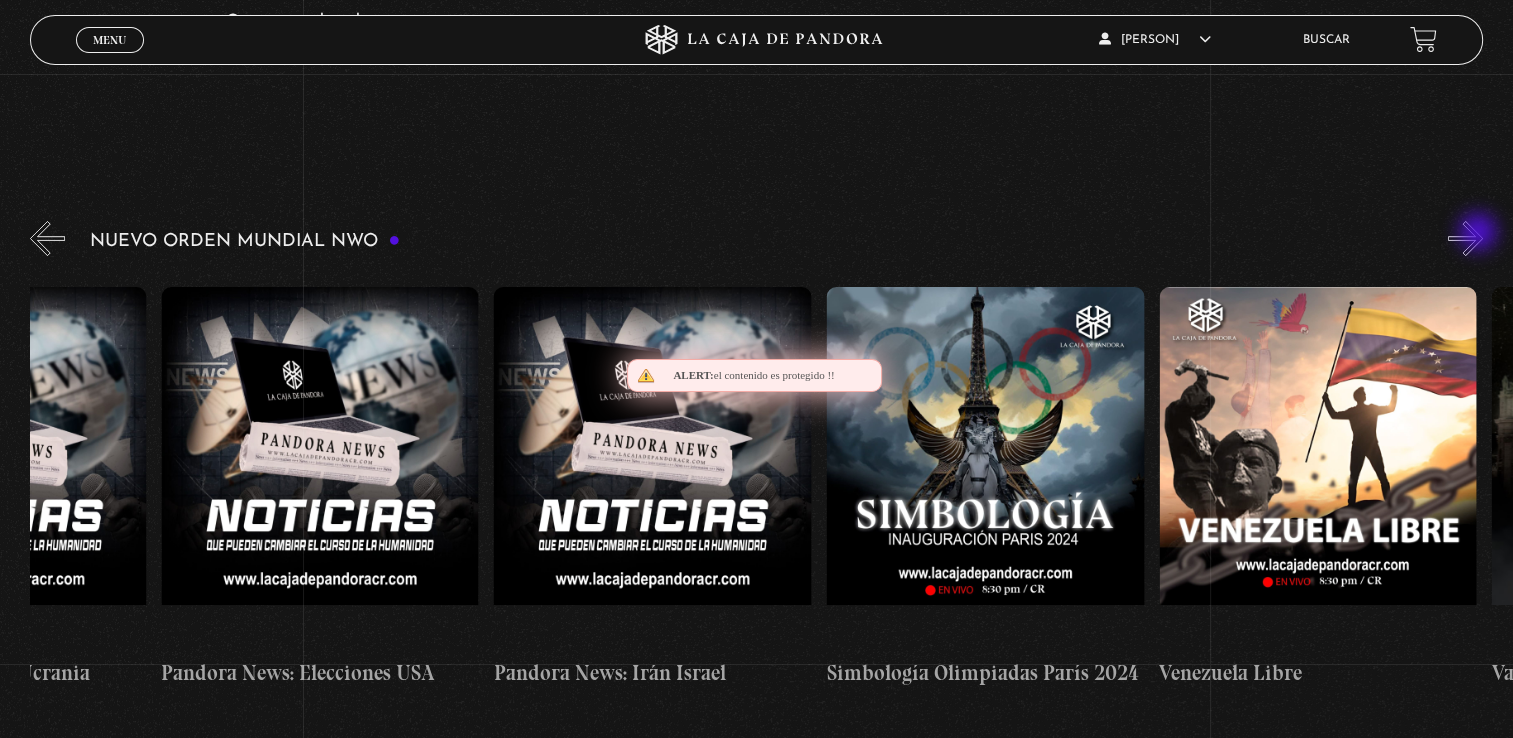 click on "»" at bounding box center [1465, 238] 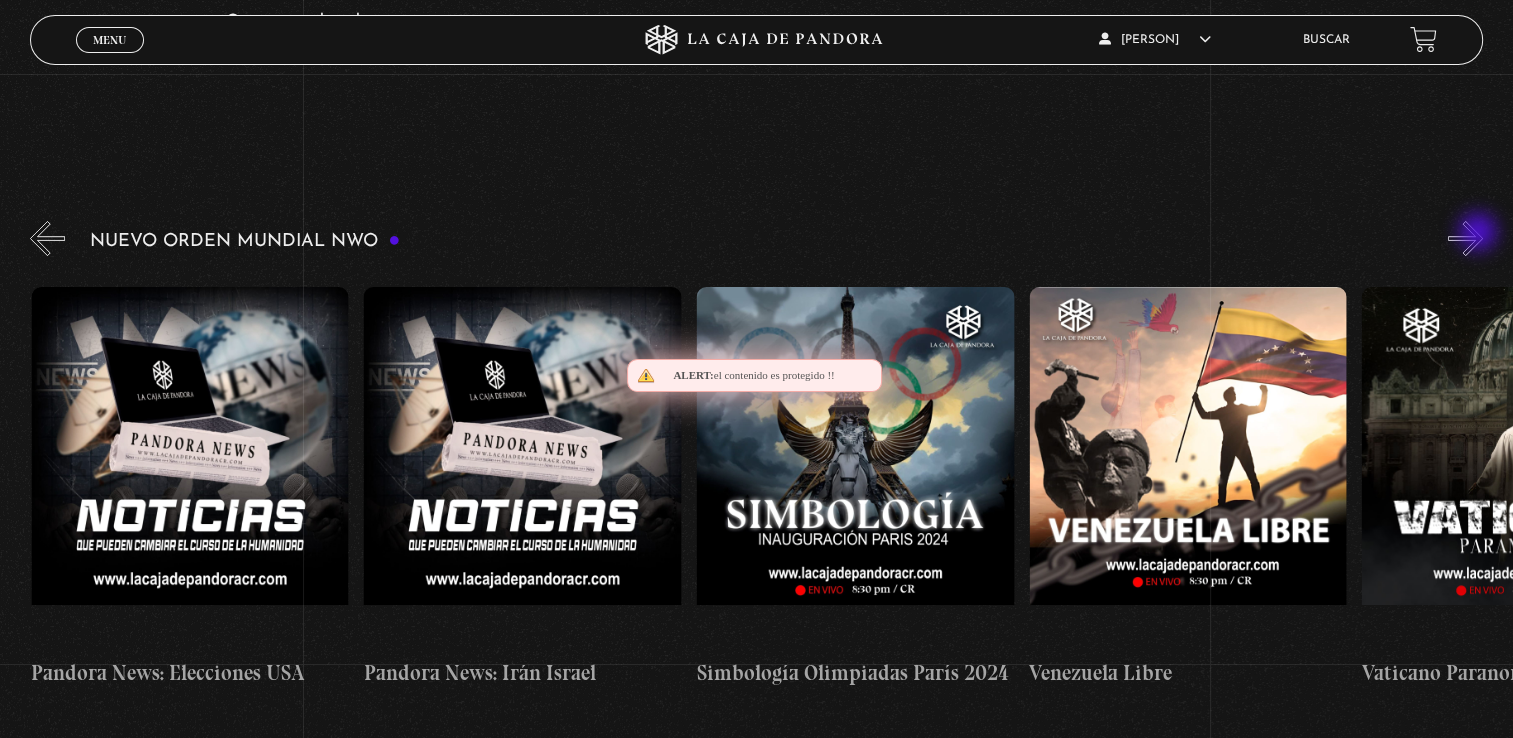 click on "»" at bounding box center [1465, 238] 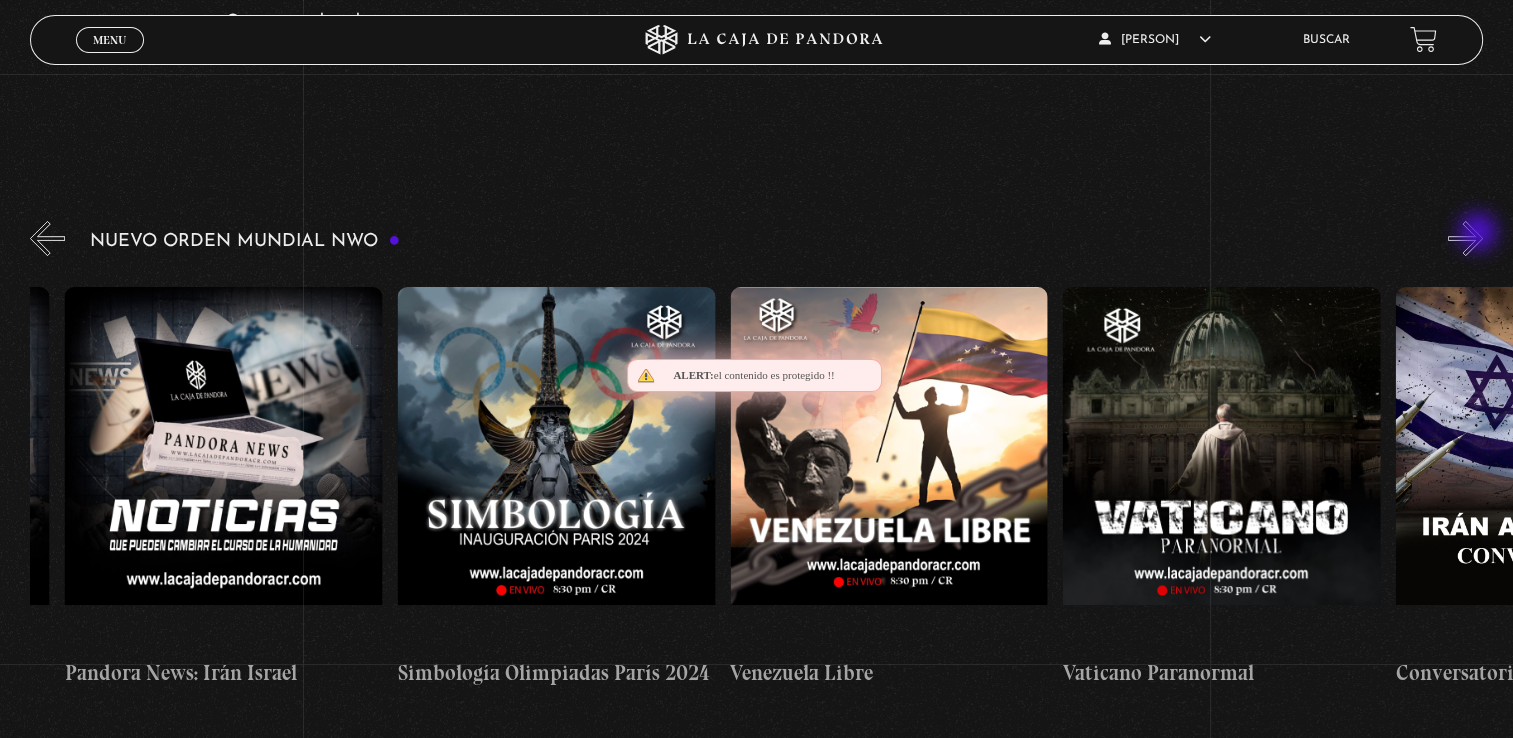 click on "»" at bounding box center (1465, 238) 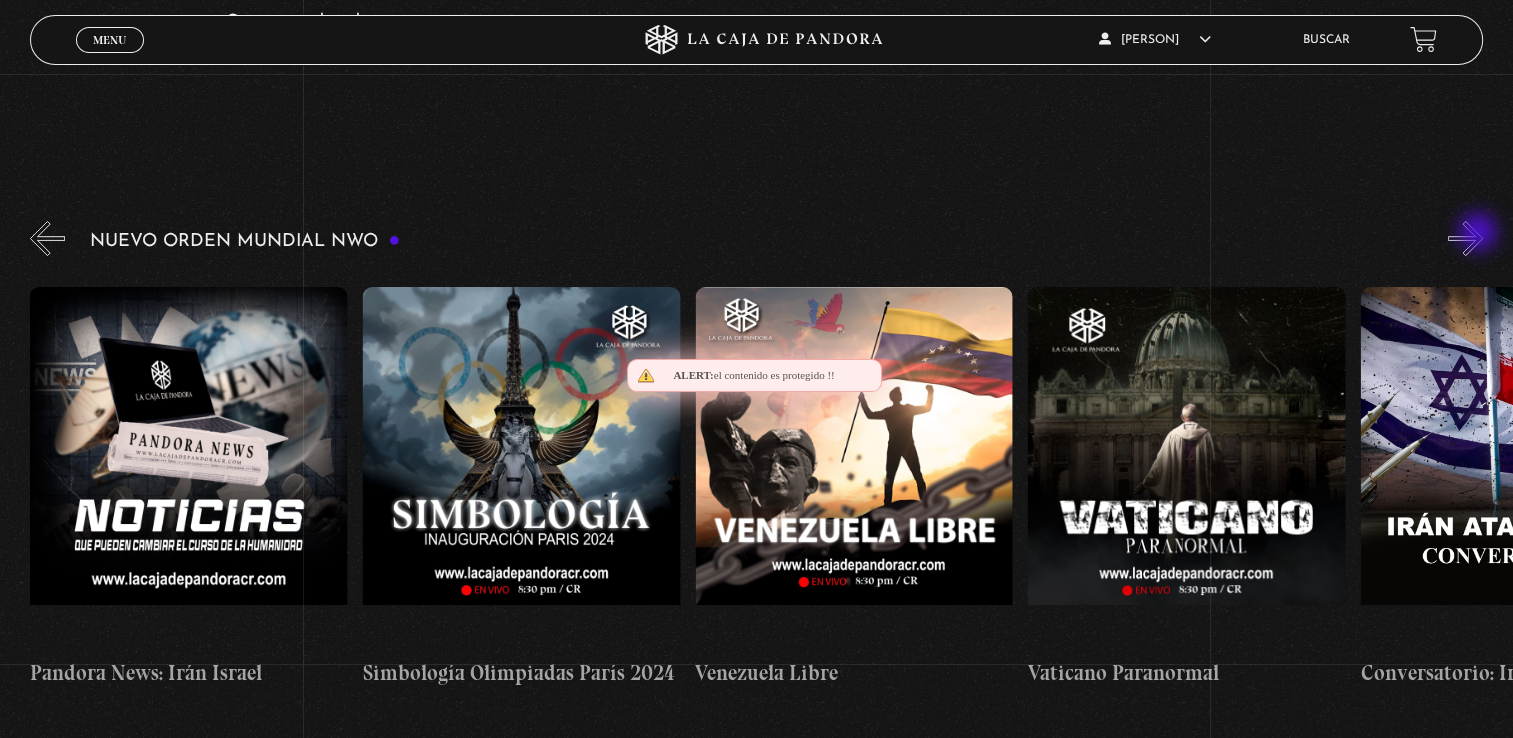click on "»" at bounding box center [1465, 238] 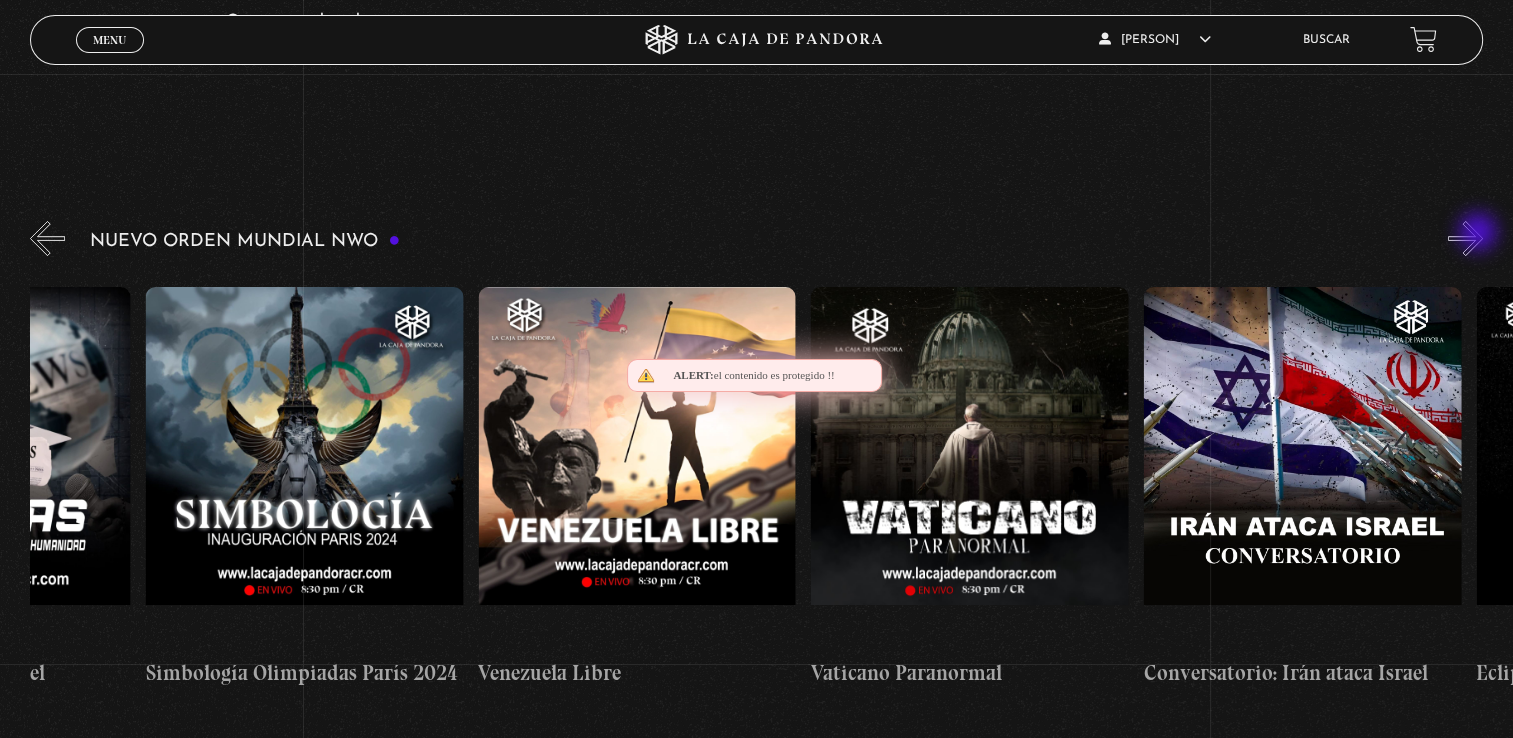 click on "»" at bounding box center (1465, 238) 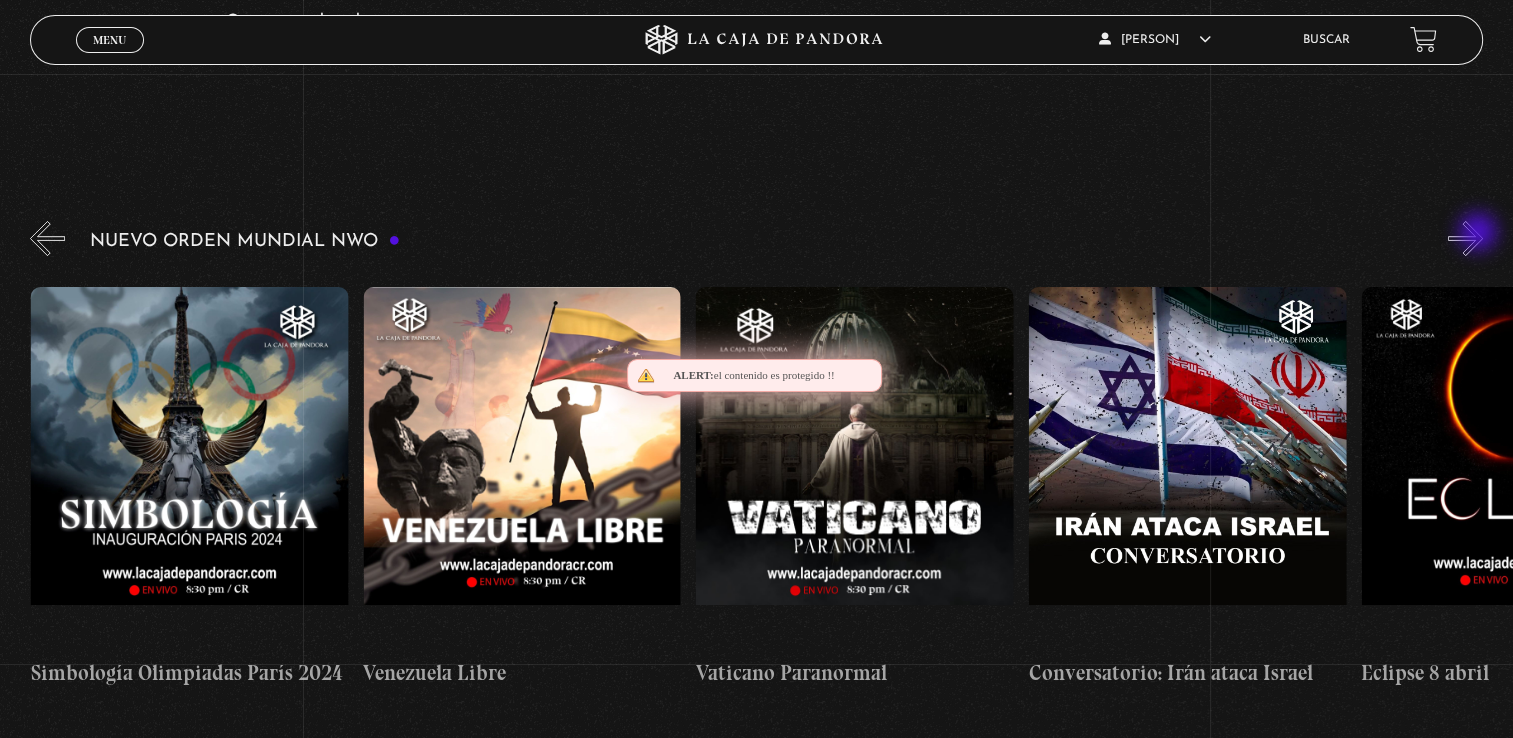 click on "»" at bounding box center (1465, 238) 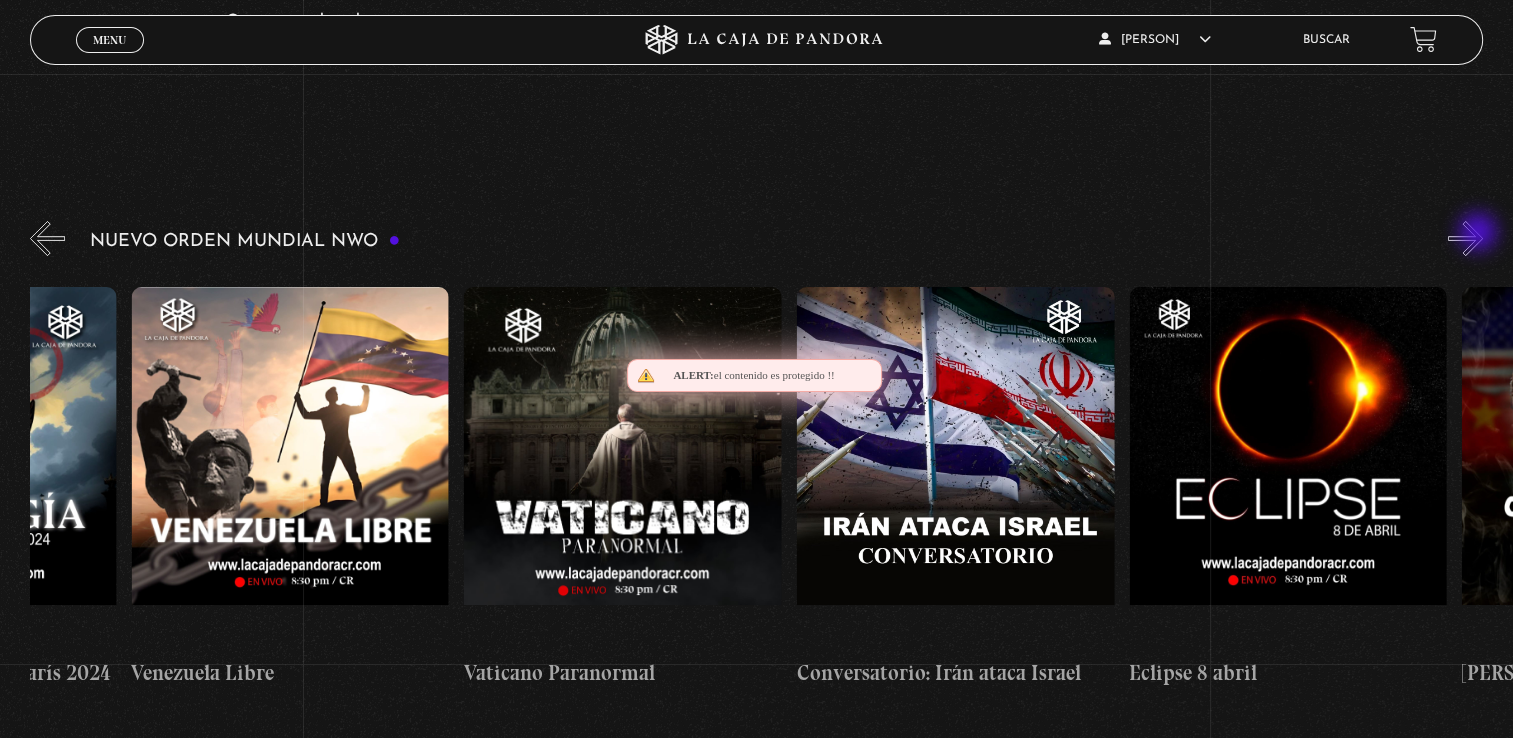 click on "»" at bounding box center [1465, 238] 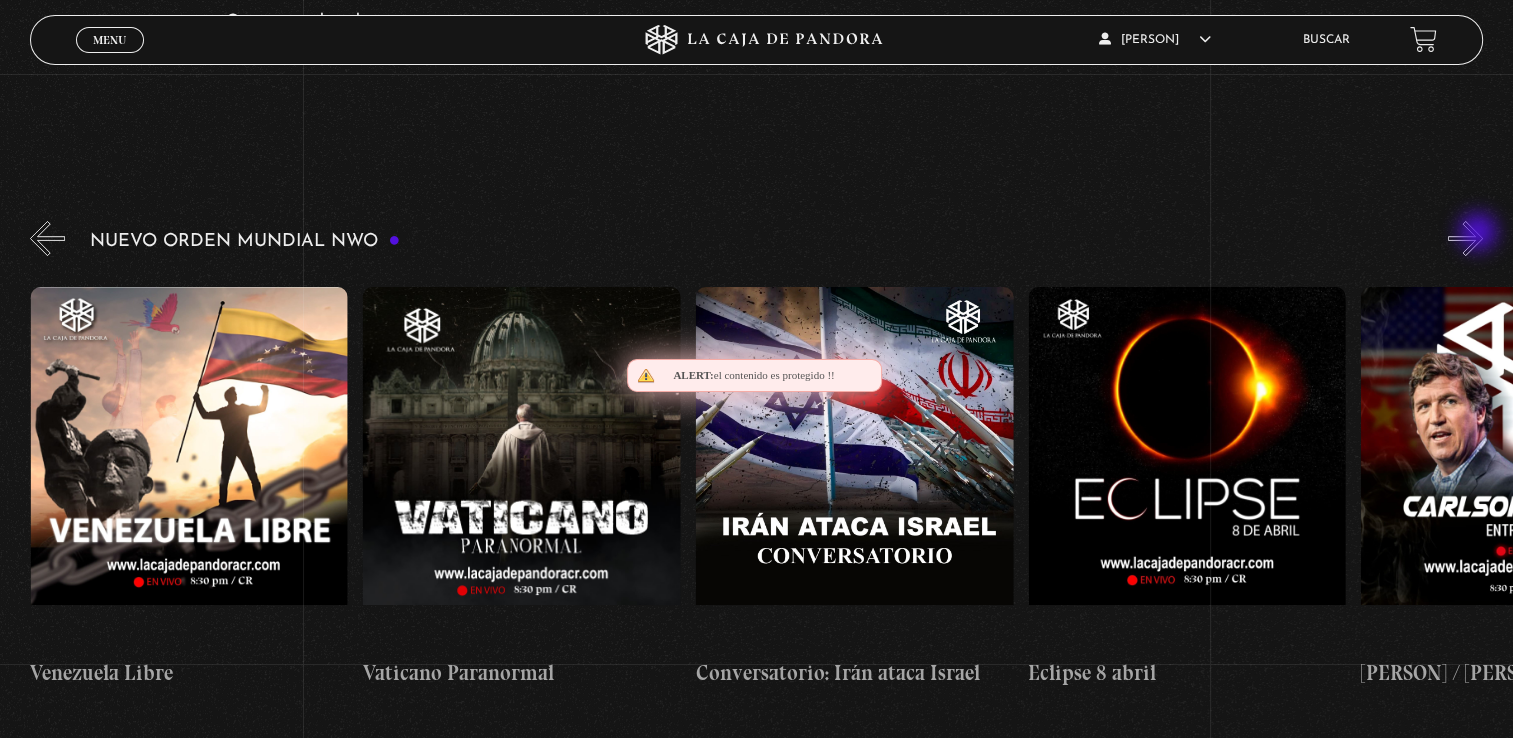 click on "»" at bounding box center [1465, 238] 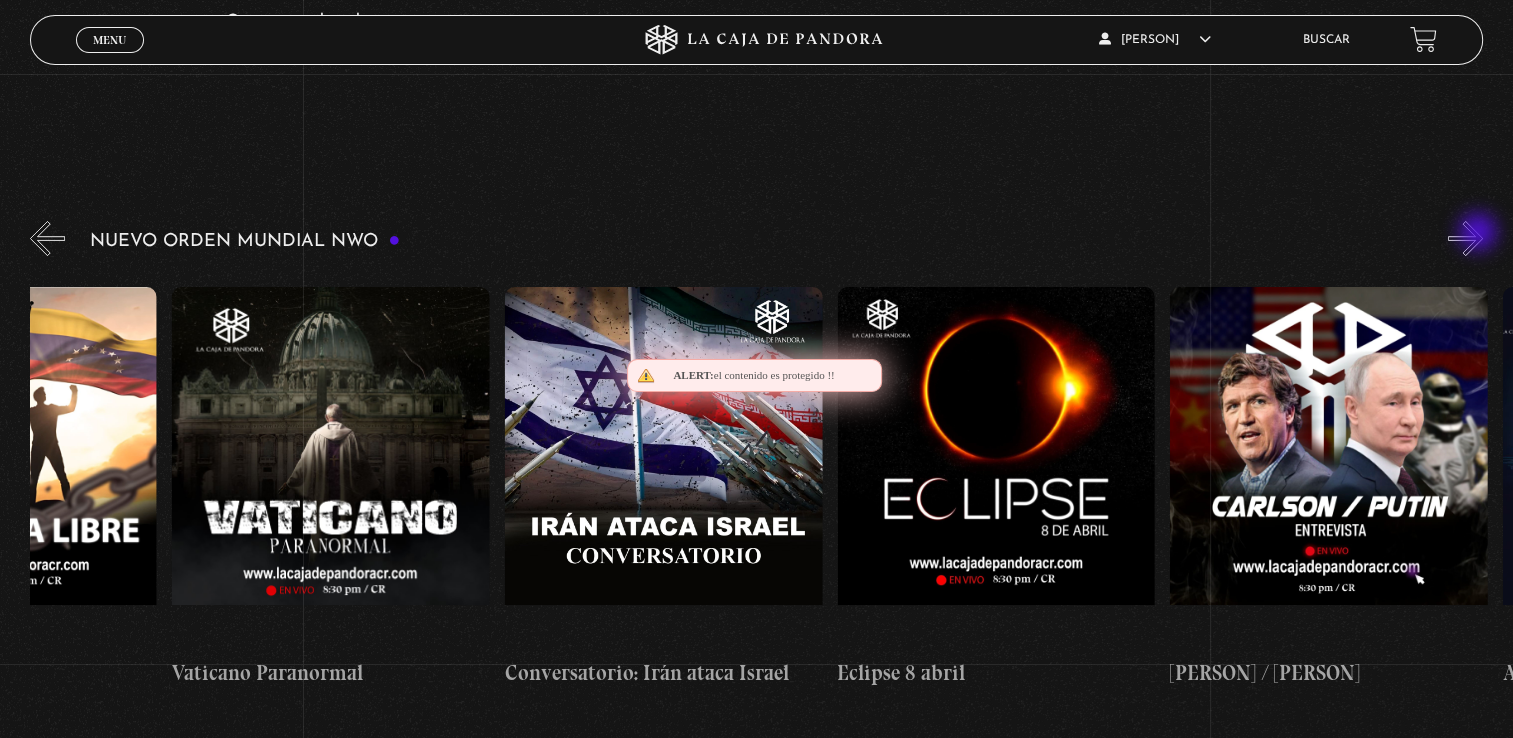 click on "»" at bounding box center [1465, 238] 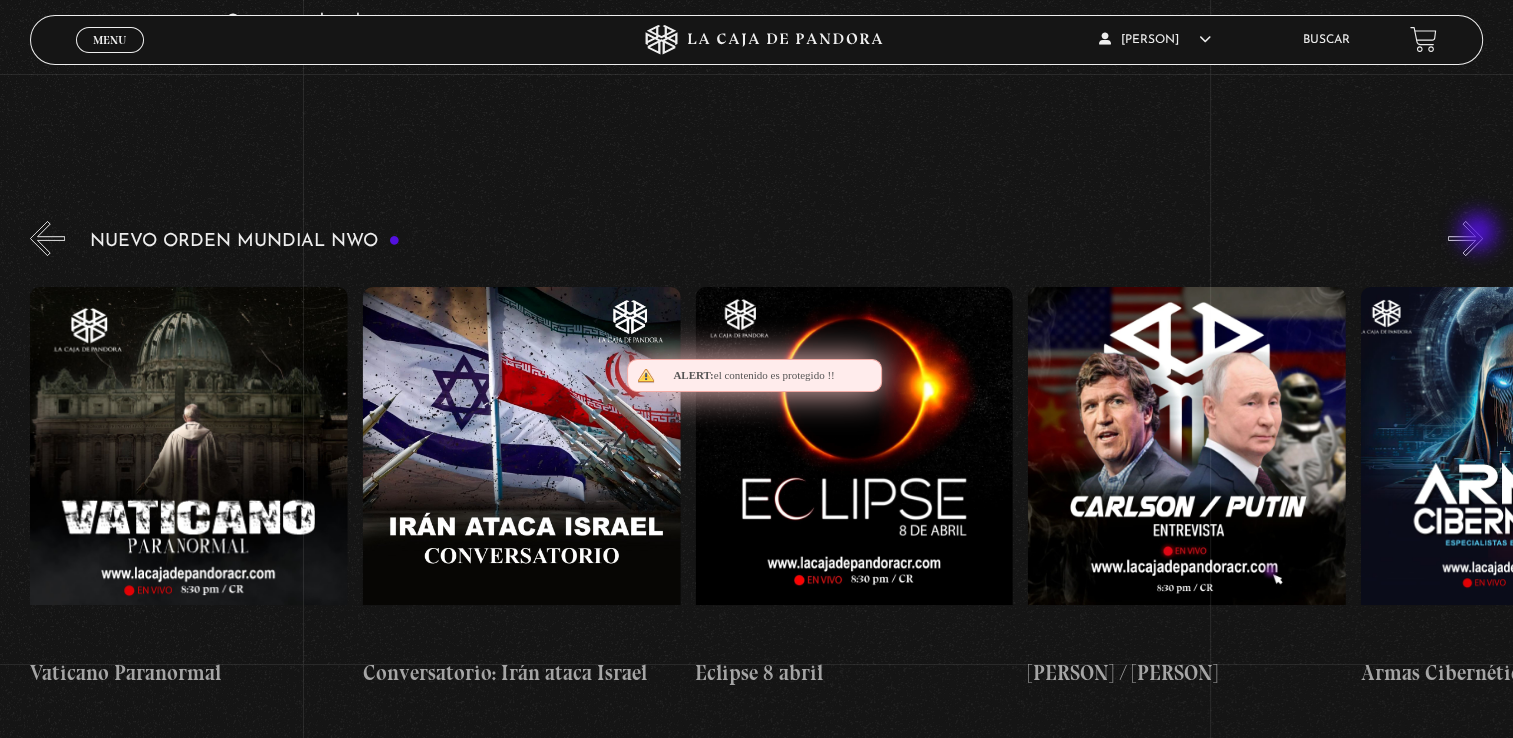 click on "»" at bounding box center [1465, 238] 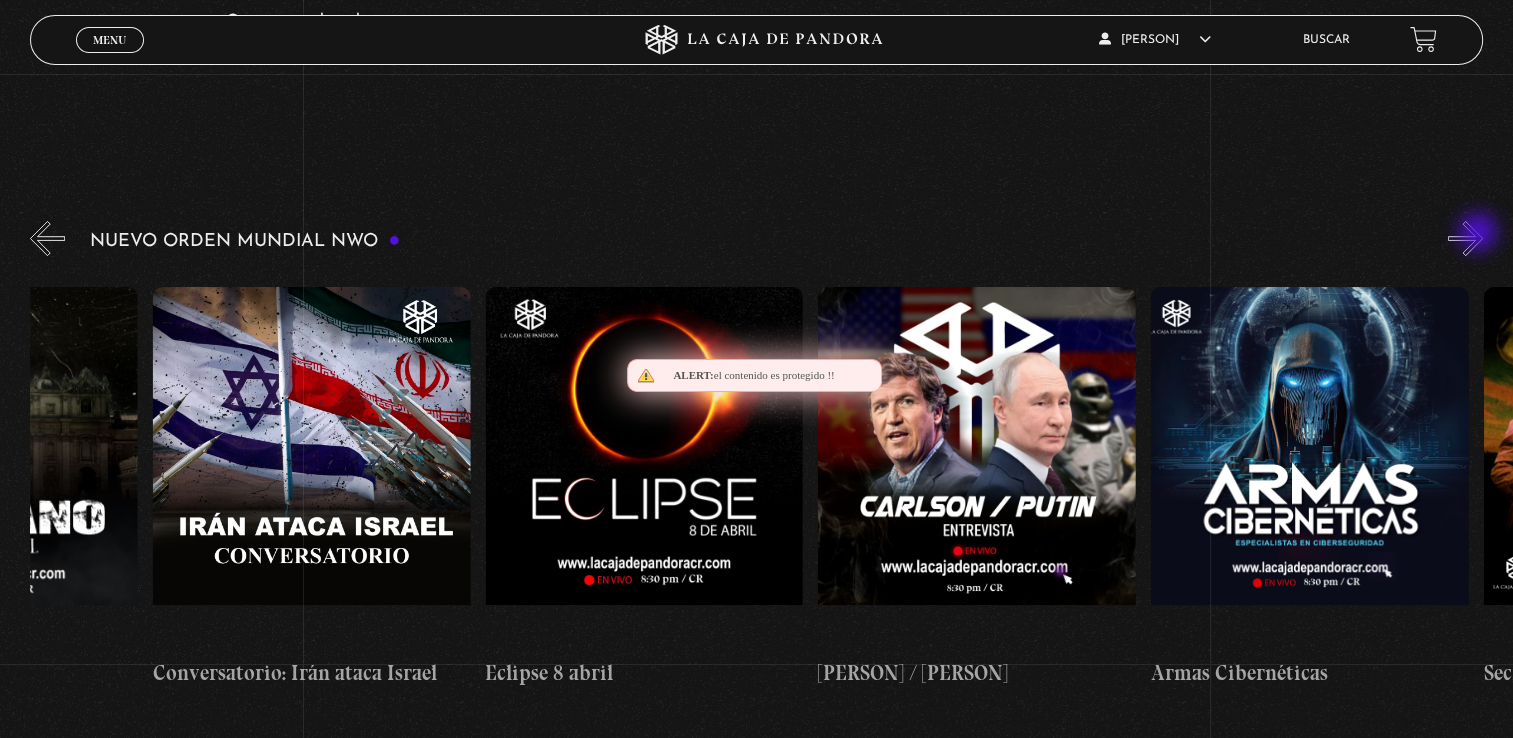 click on "»" at bounding box center [1465, 238] 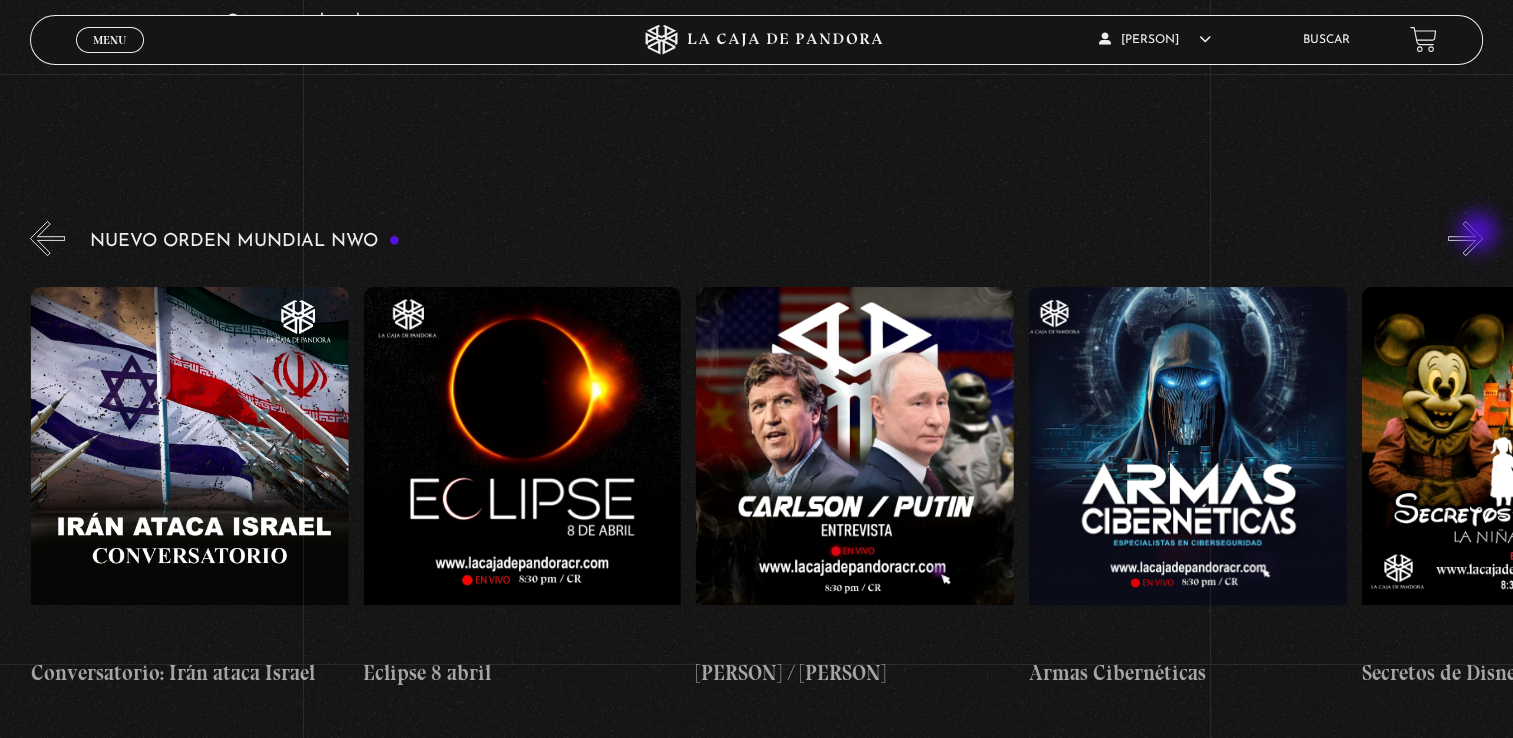 click on "»" at bounding box center (1465, 238) 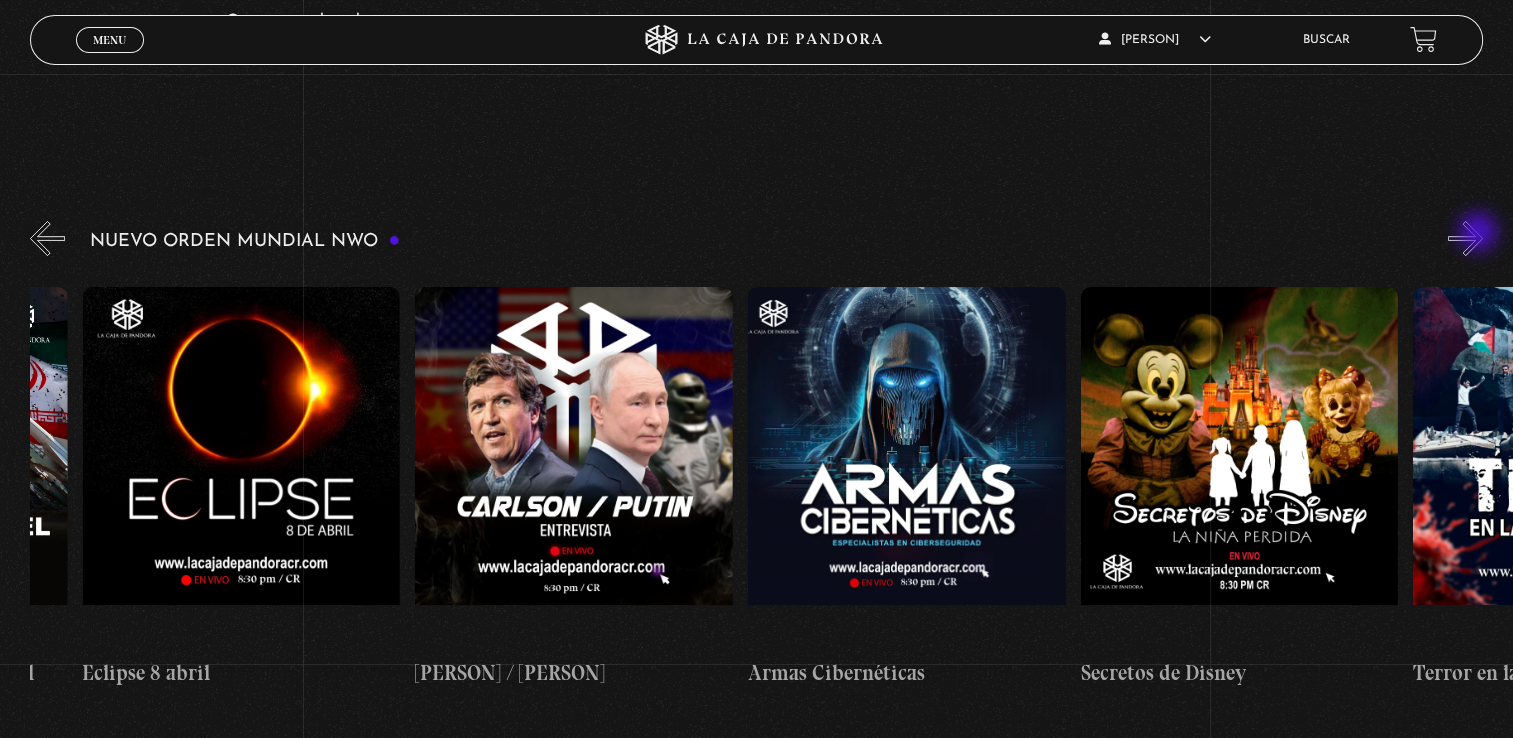 click on "»" at bounding box center (1465, 238) 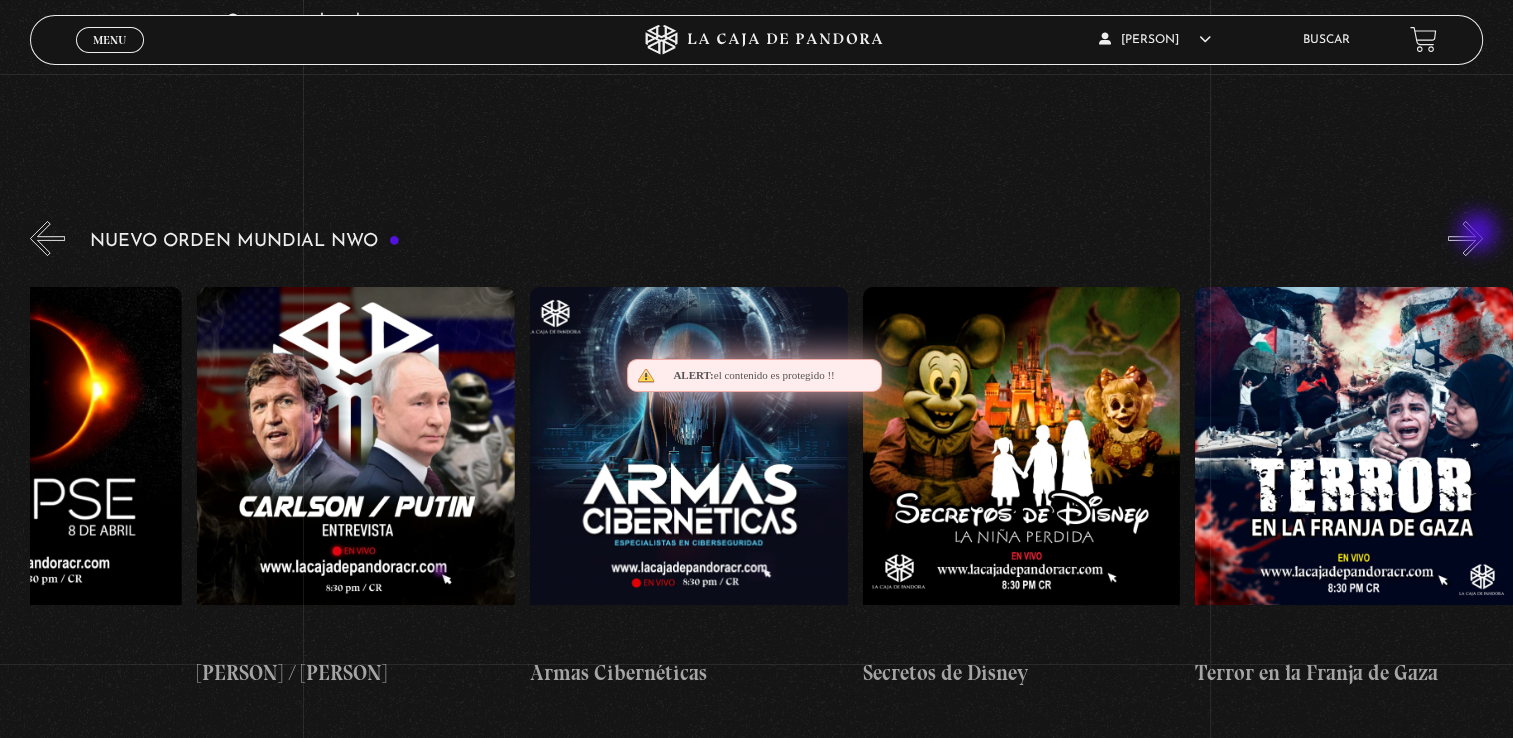 click on "»" at bounding box center (1465, 238) 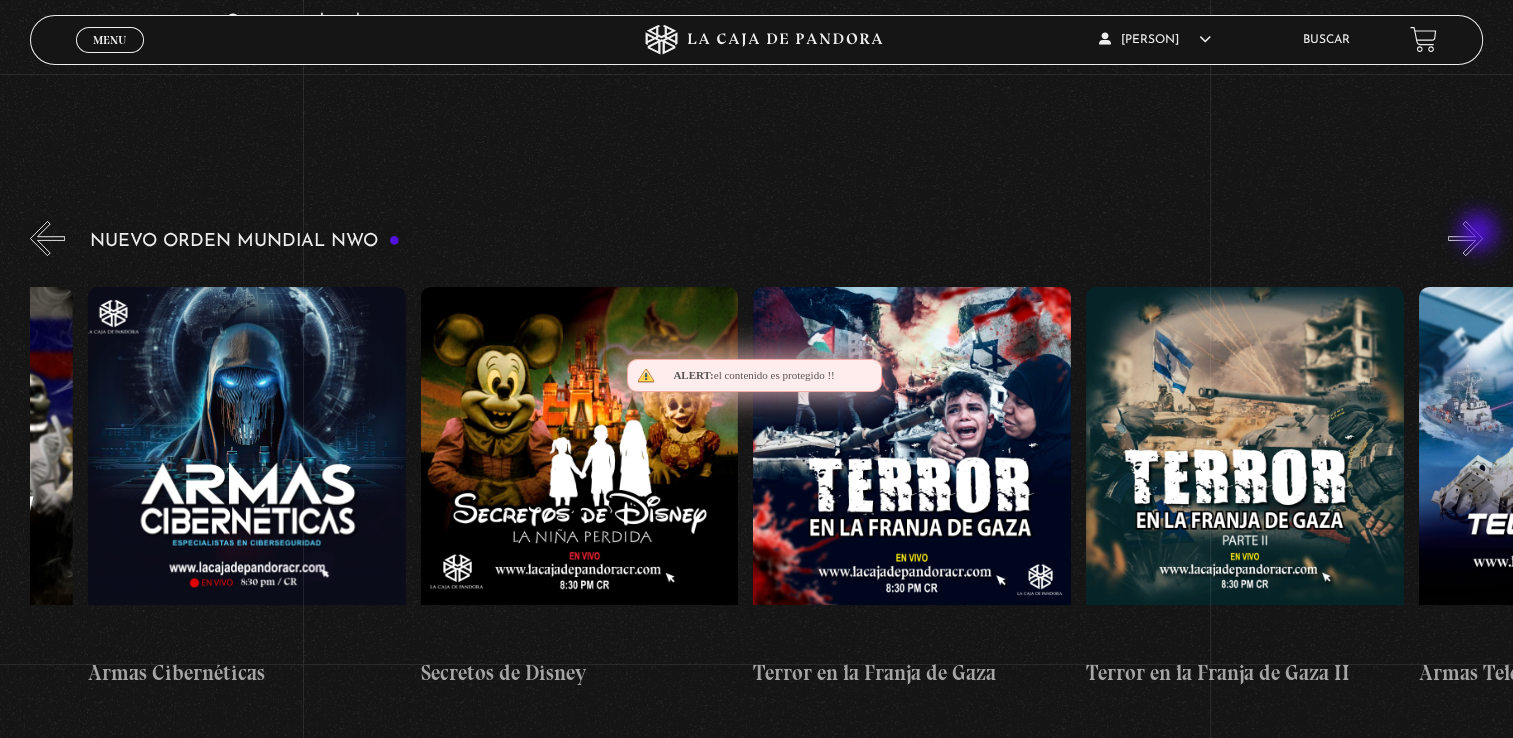 click on "»" at bounding box center [1465, 238] 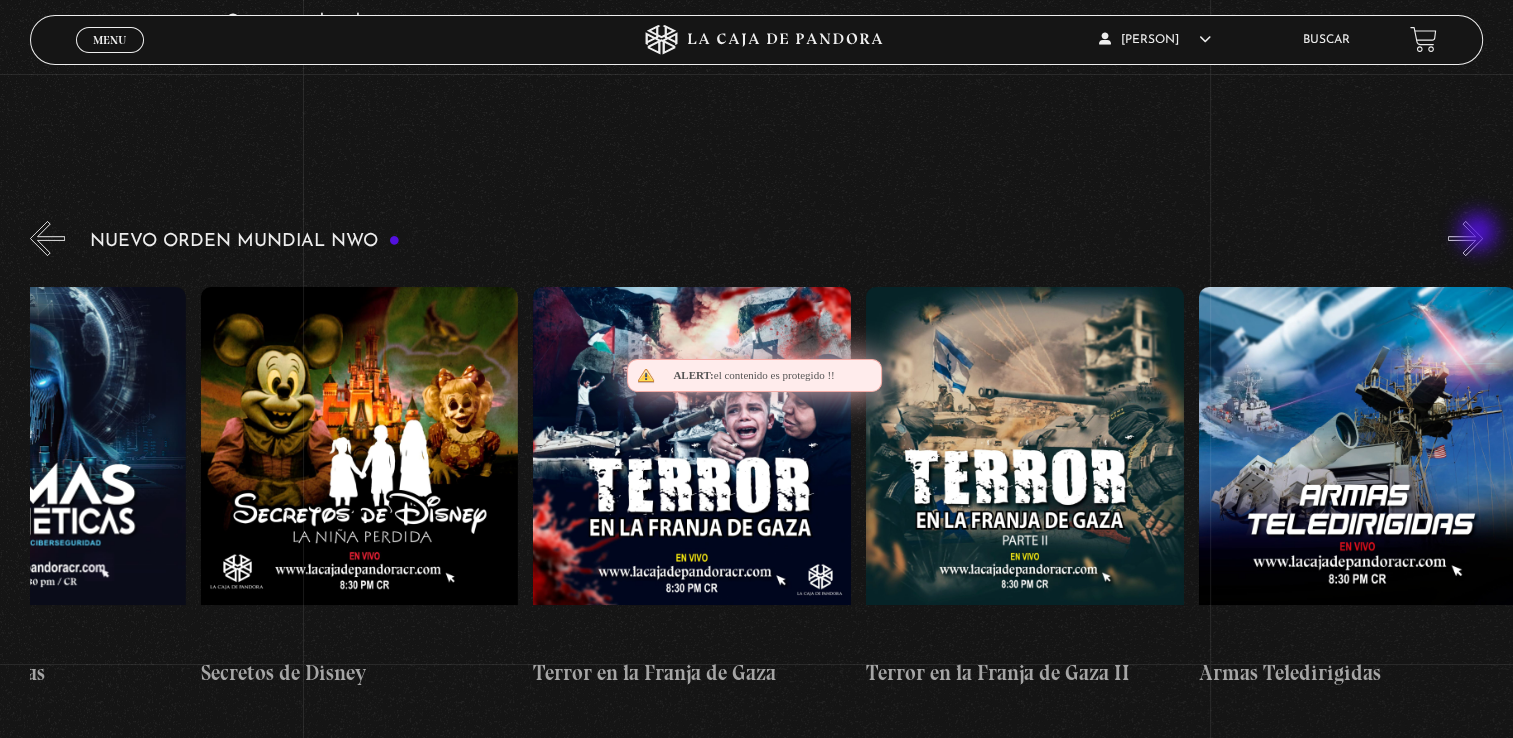 click on "»" at bounding box center (1465, 238) 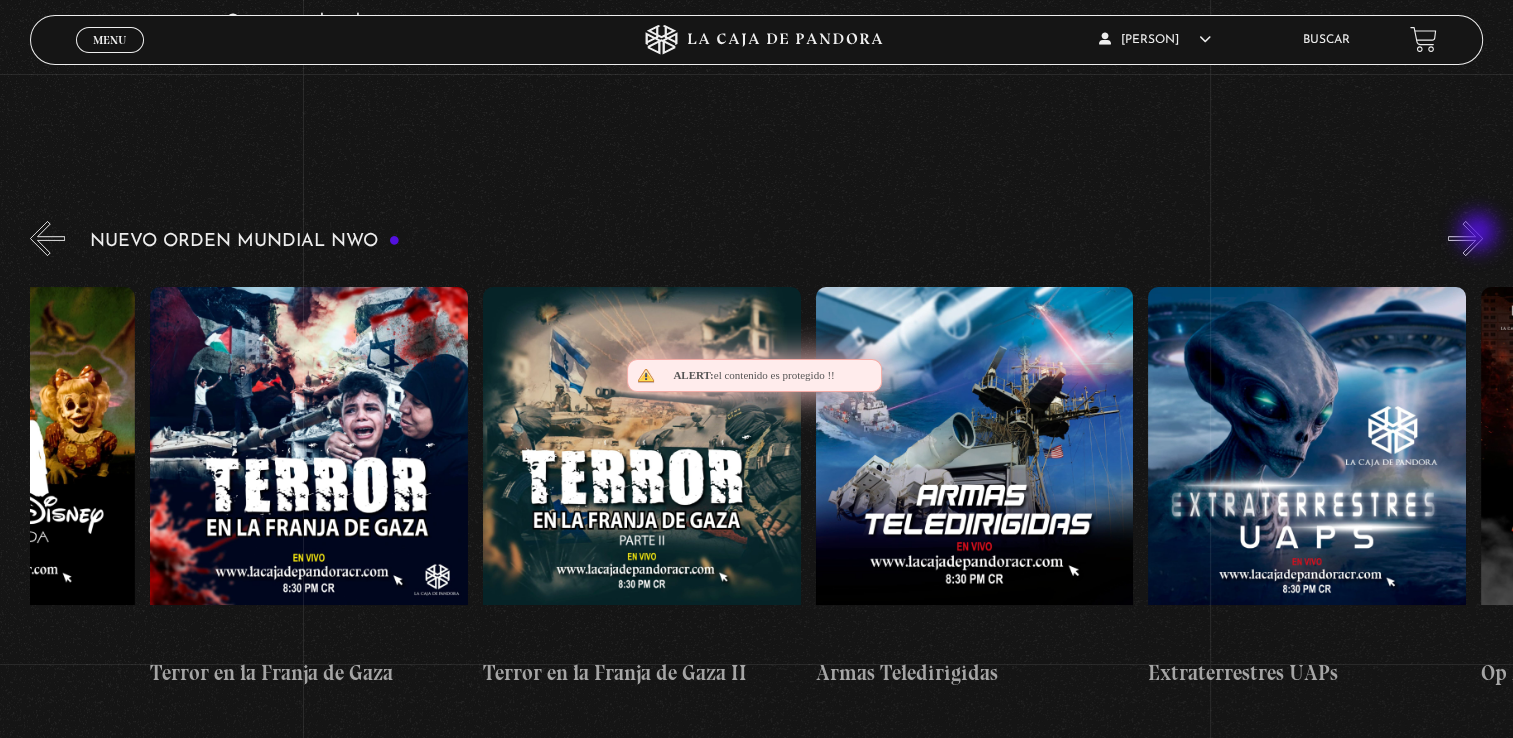click on "»" at bounding box center [1465, 238] 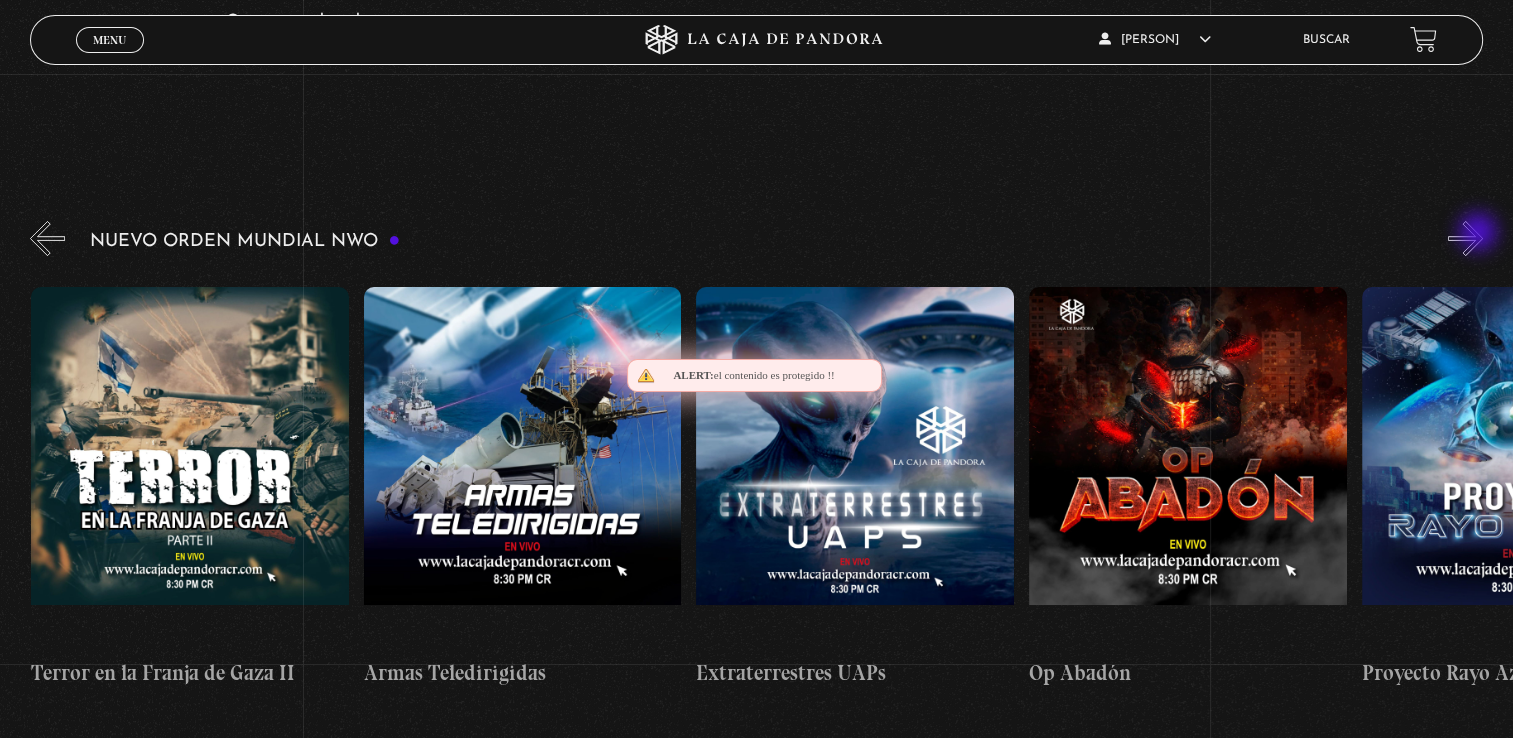 click on "»" at bounding box center [1465, 238] 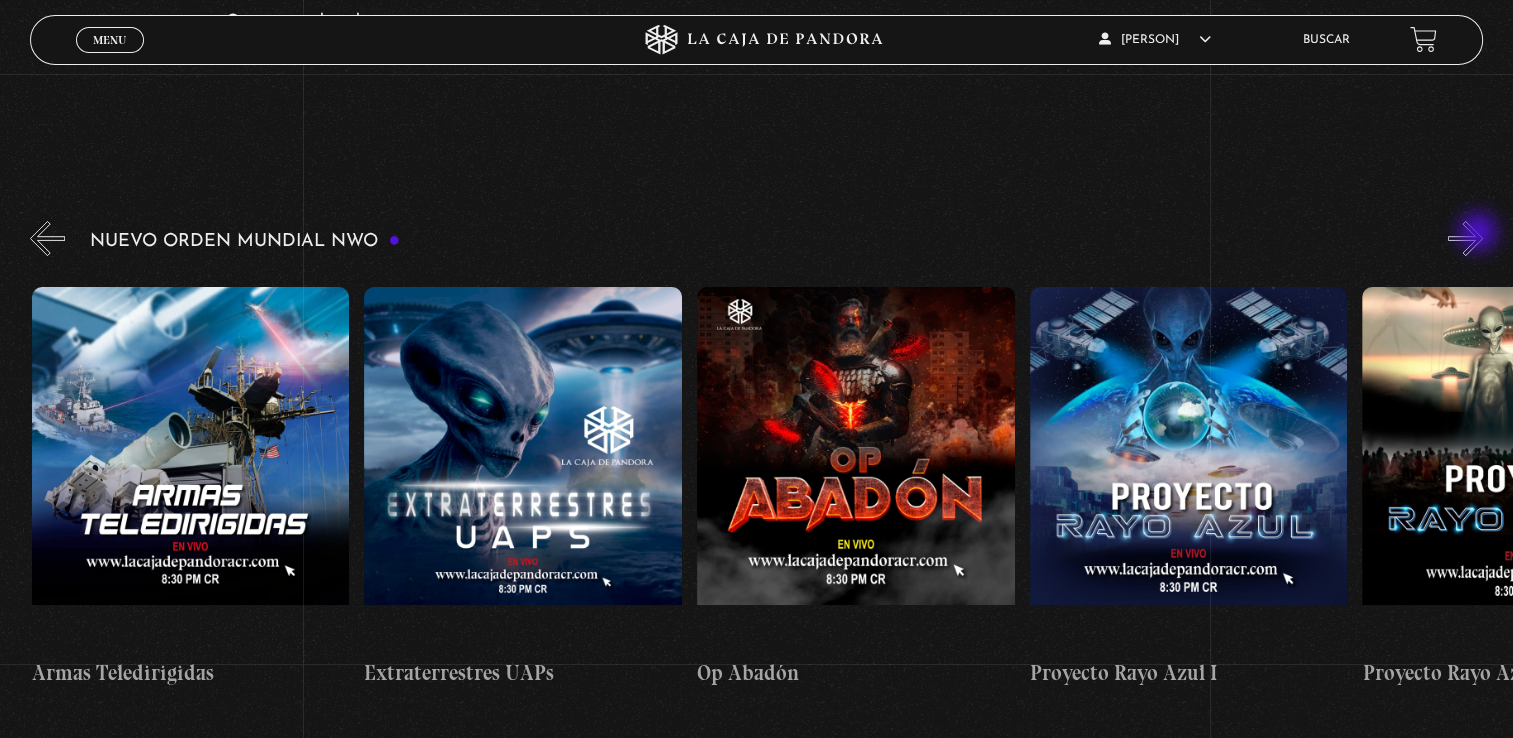 click on "»" at bounding box center [1465, 238] 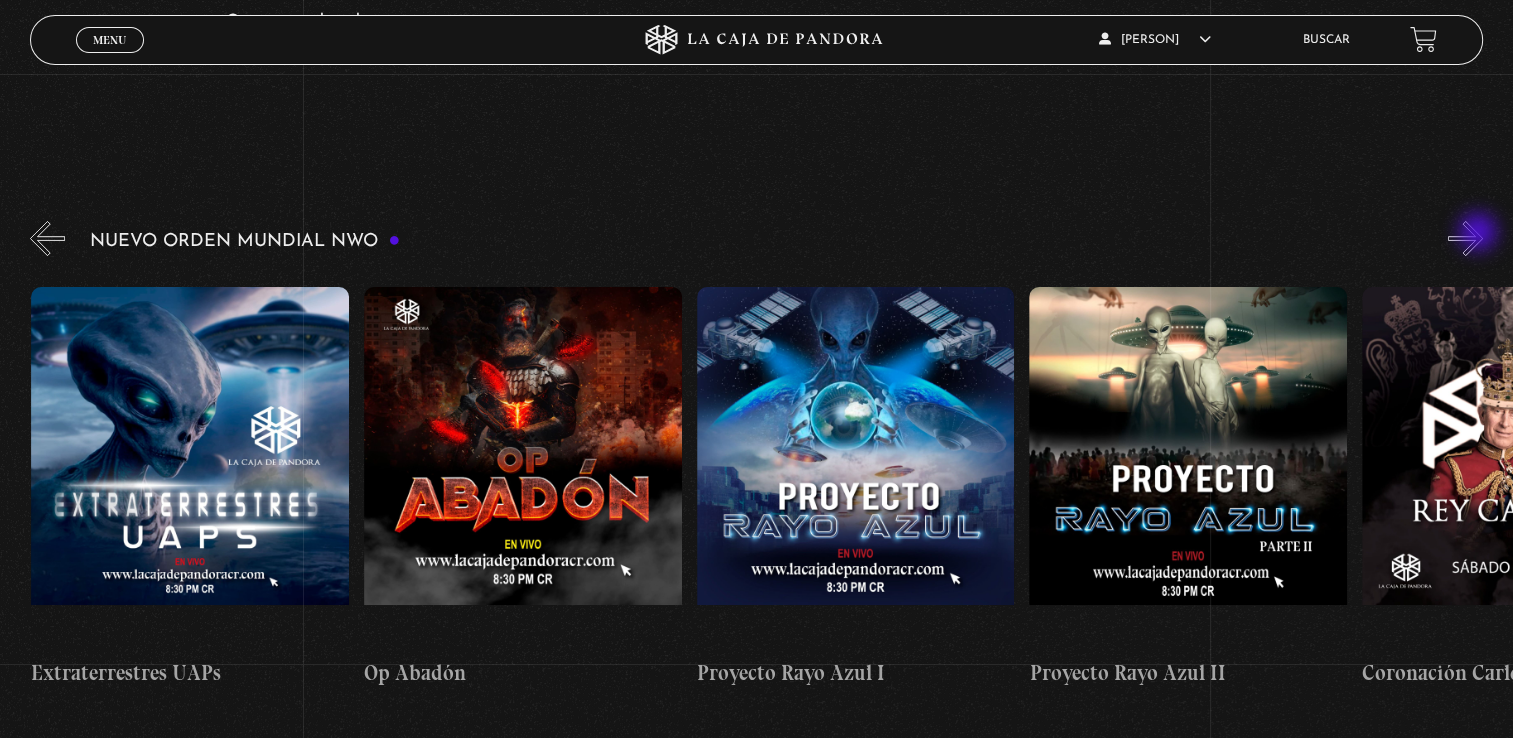 click on "»" at bounding box center [1465, 238] 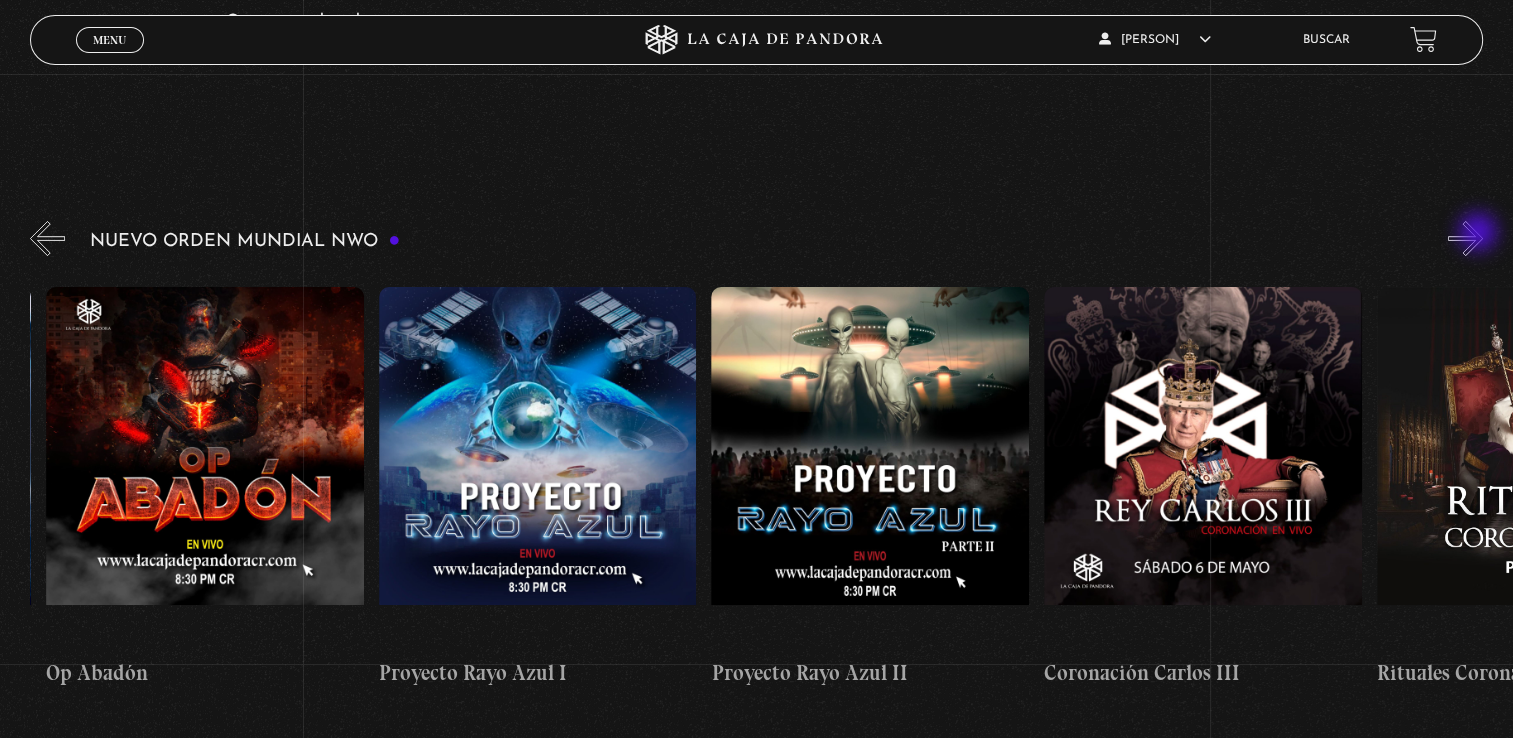 click on "»" at bounding box center [1465, 238] 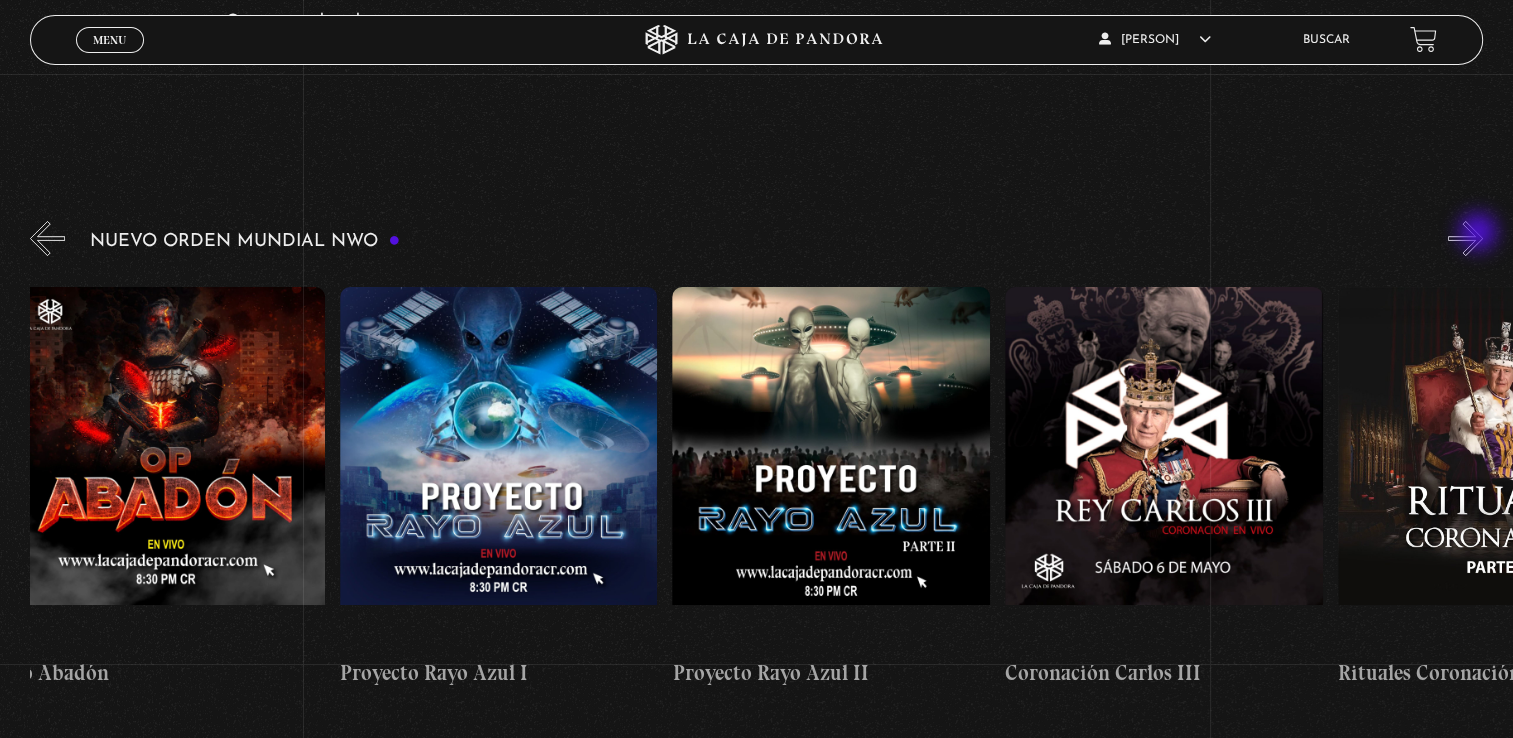 click on "»" at bounding box center [1465, 238] 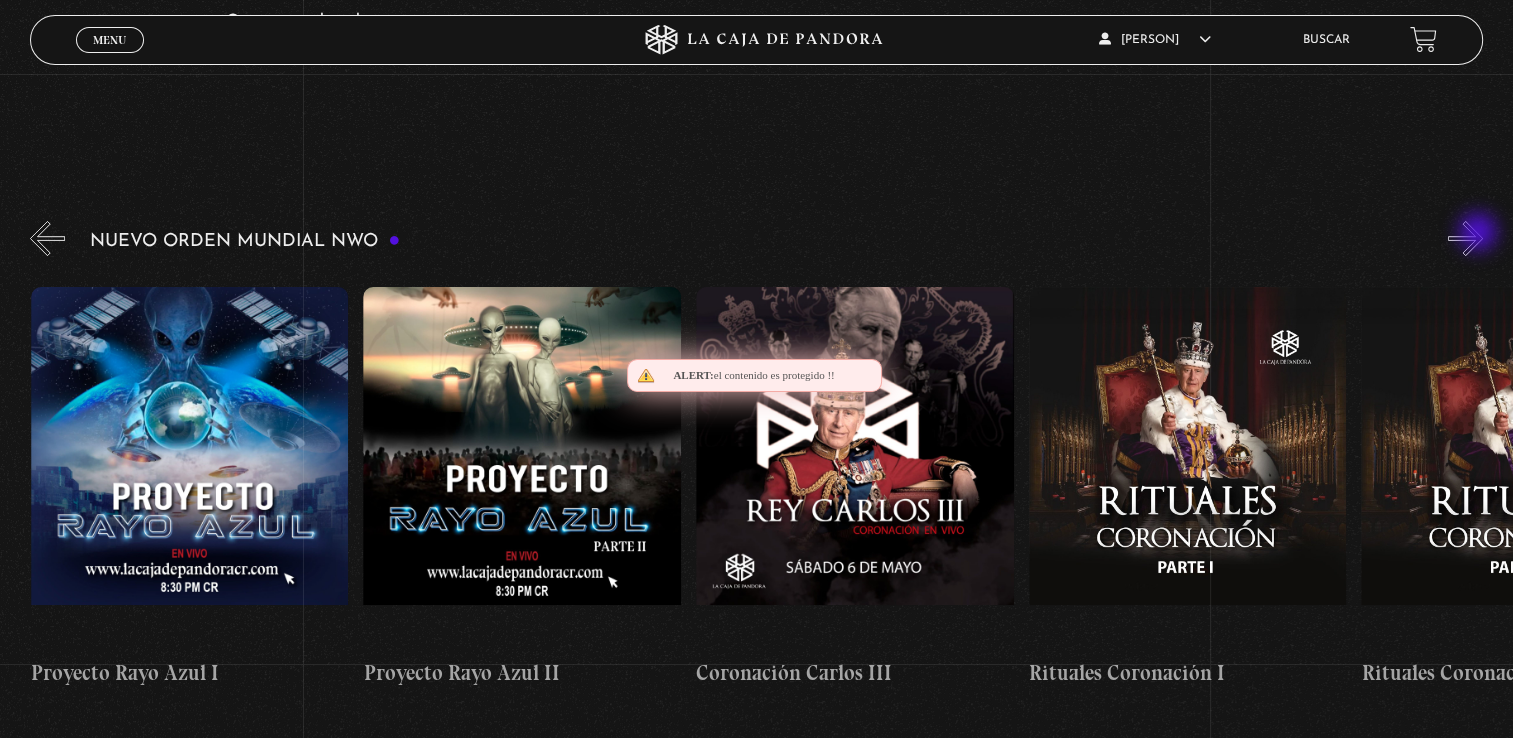 click on "»" at bounding box center (1465, 238) 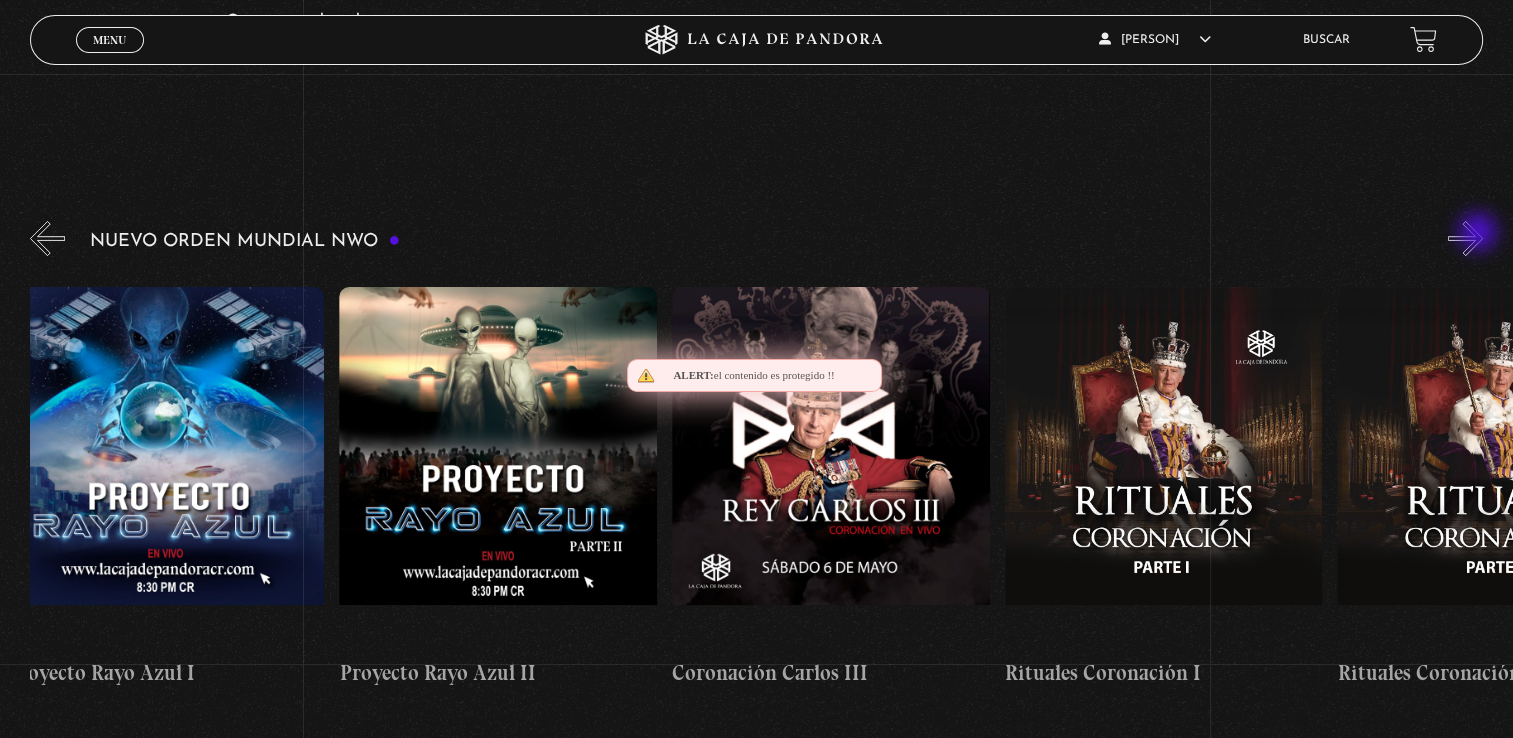 click on "»" at bounding box center [1465, 238] 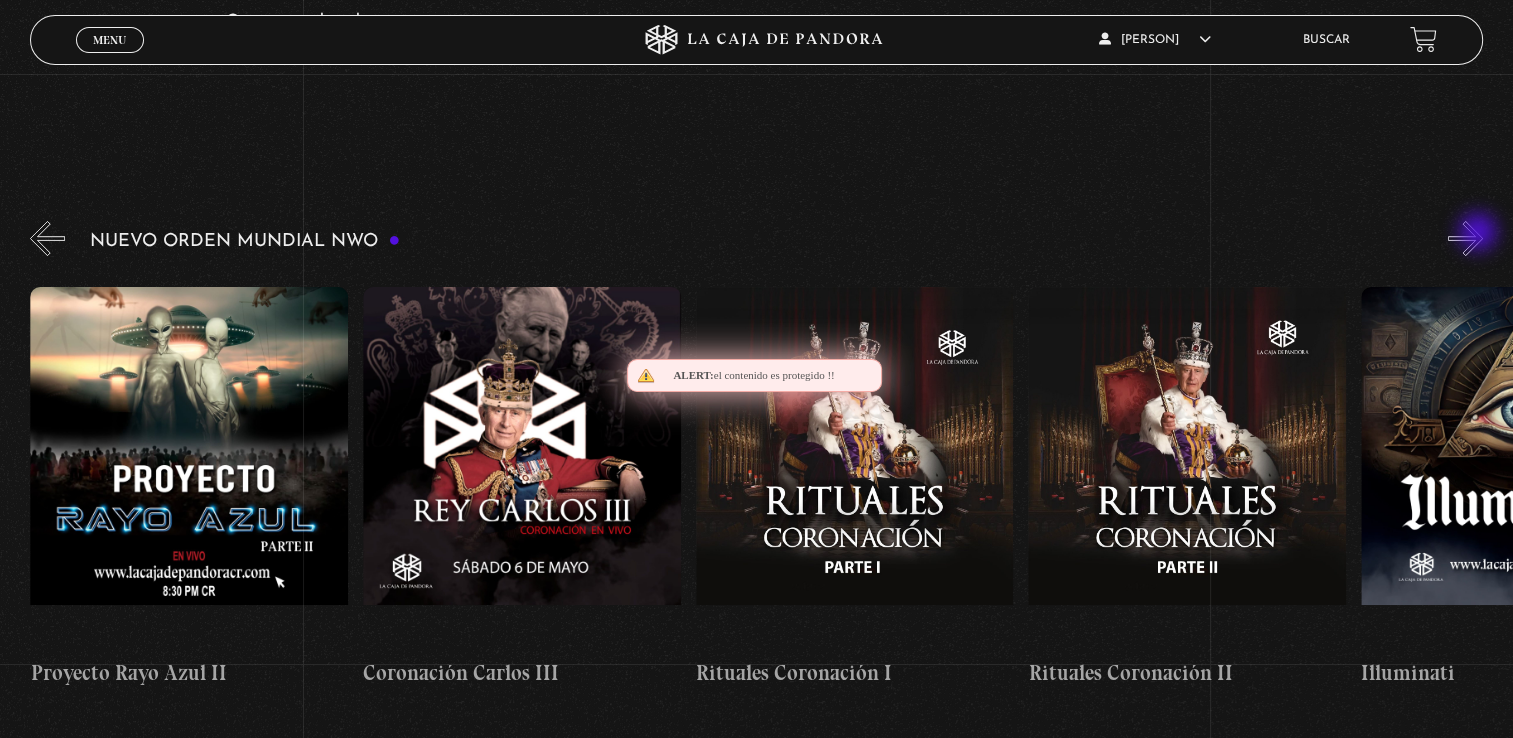 click on "»" at bounding box center (1465, 238) 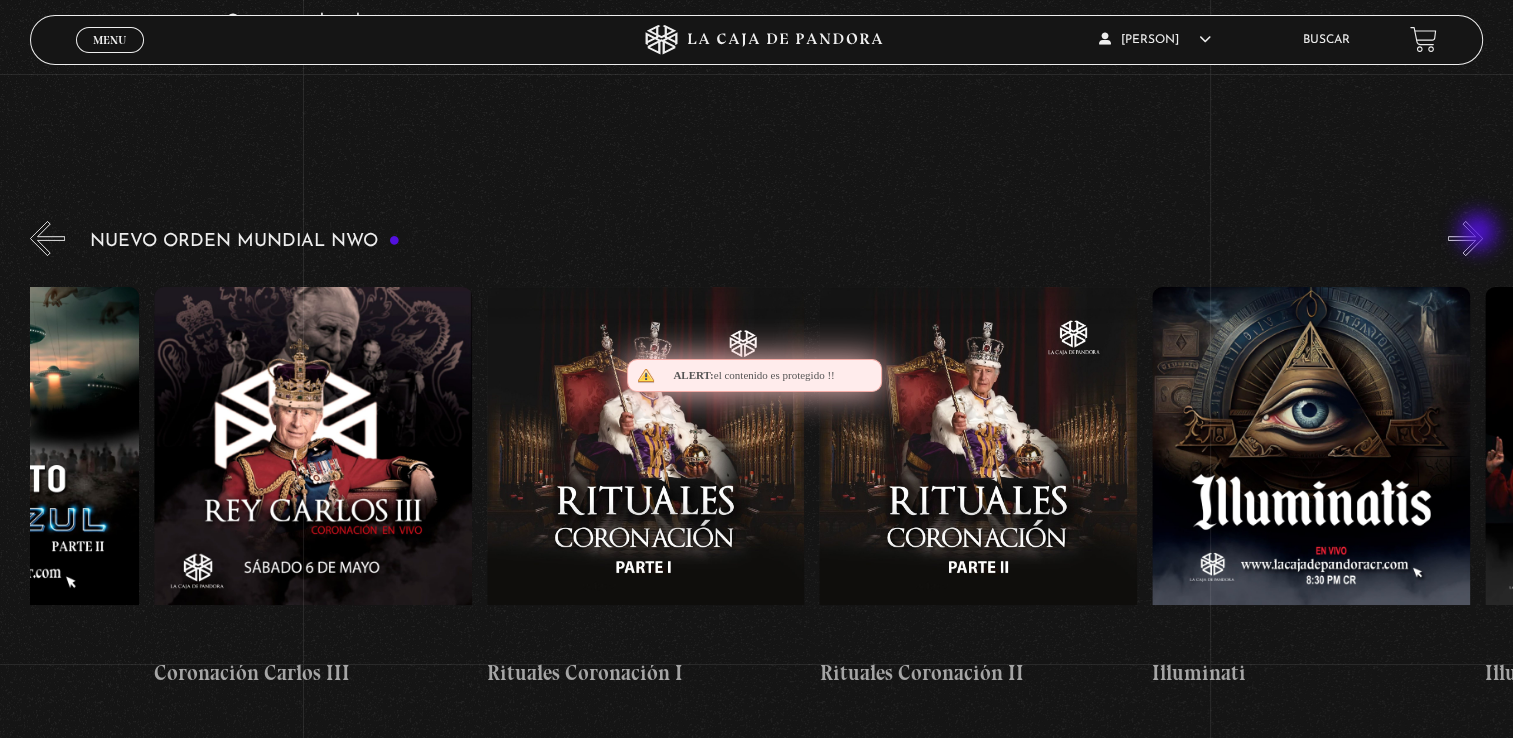 click on "»" at bounding box center [1465, 238] 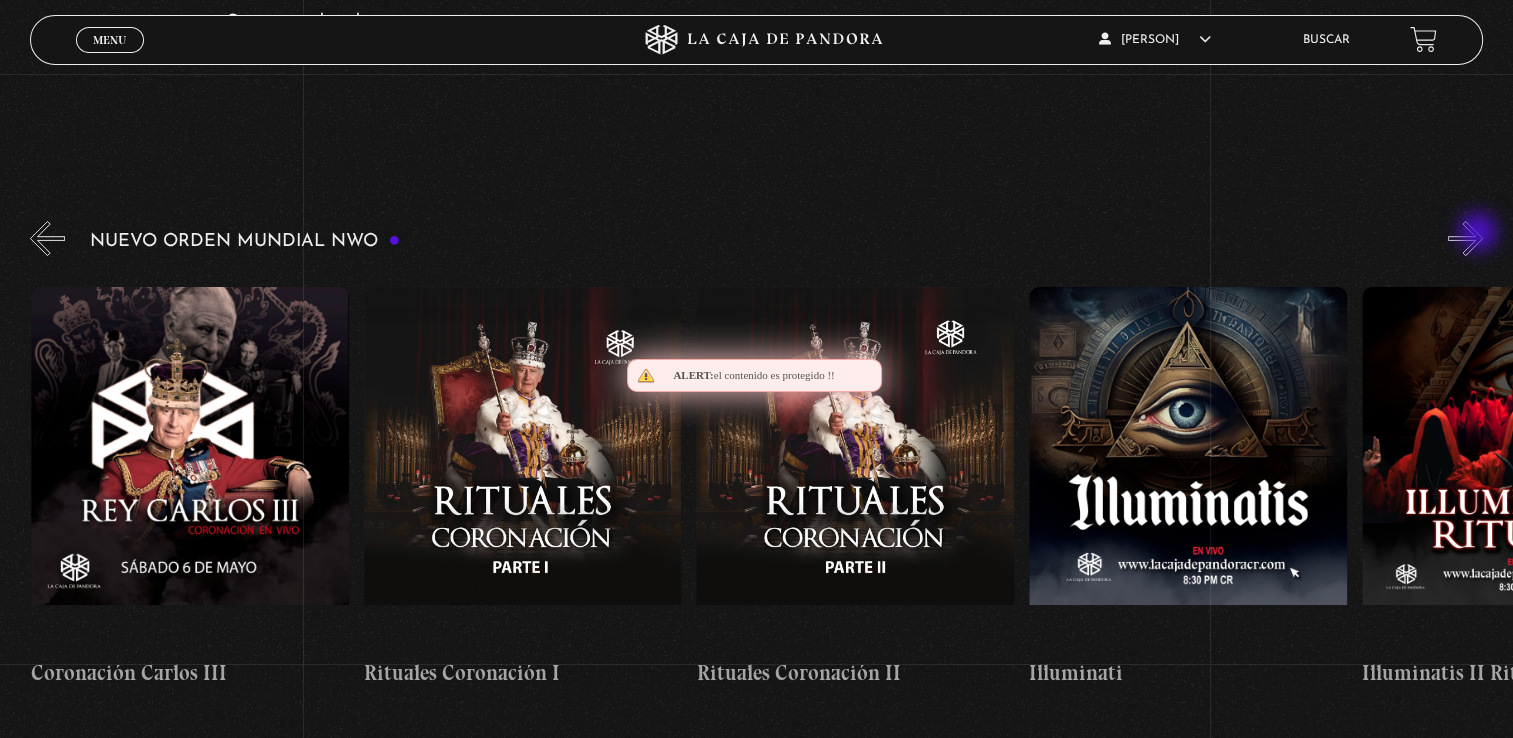 click on "»" at bounding box center (1465, 238) 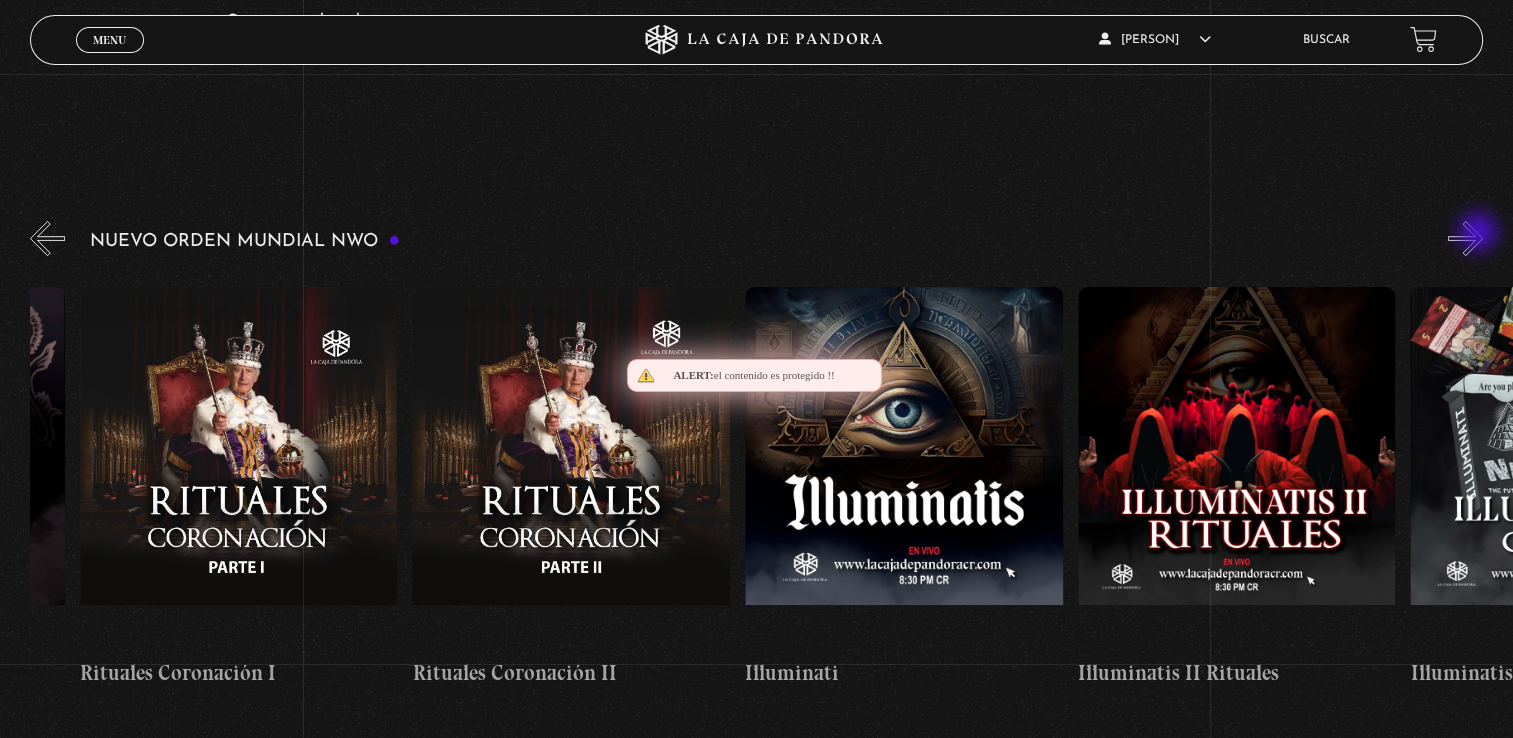 click on "»" at bounding box center [1465, 238] 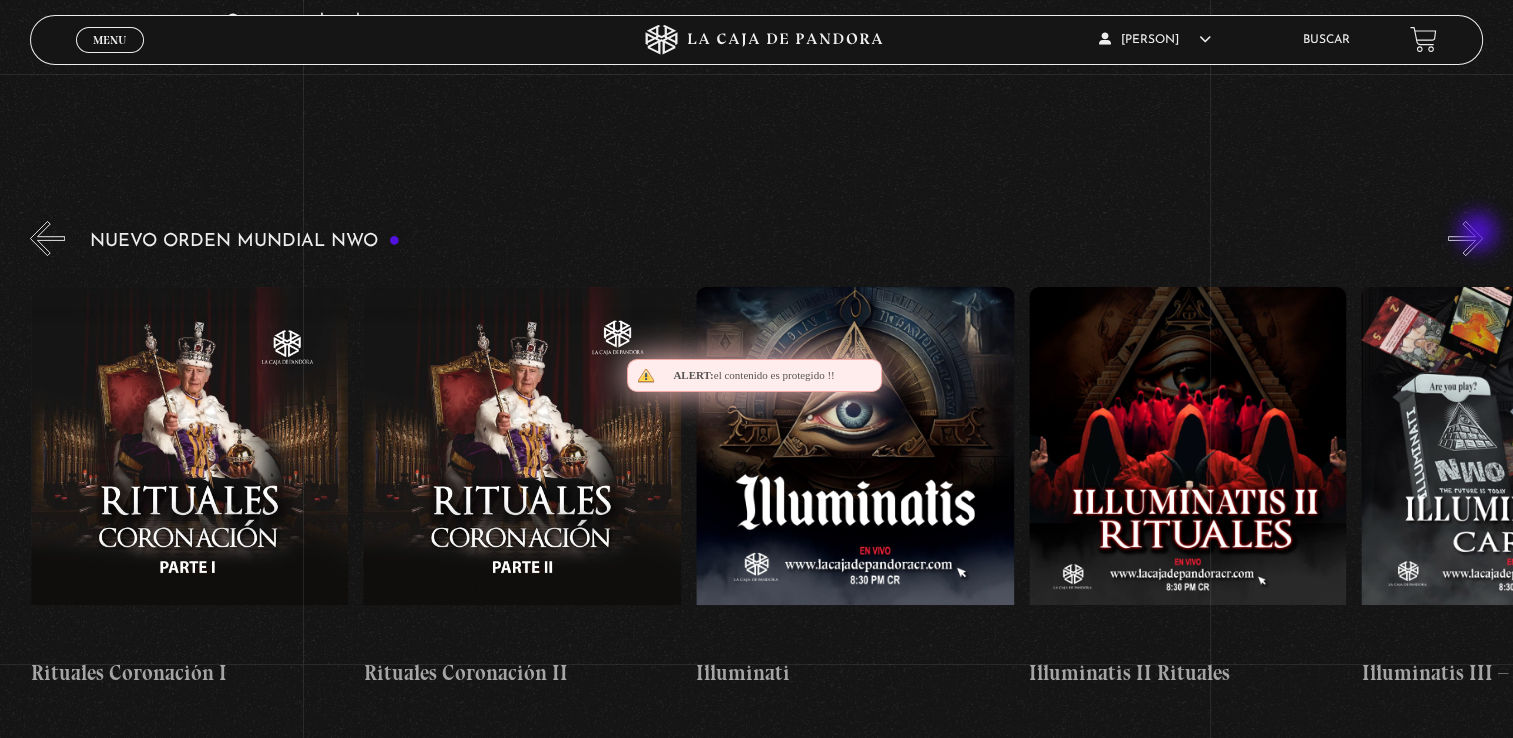 click on "»" at bounding box center [1465, 238] 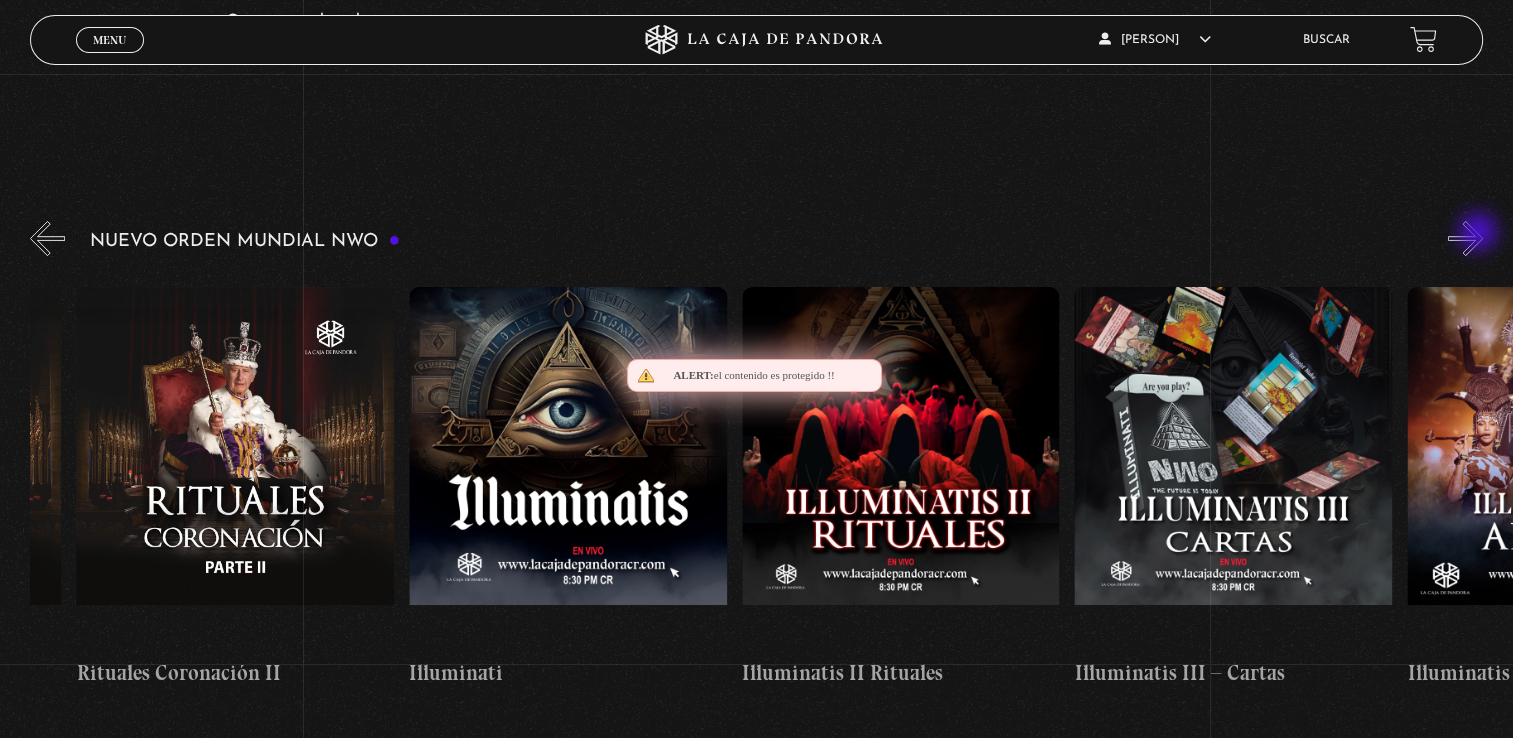 click on "»" at bounding box center [1465, 238] 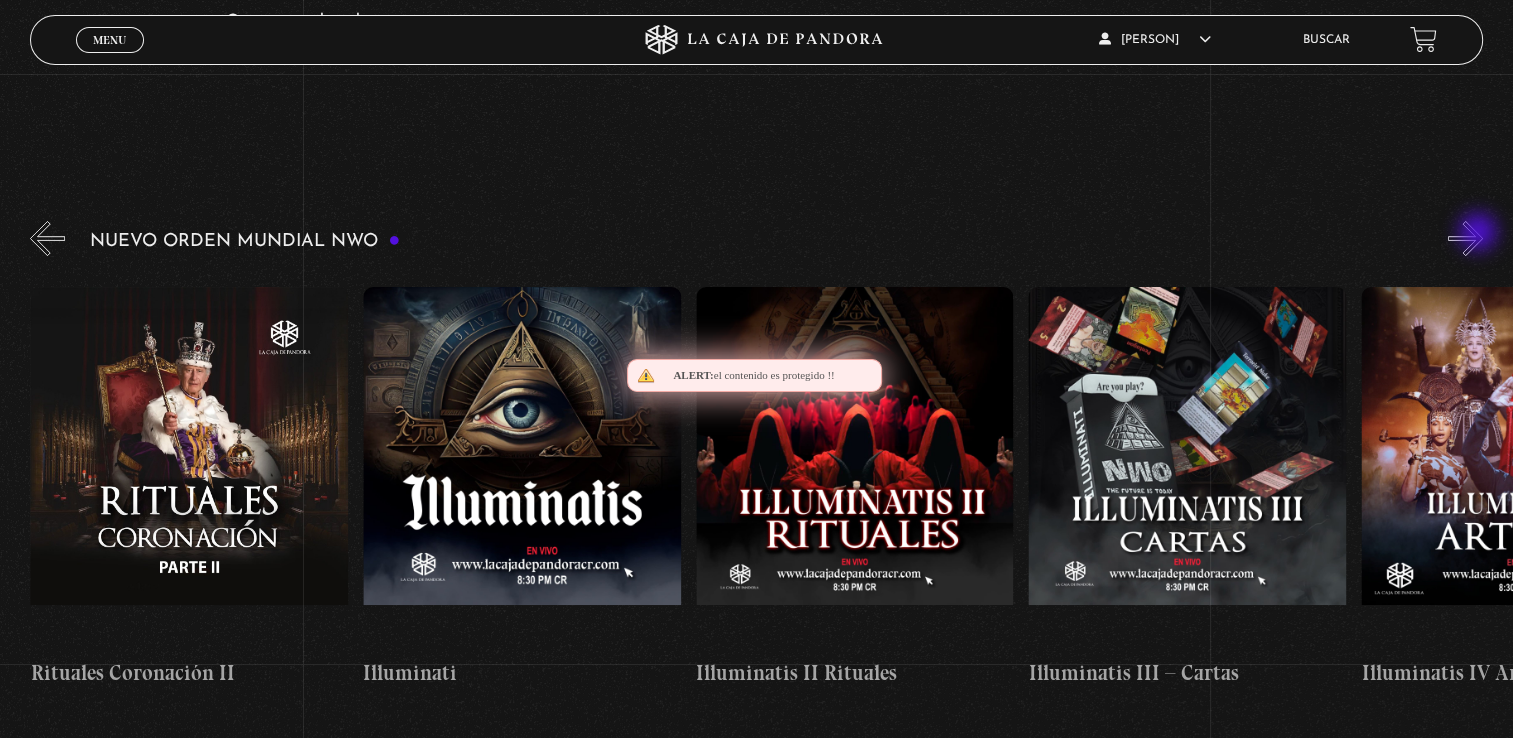 click on "»" at bounding box center (1465, 238) 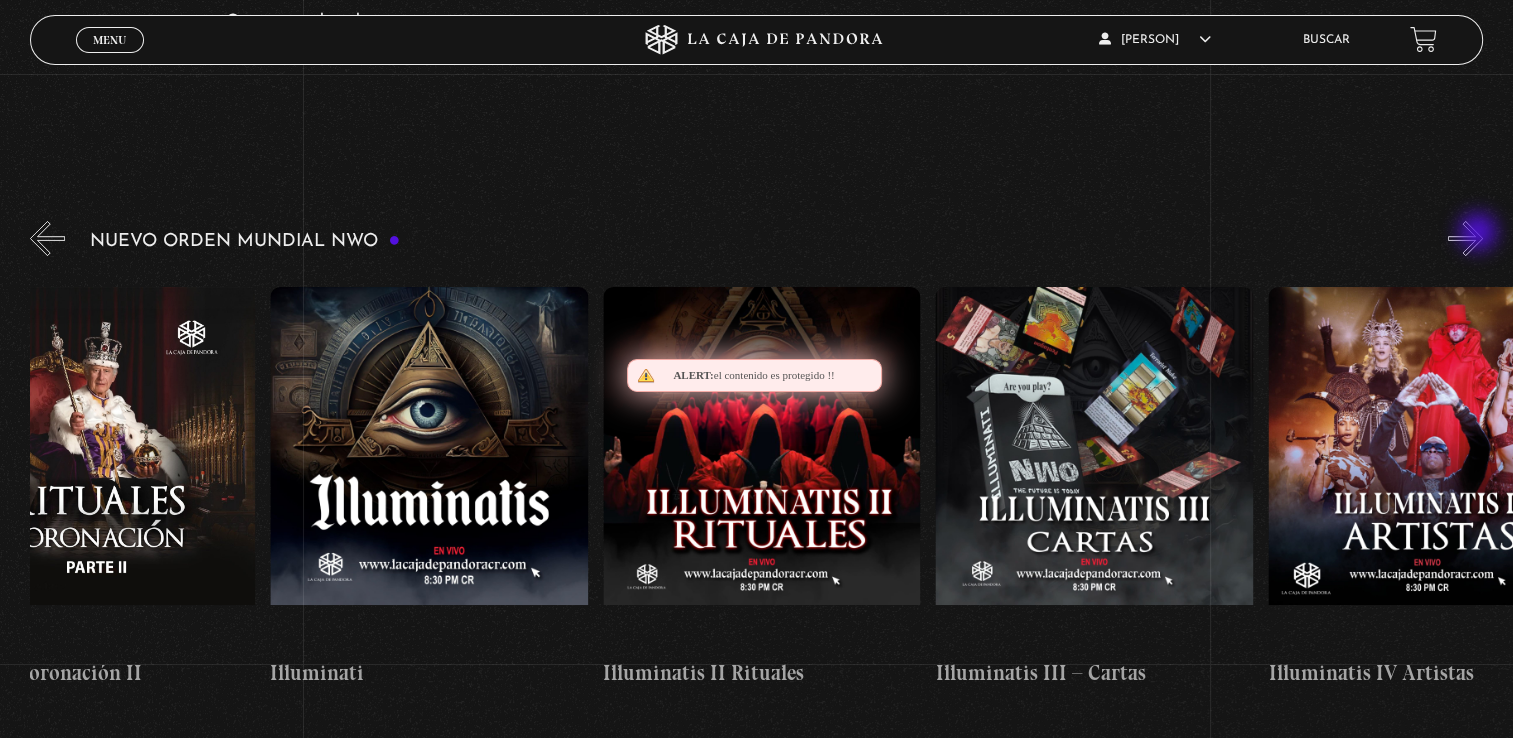 click on "»" at bounding box center (1465, 238) 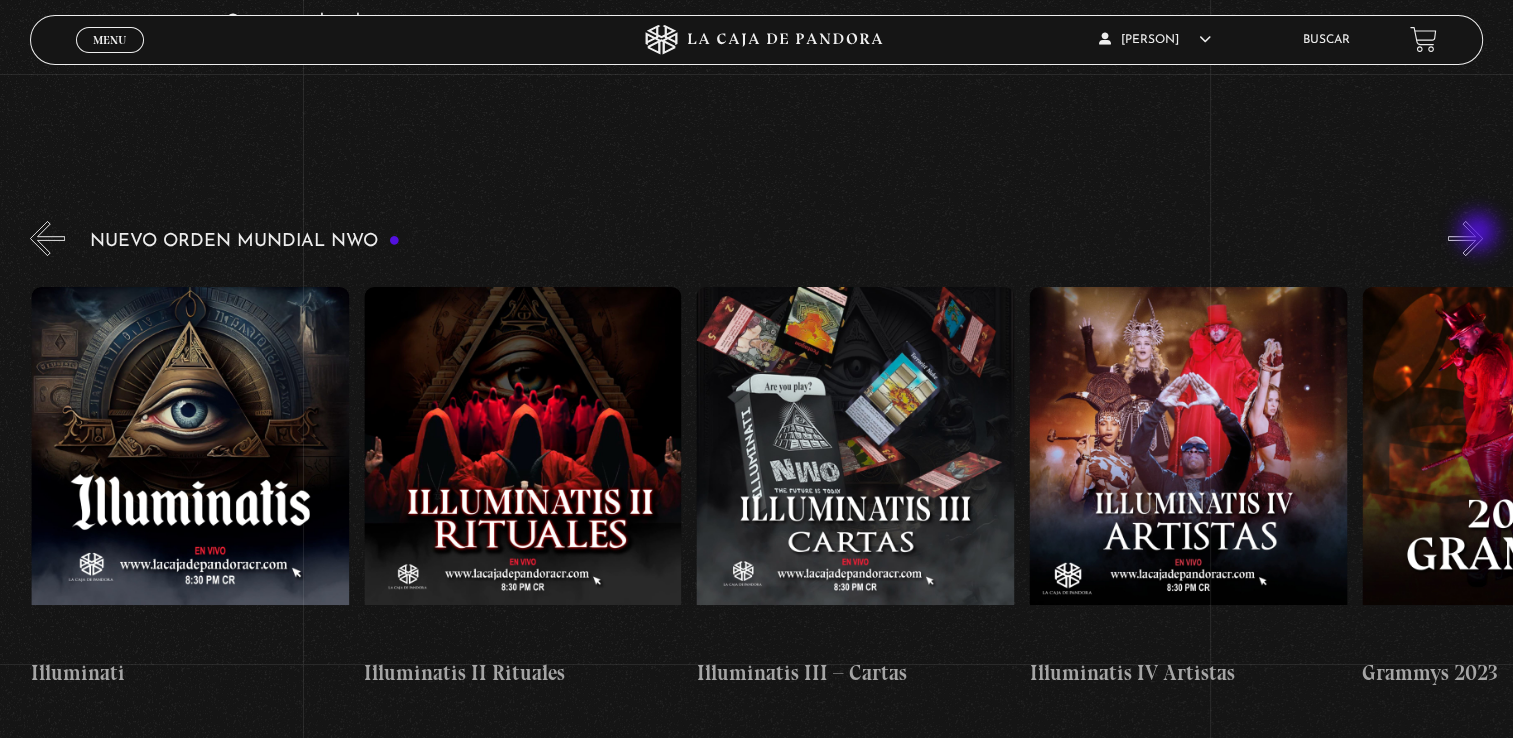 click on "»" at bounding box center (1465, 238) 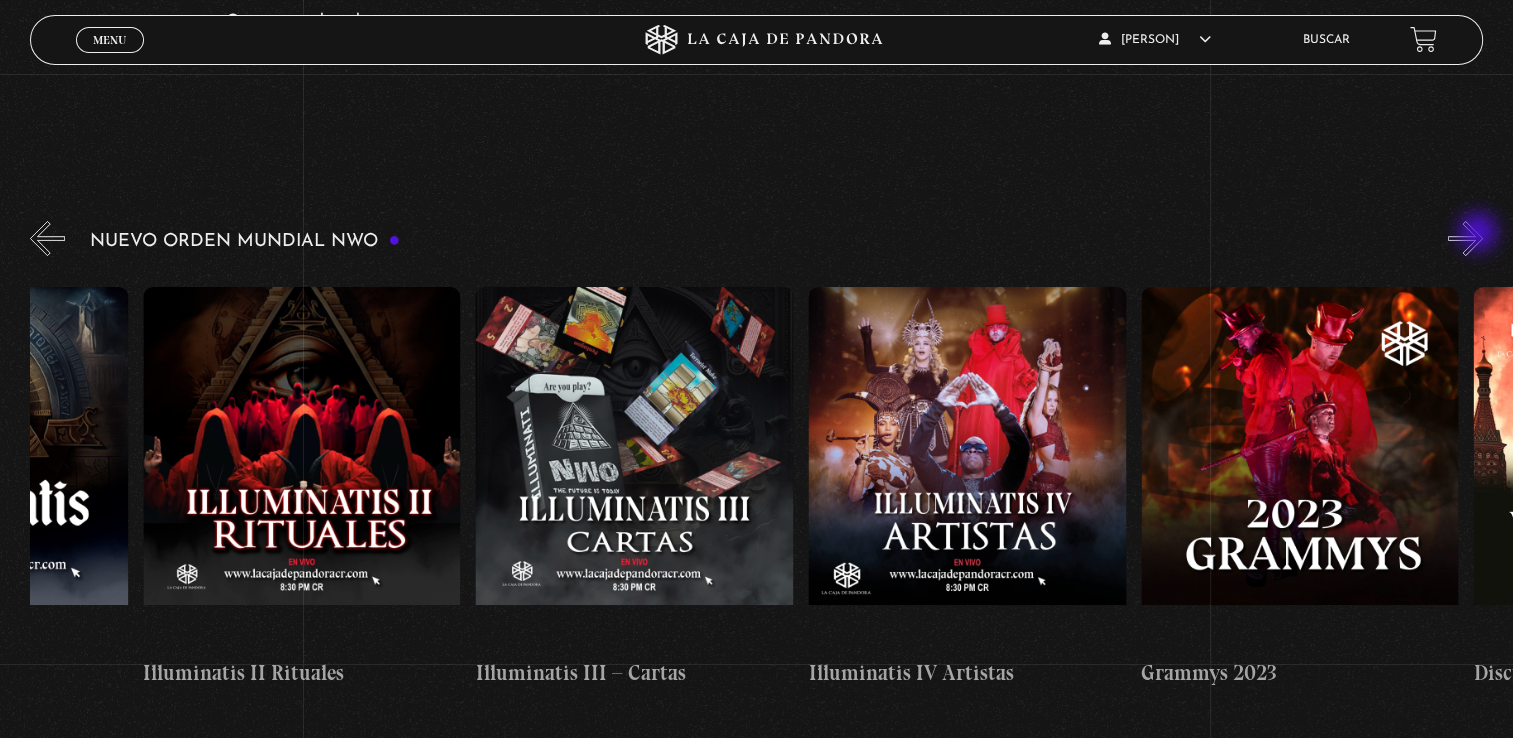 click on "»" at bounding box center [1465, 238] 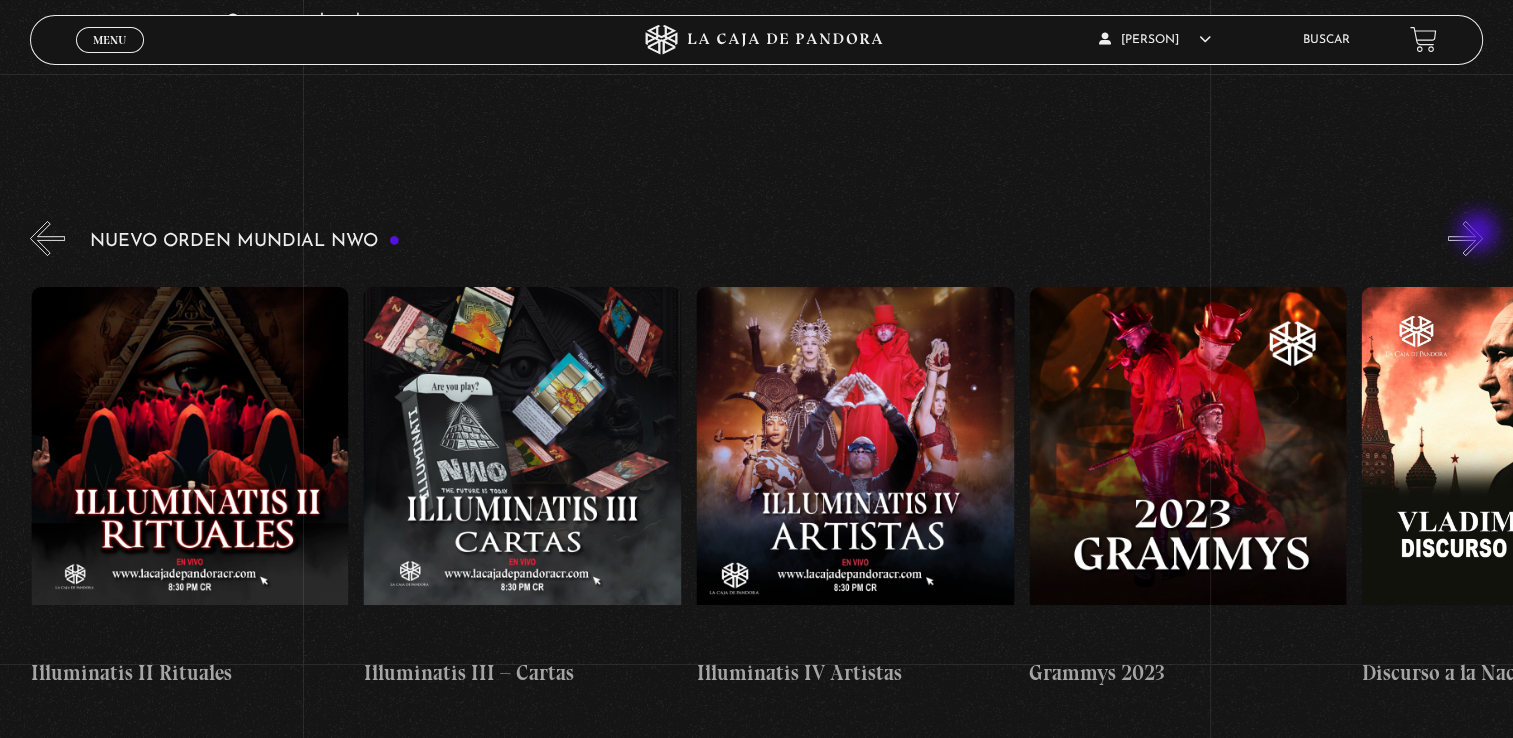 click on "»" at bounding box center [1465, 238] 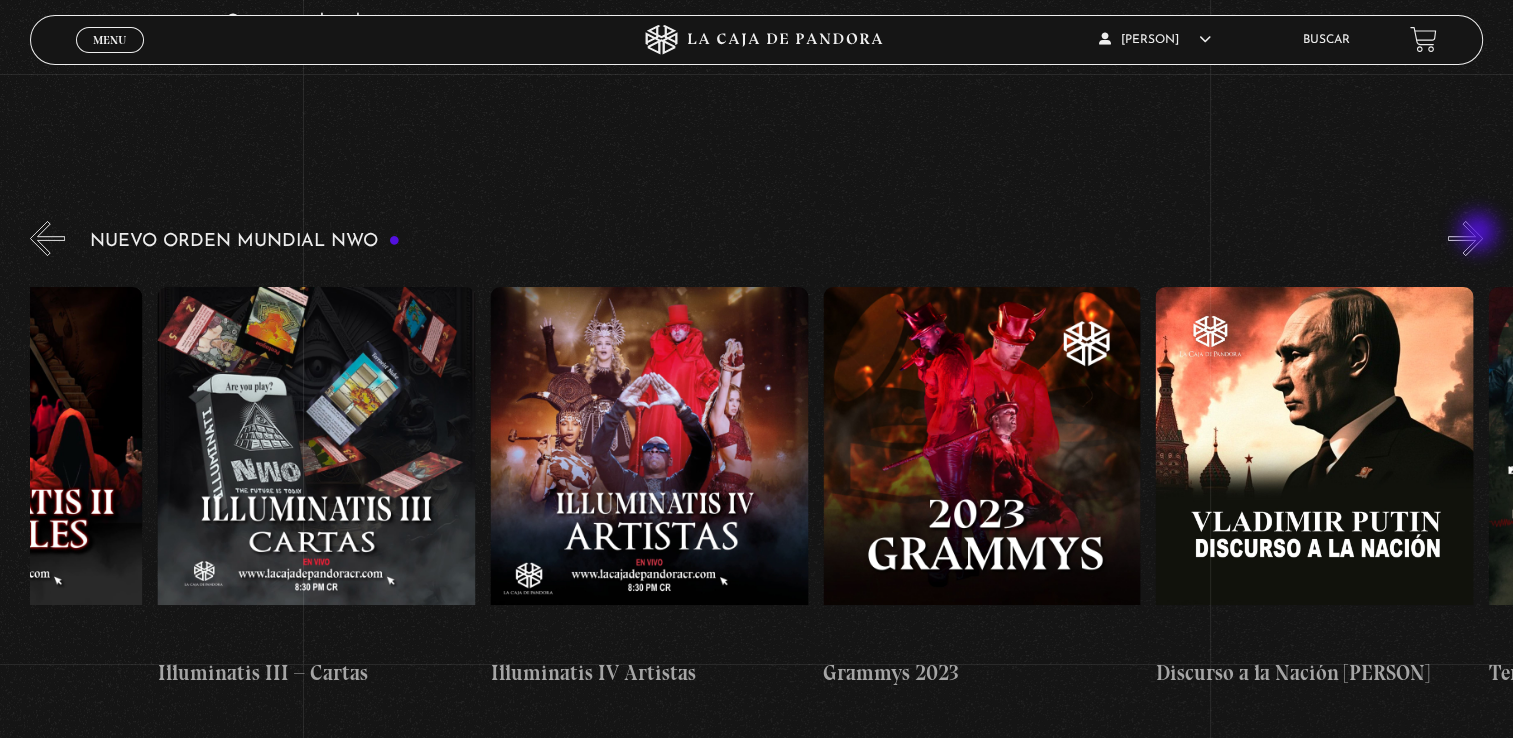 click on "»" at bounding box center [1465, 238] 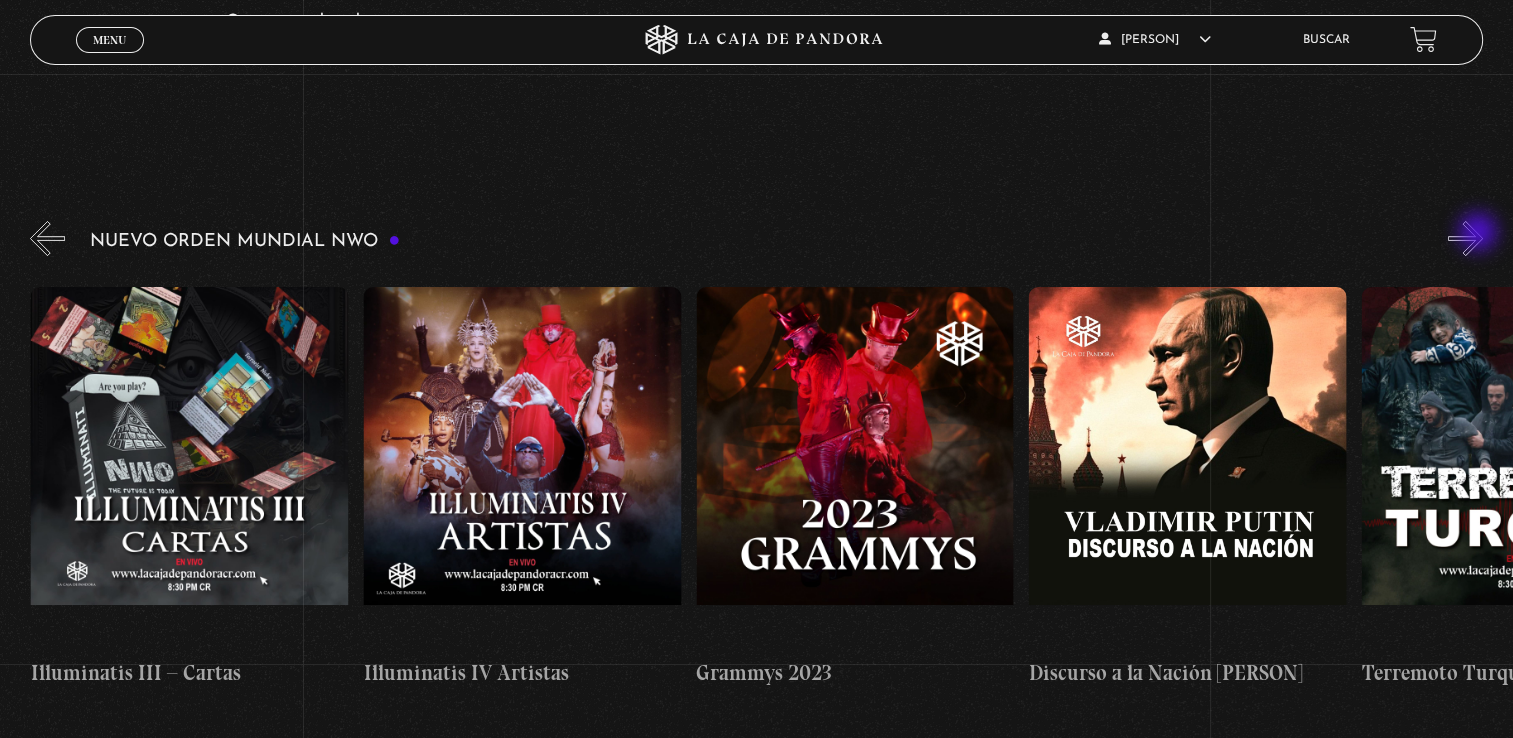 click on "»" at bounding box center [1465, 238] 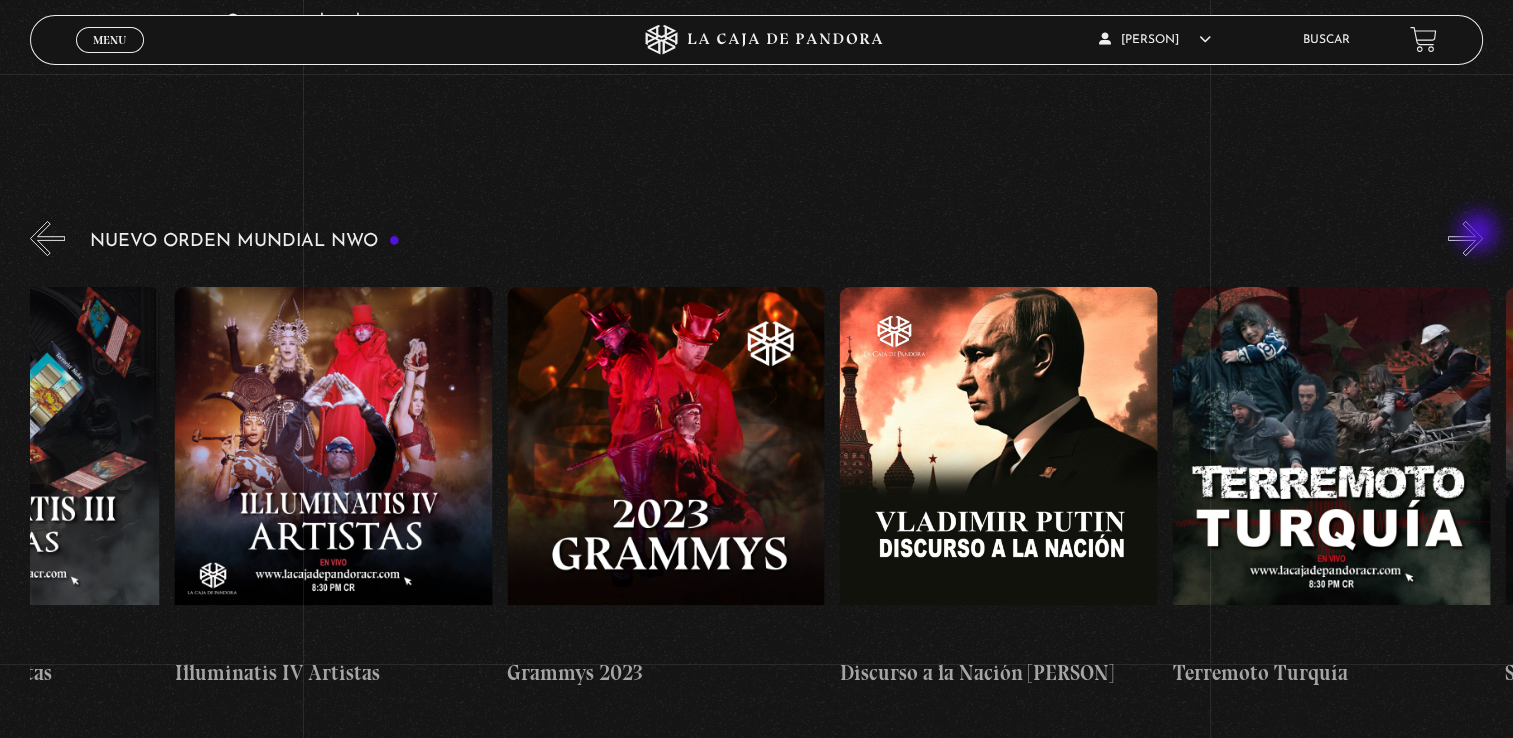 click on "»" at bounding box center [1465, 238] 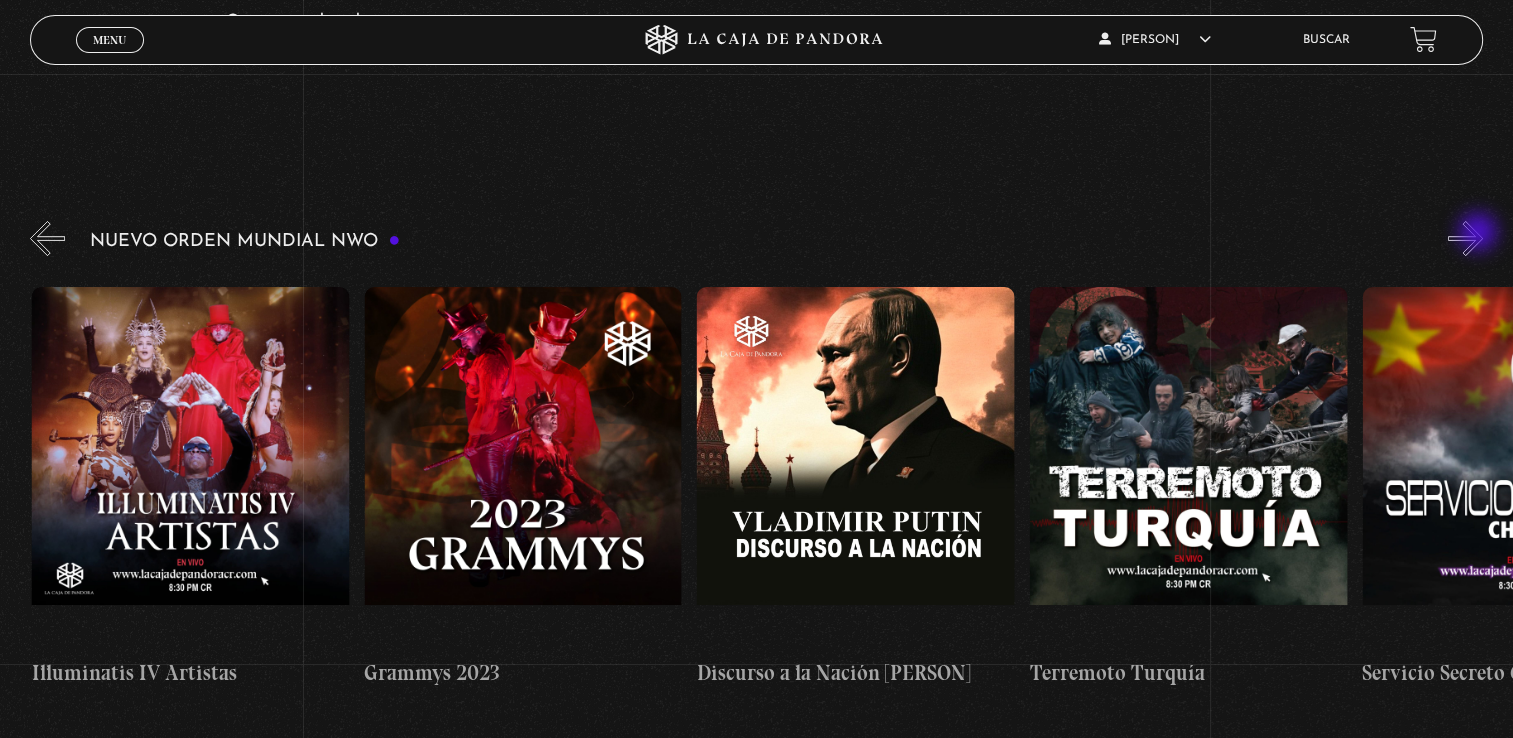 click on "»" at bounding box center [1465, 238] 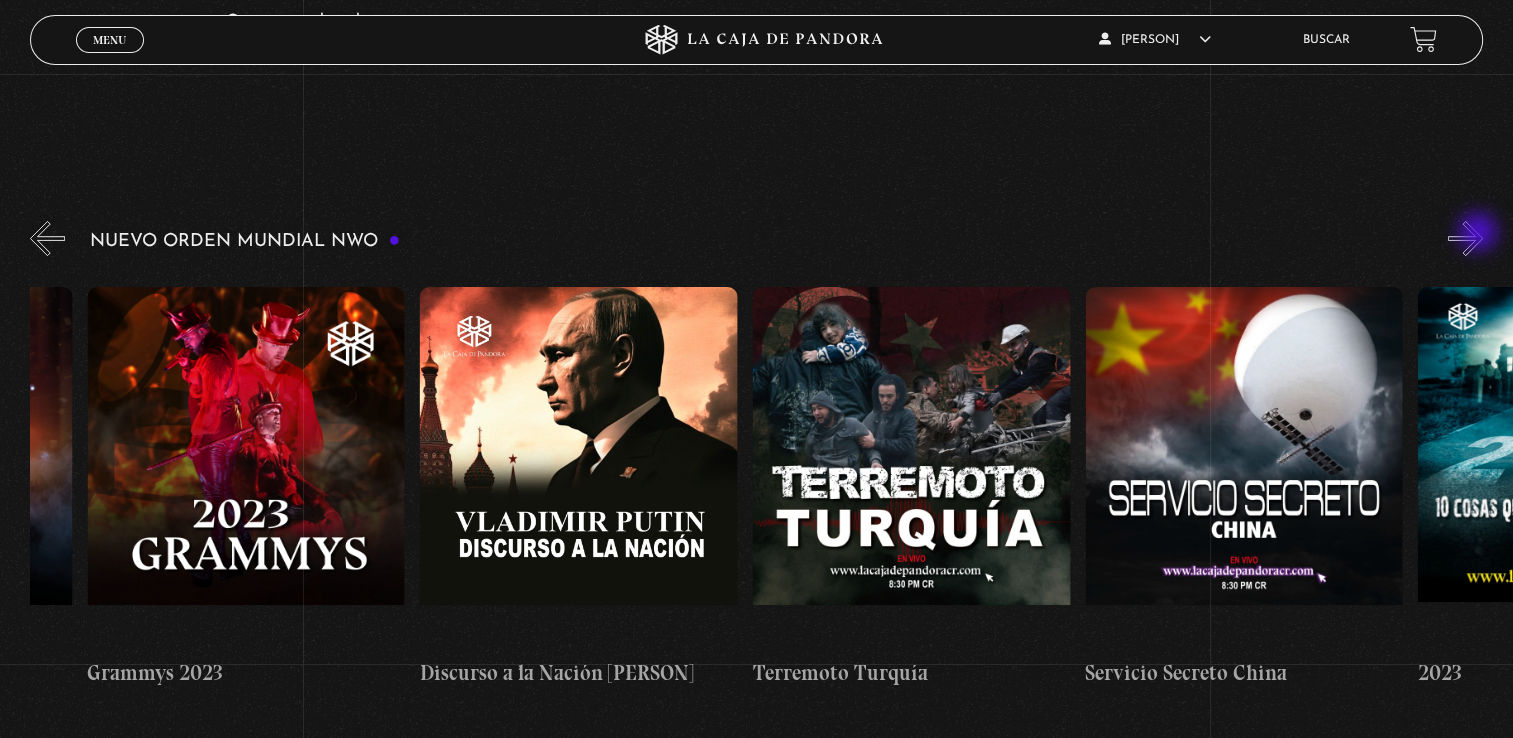 click on "»" at bounding box center [1465, 238] 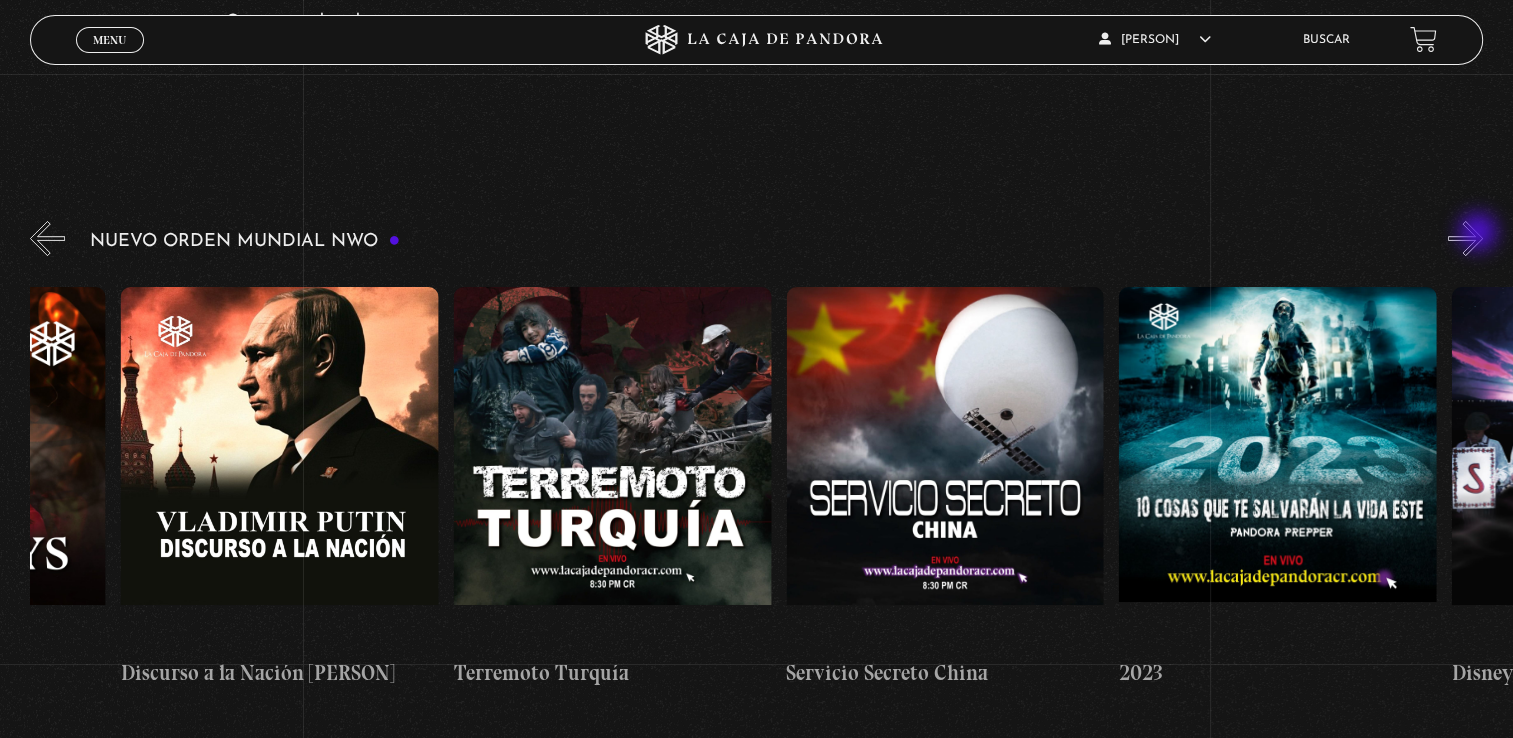 click on "»" at bounding box center [1465, 238] 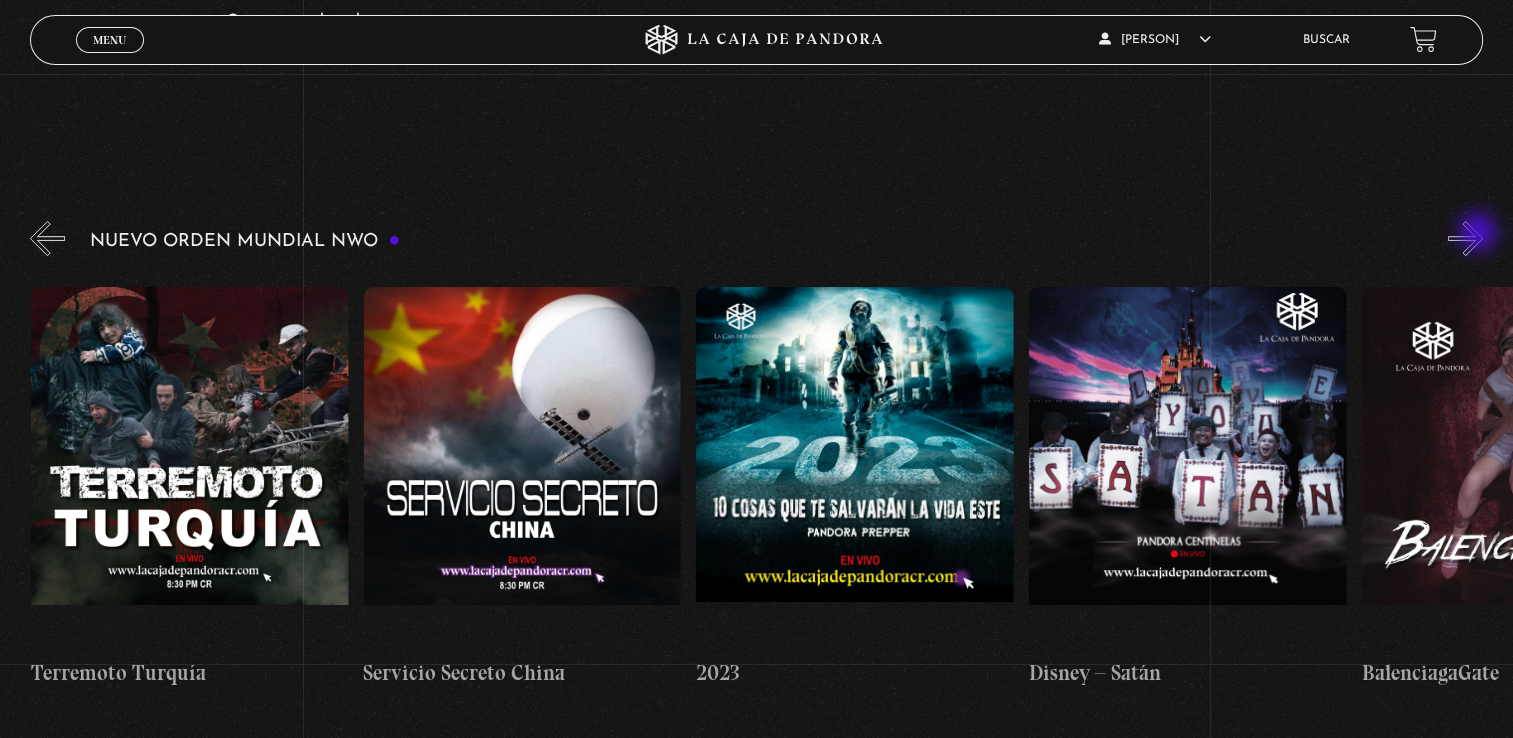 click on "»" at bounding box center [1465, 238] 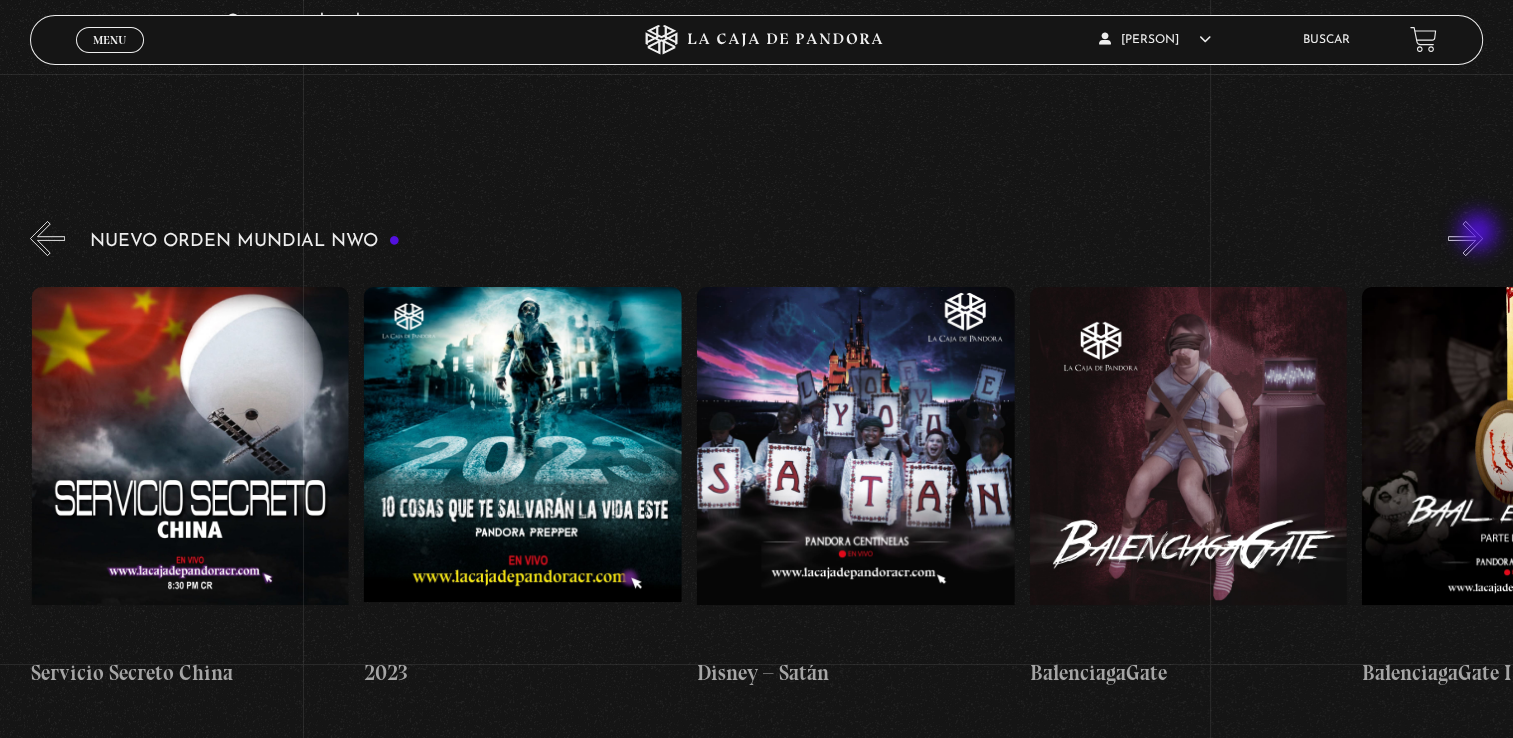 scroll, scrollTop: 0, scrollLeft: 12641, axis: horizontal 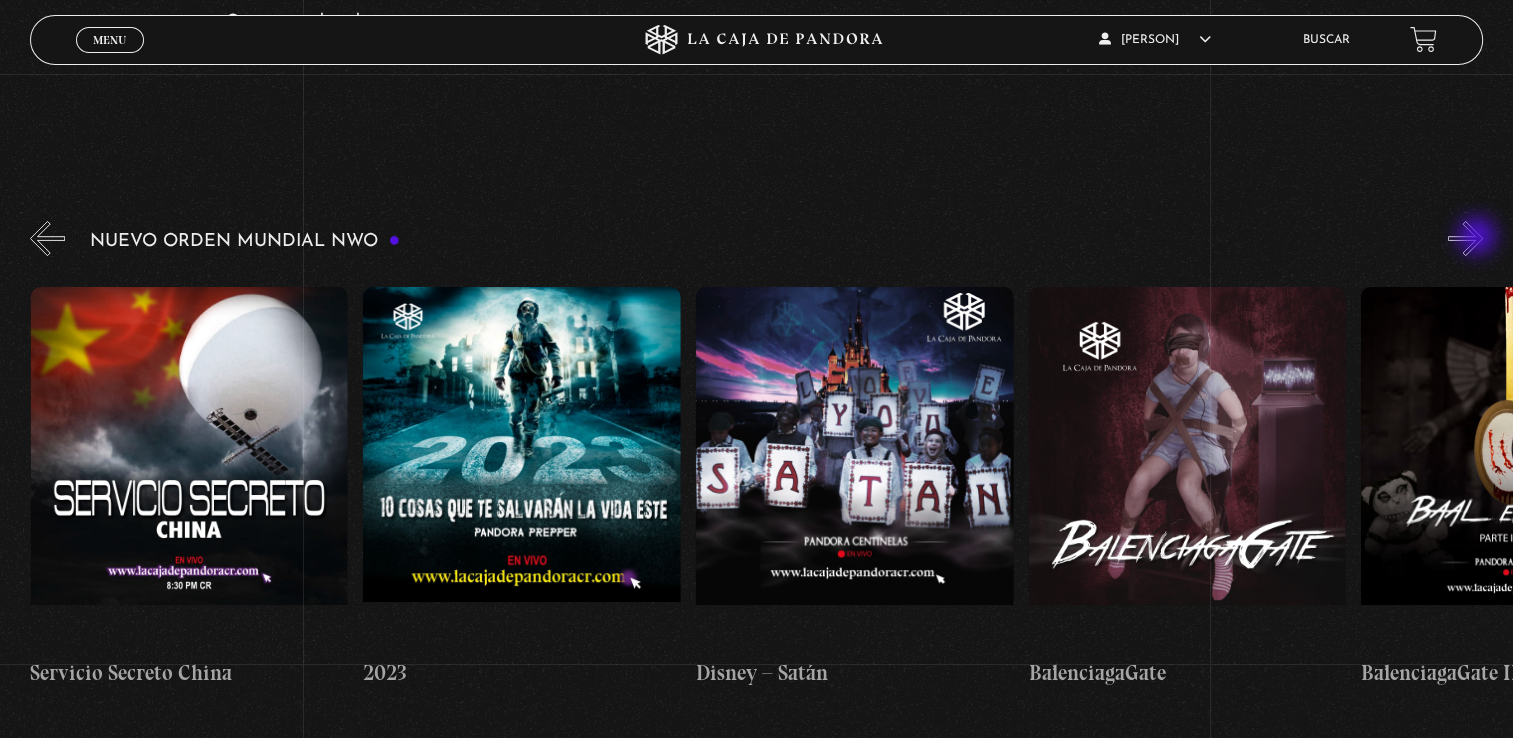 click on "»" at bounding box center [1465, 238] 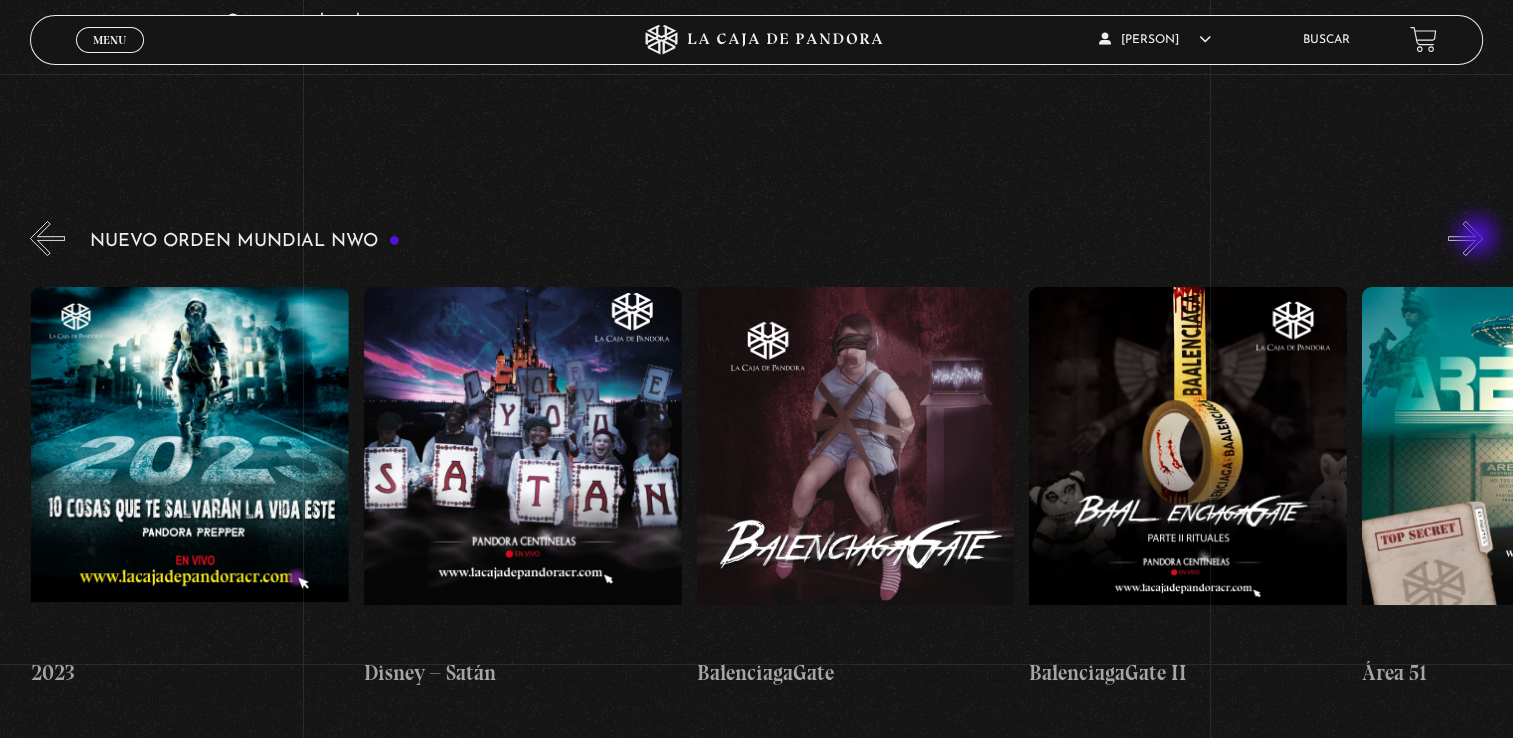scroll, scrollTop: 0, scrollLeft: 12974, axis: horizontal 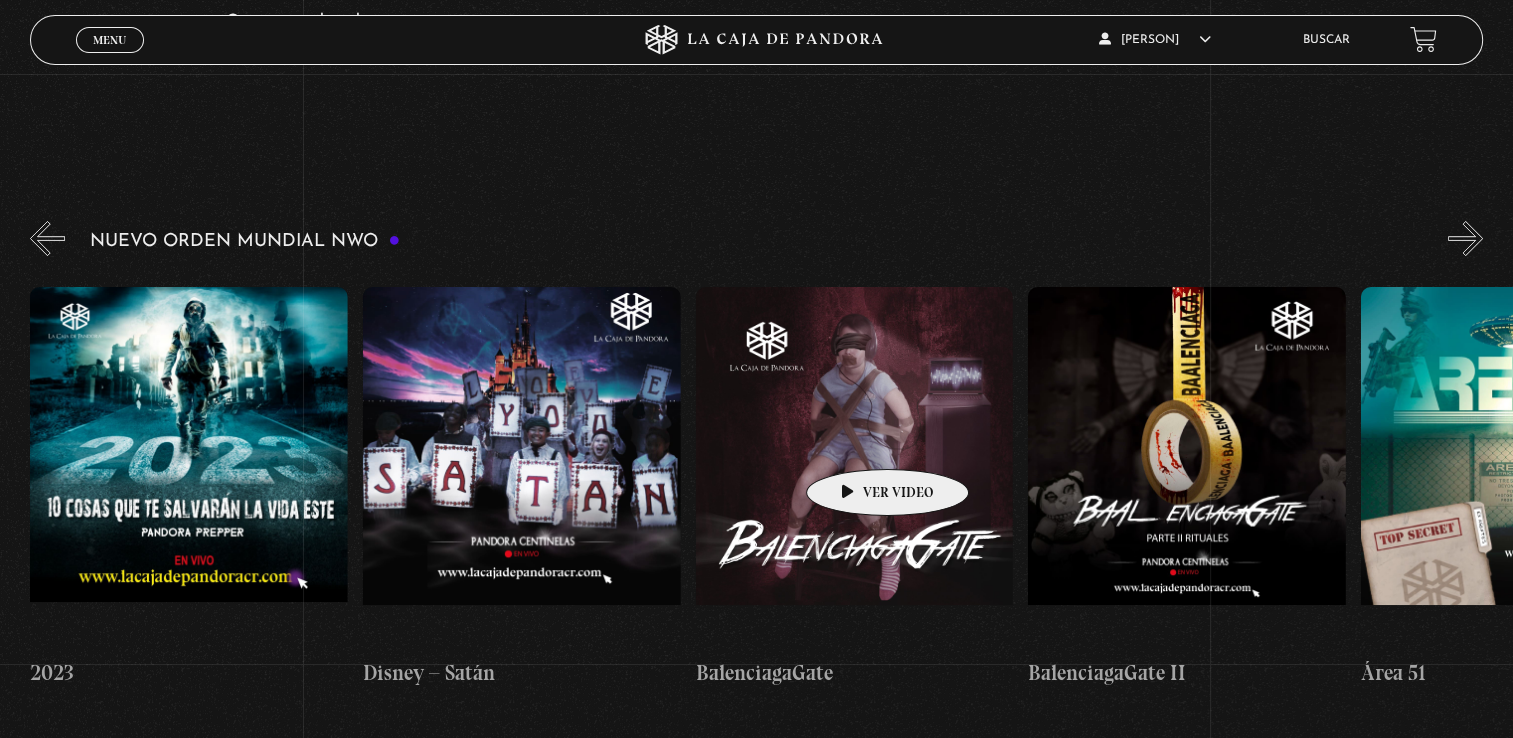 click at bounding box center (855, 467) 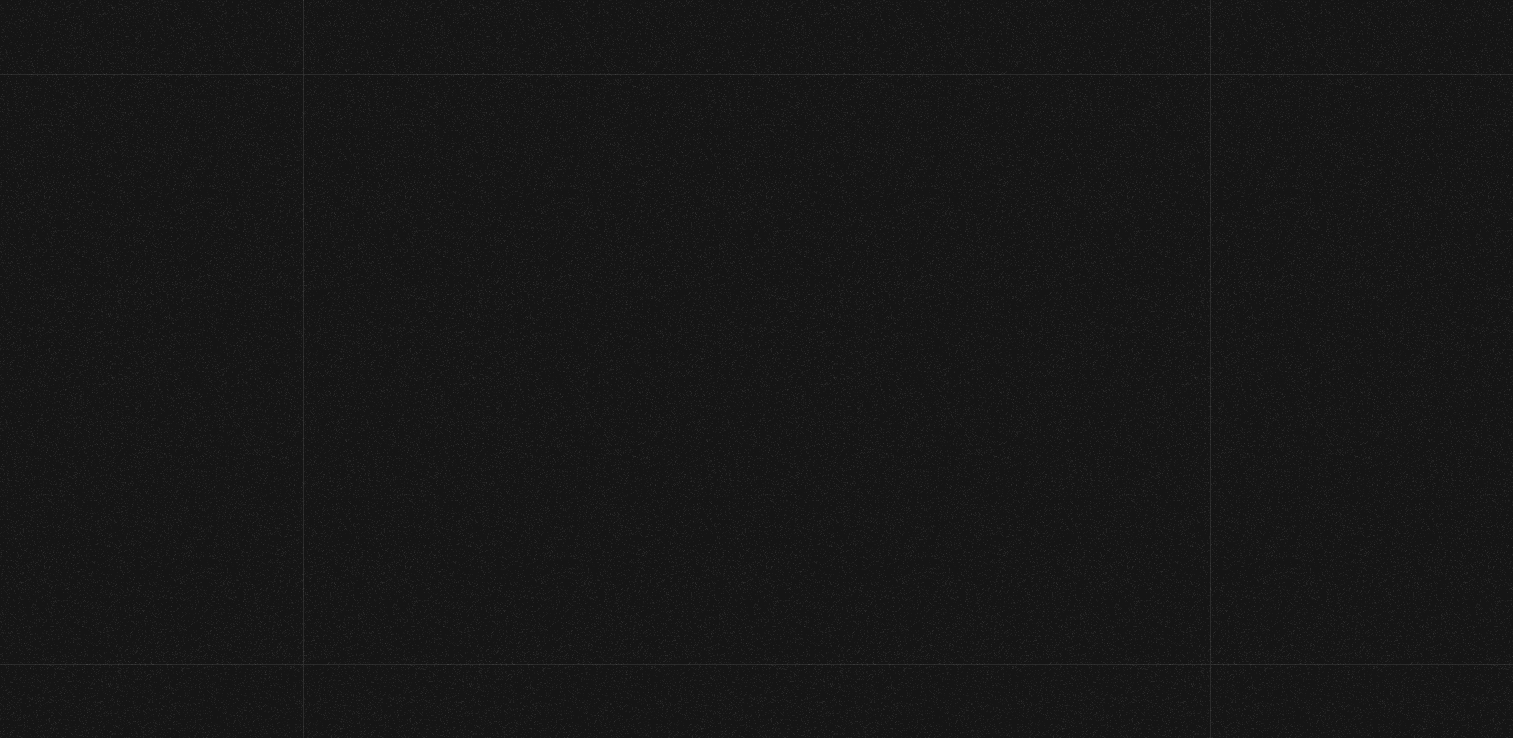 scroll, scrollTop: 0, scrollLeft: 0, axis: both 